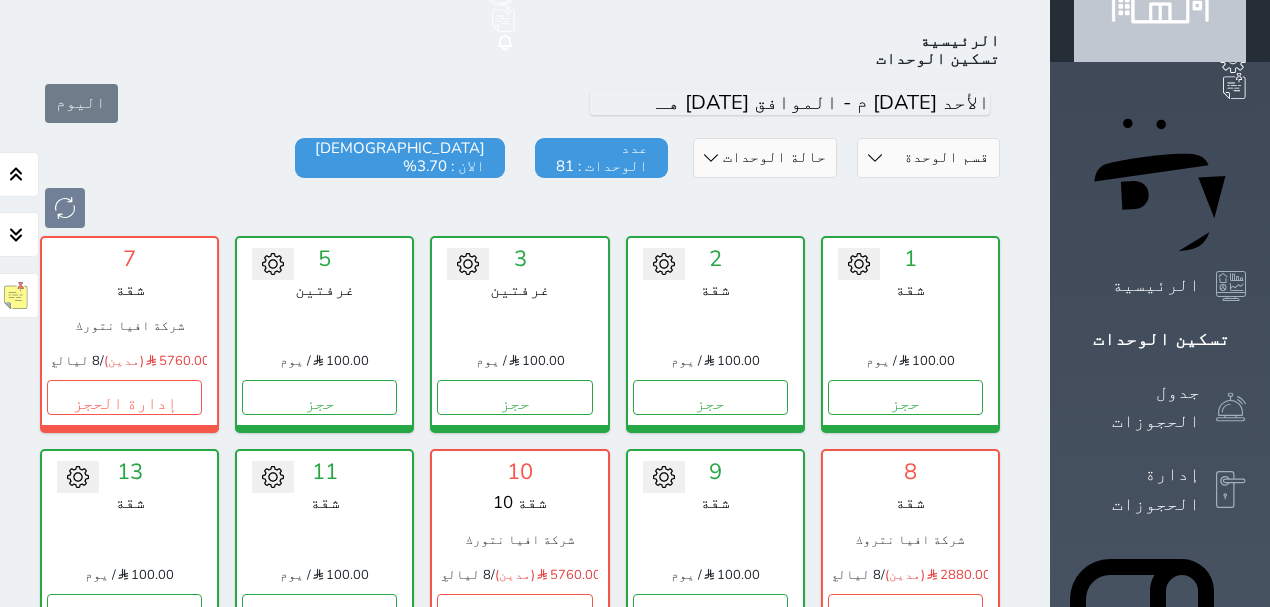 scroll, scrollTop: 110, scrollLeft: 0, axis: vertical 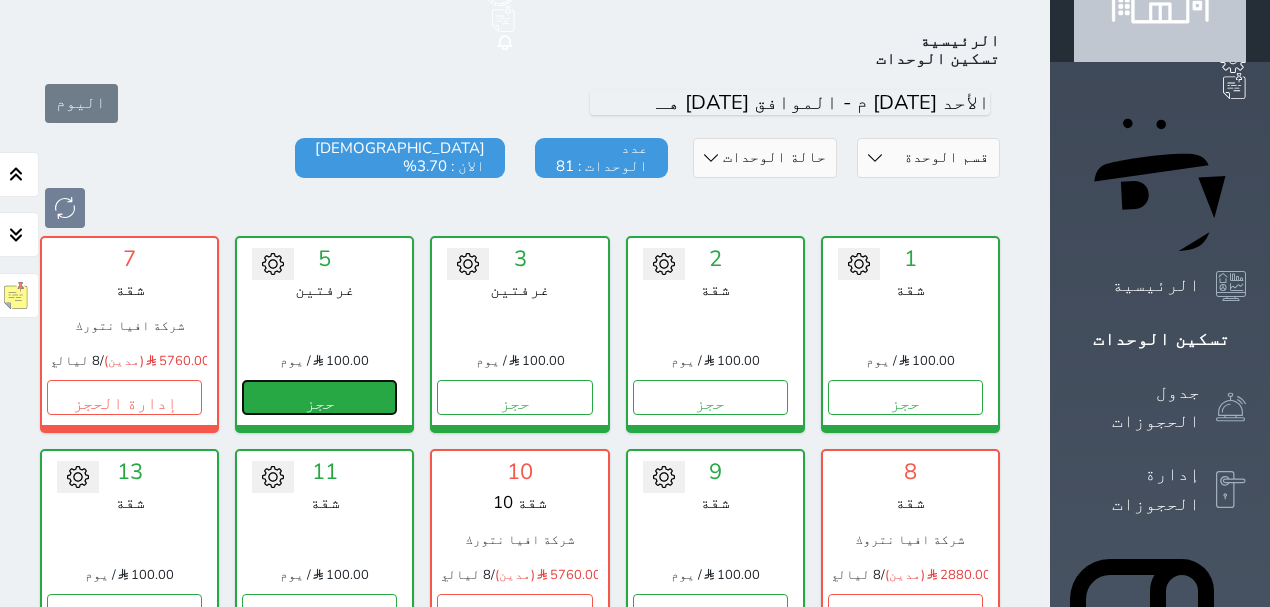 click on "حجز" at bounding box center [319, 397] 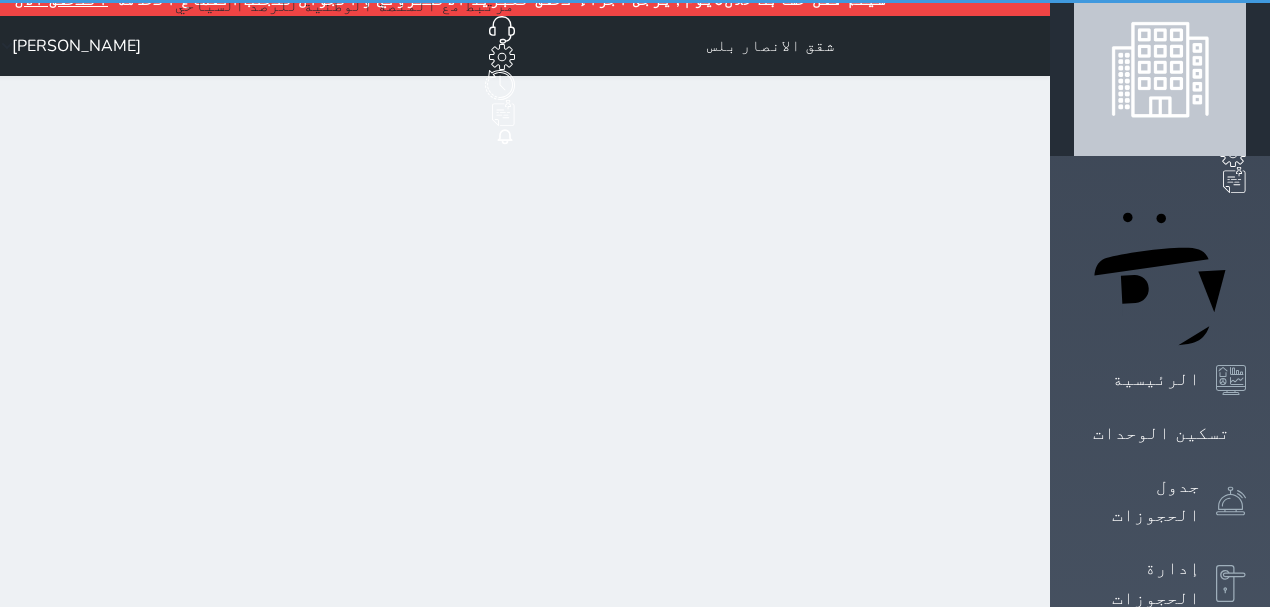 scroll, scrollTop: 0, scrollLeft: 0, axis: both 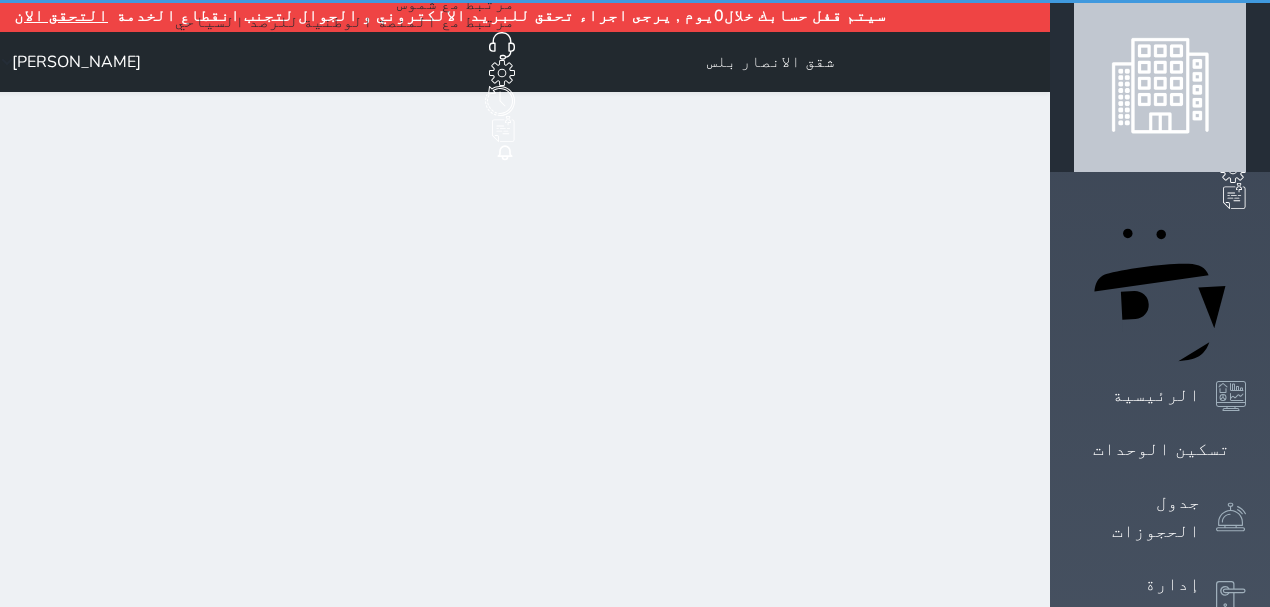 select on "1" 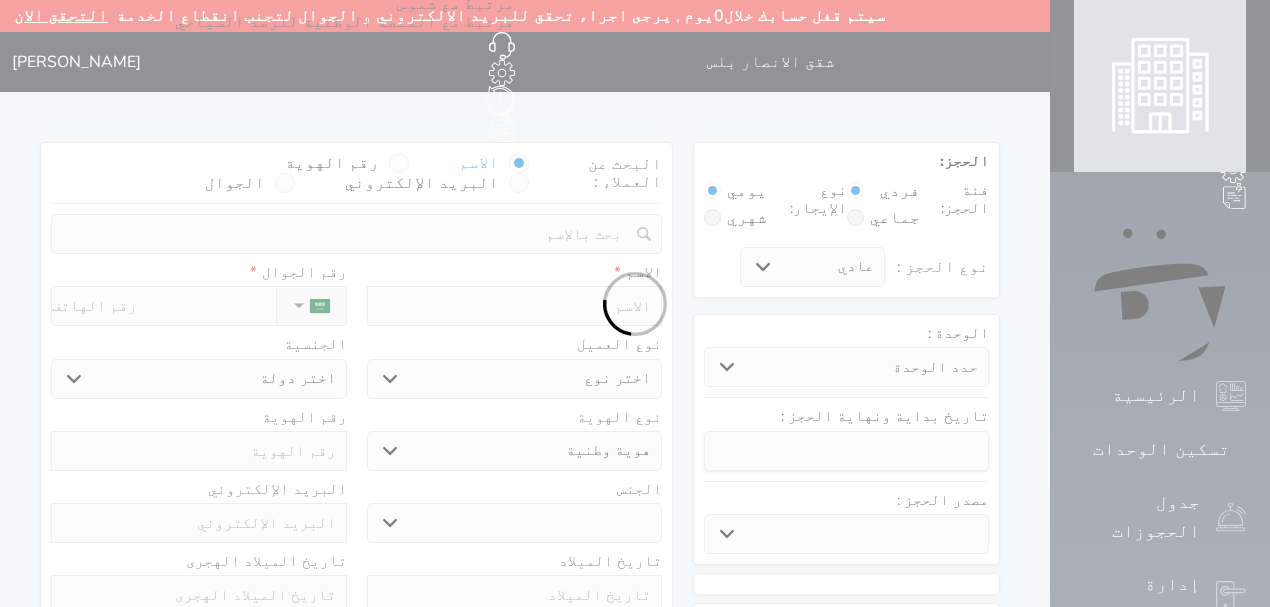 select 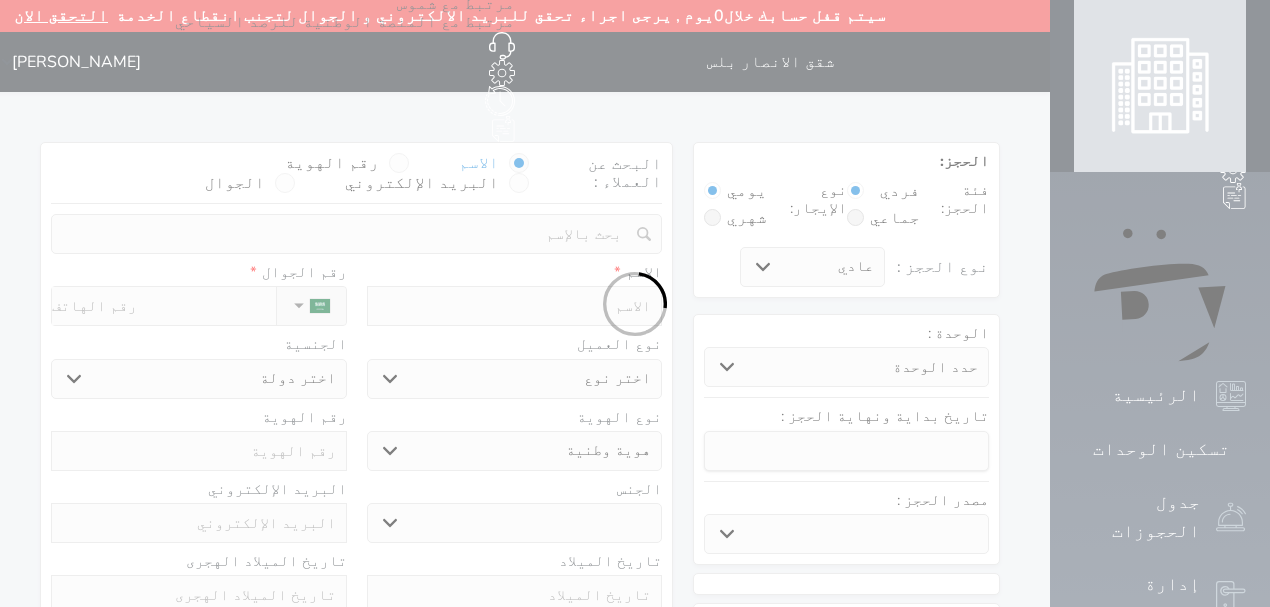 select 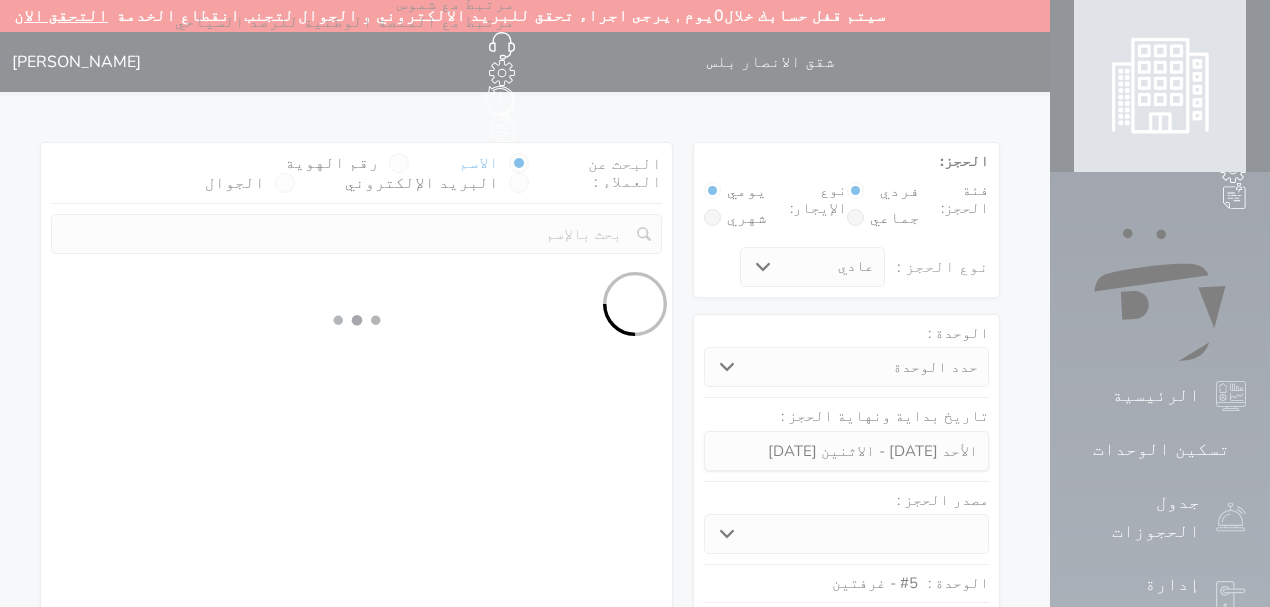 select 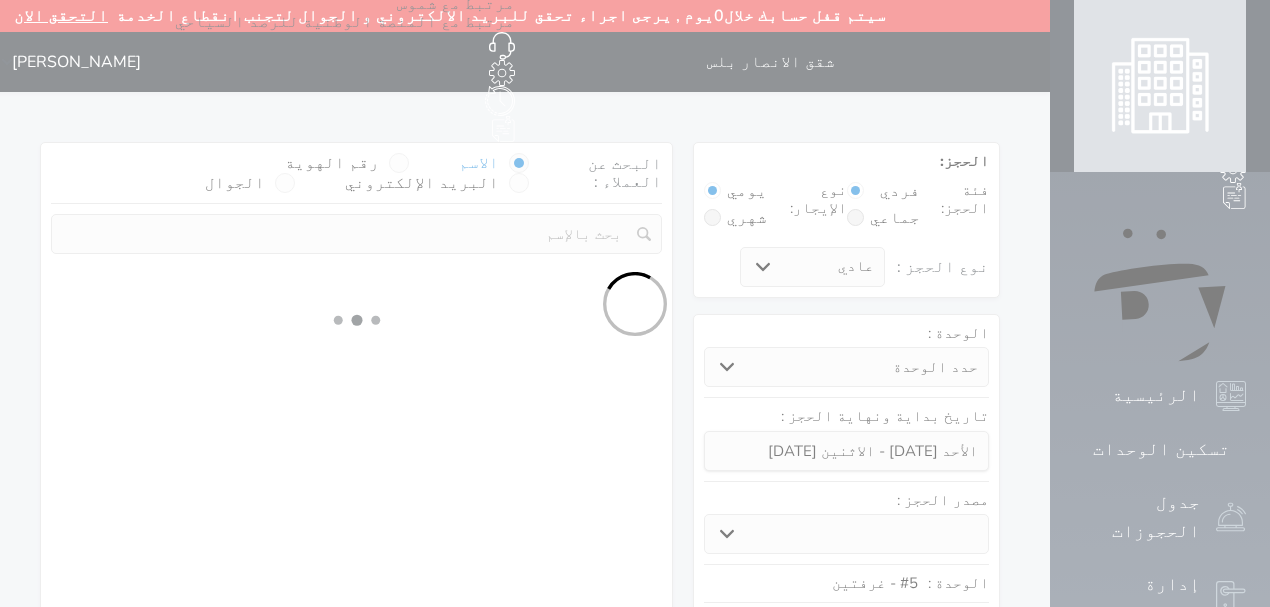 select on "1" 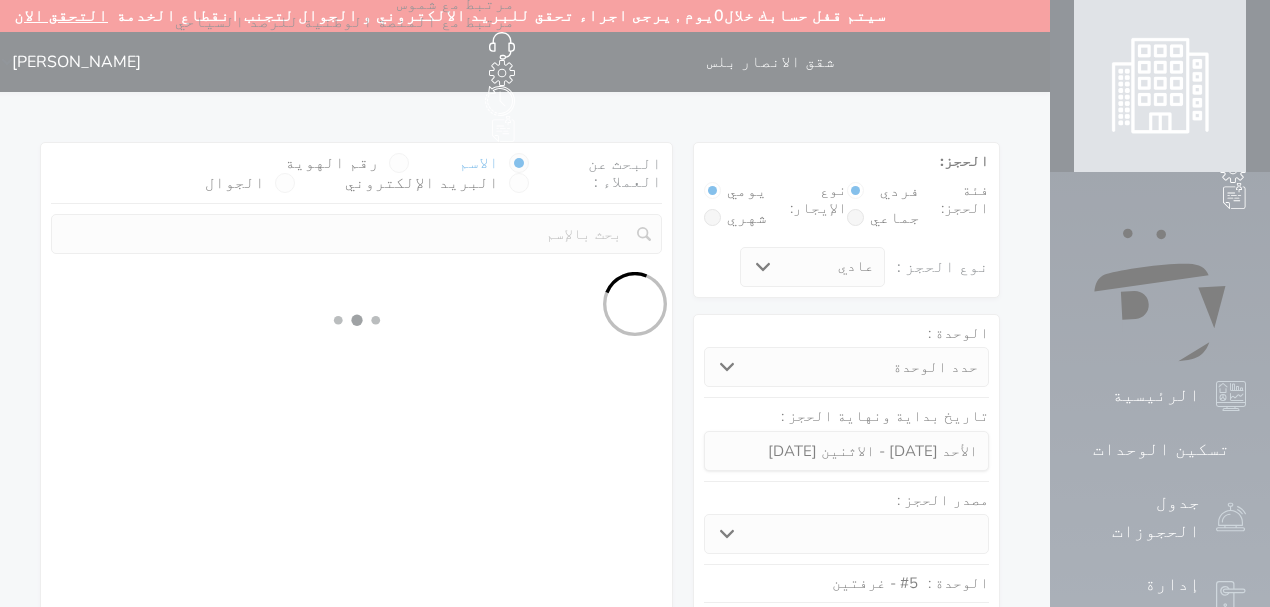 select on "113" 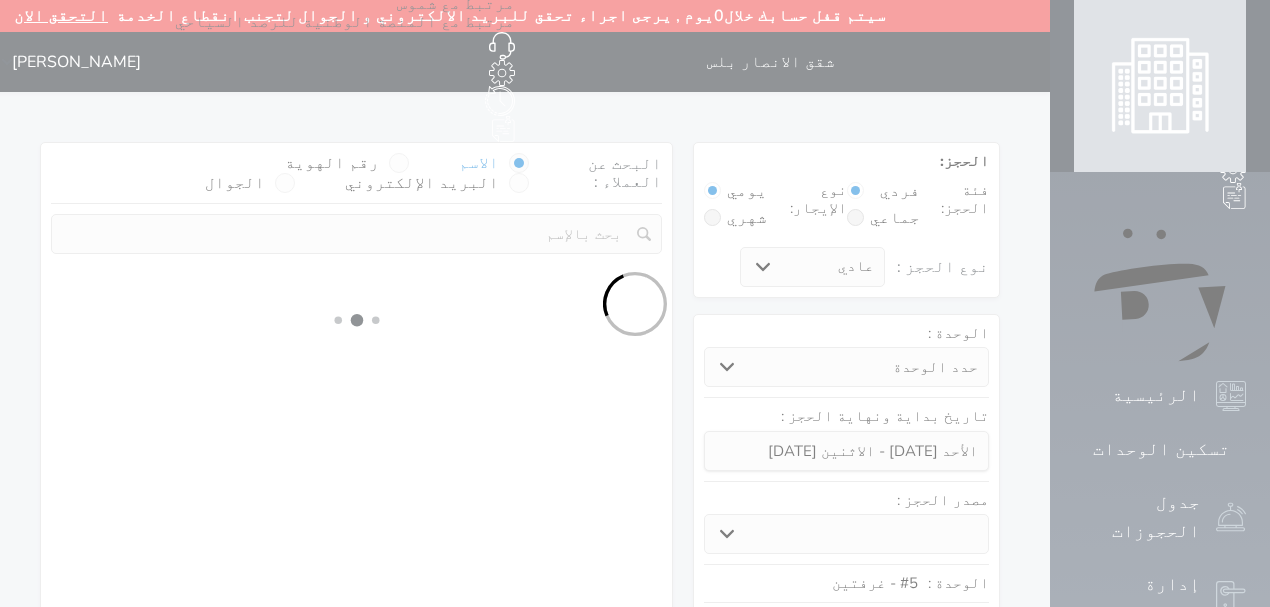 select on "1" 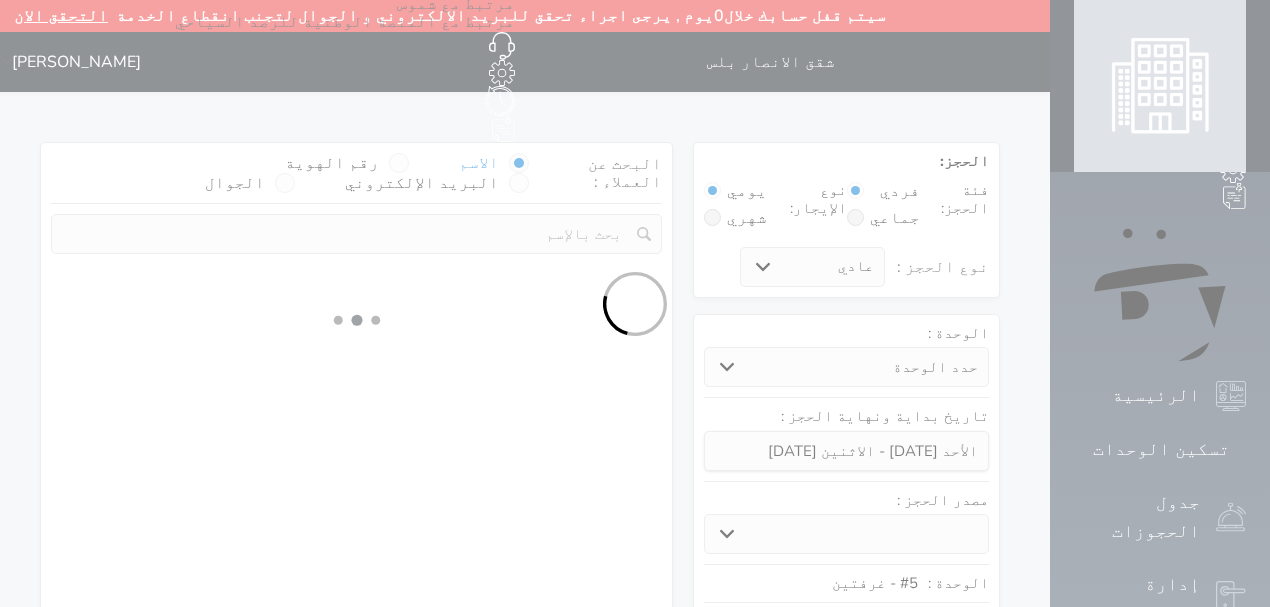 select 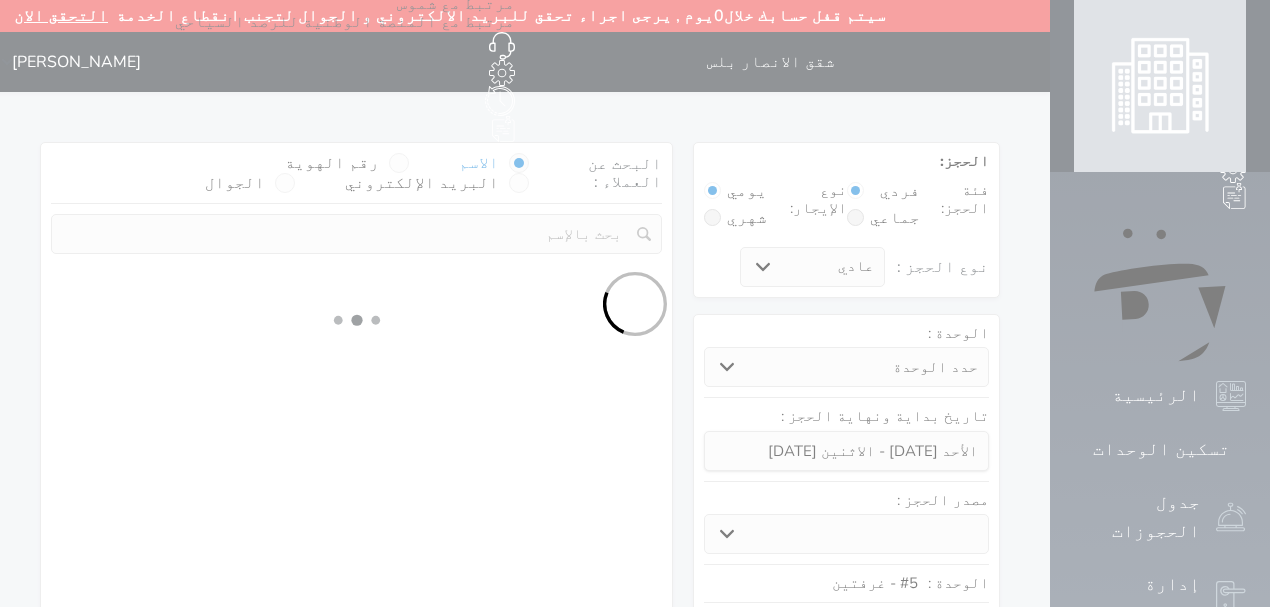 select on "7" 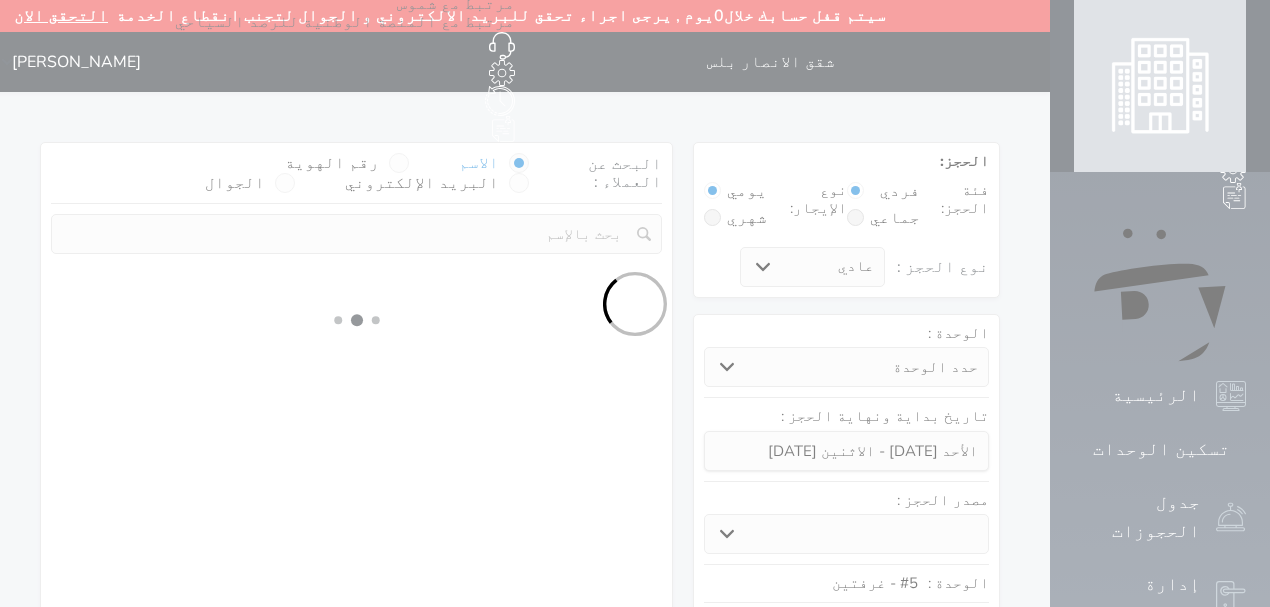 select 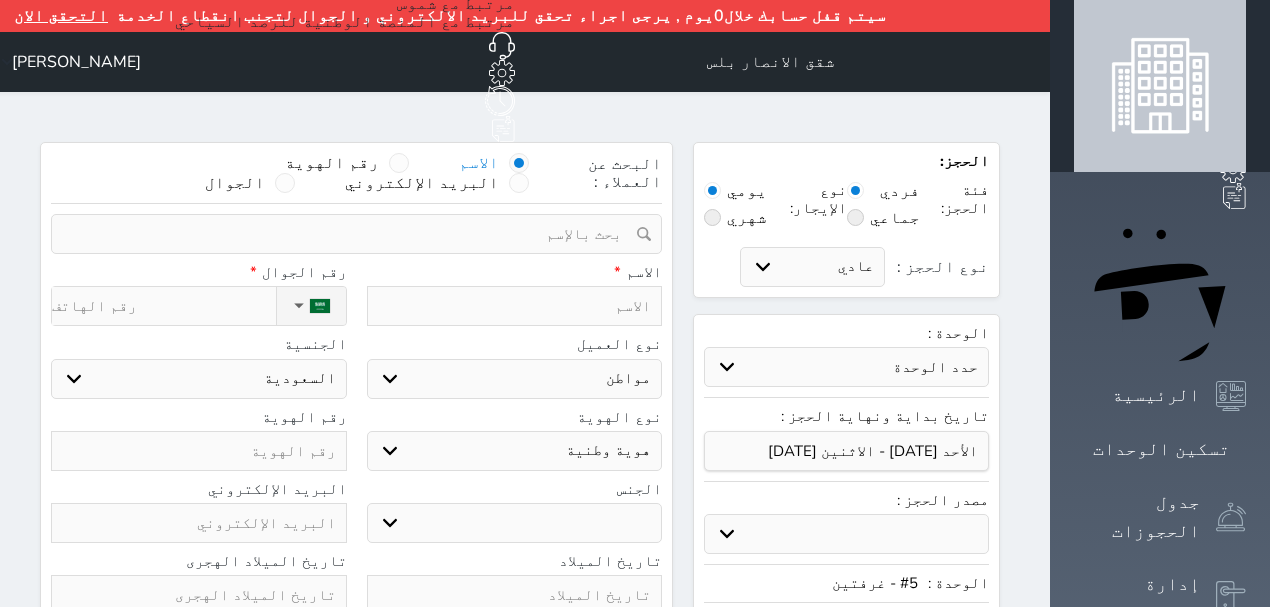 select 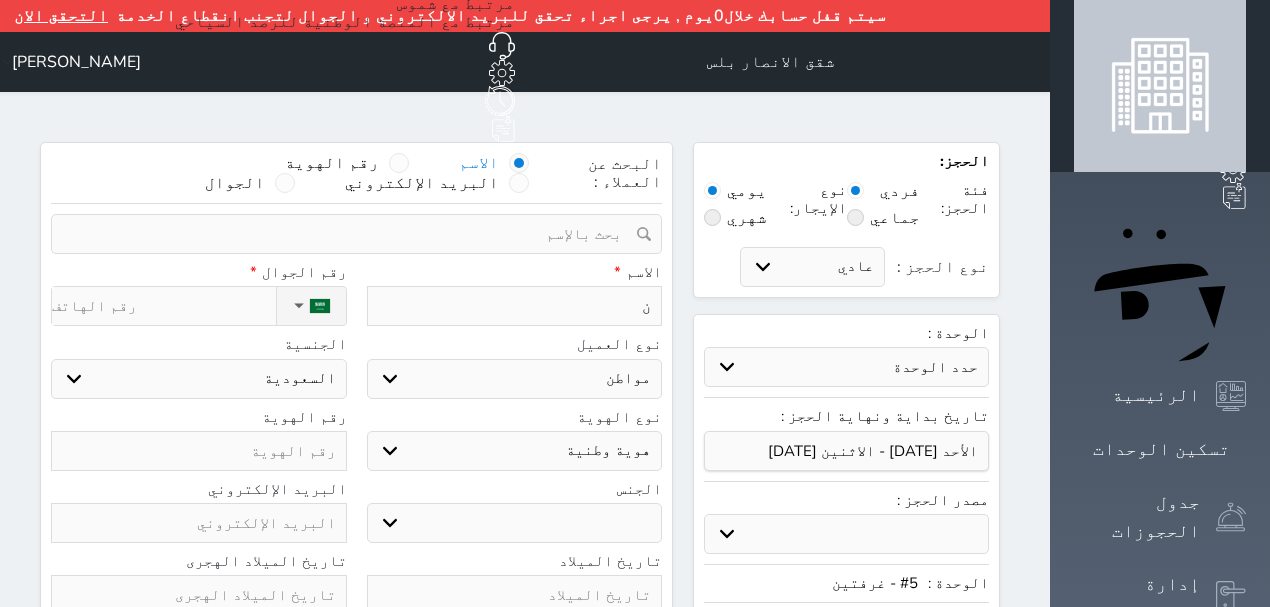 type on "نو" 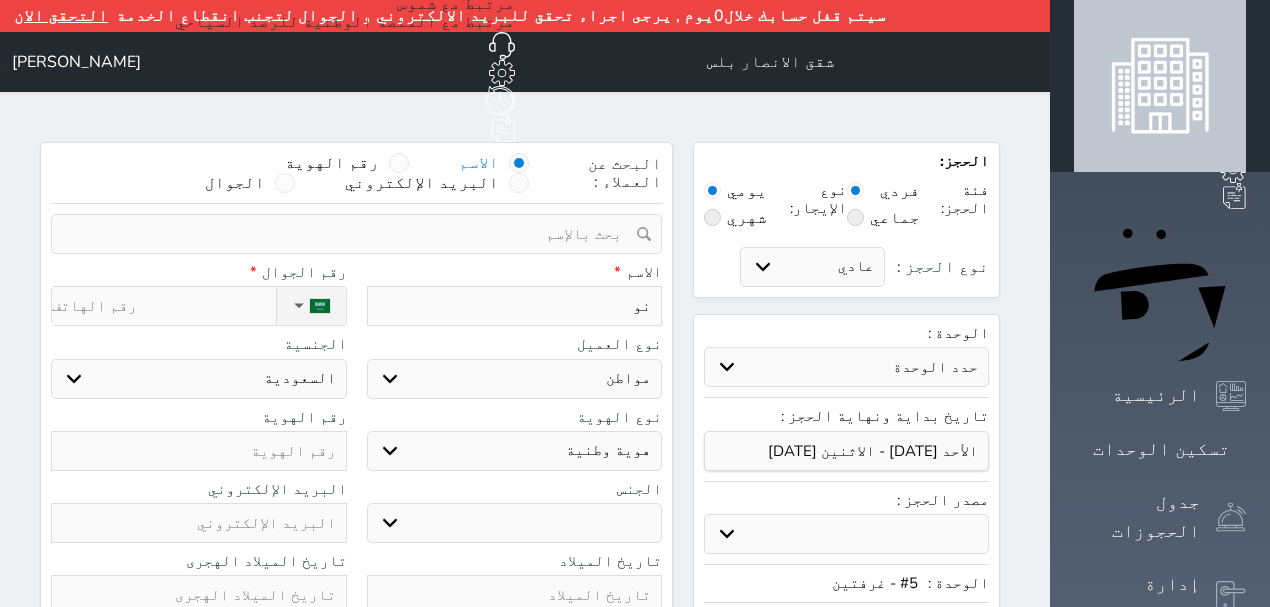 select 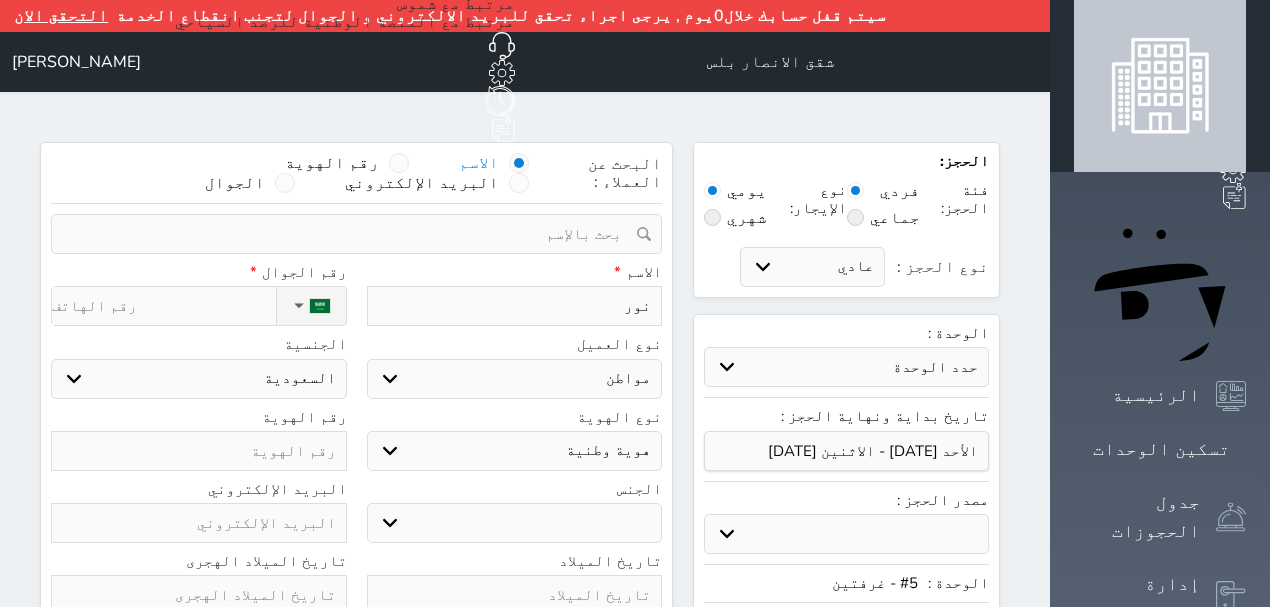 type on "نور" 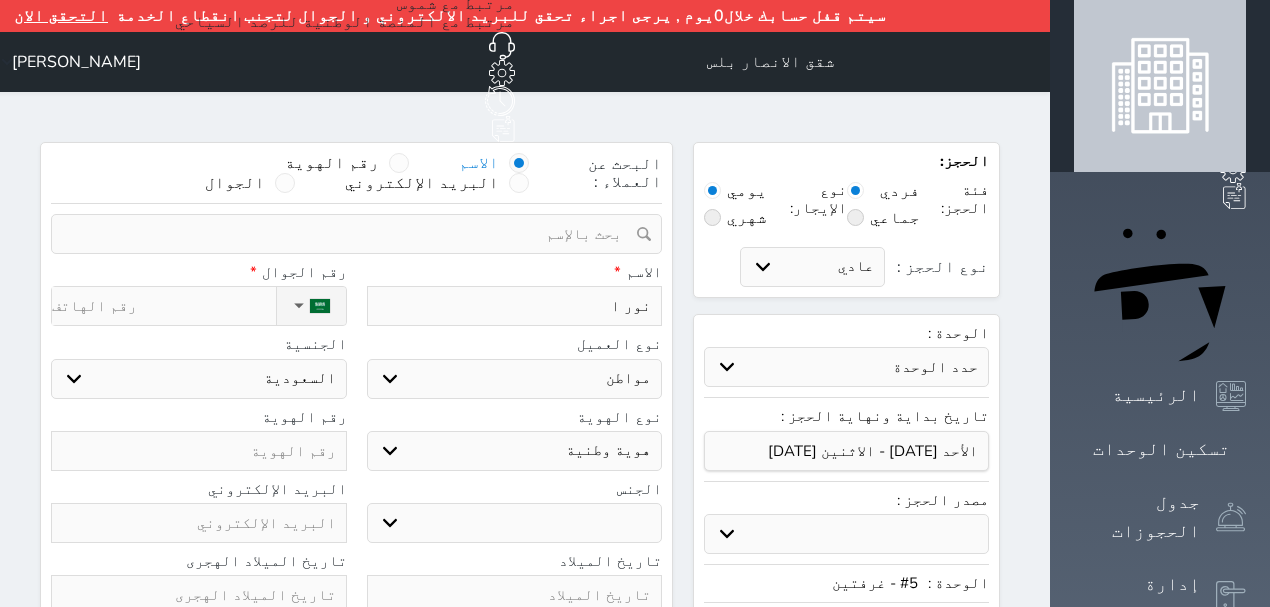 type on "نور اح" 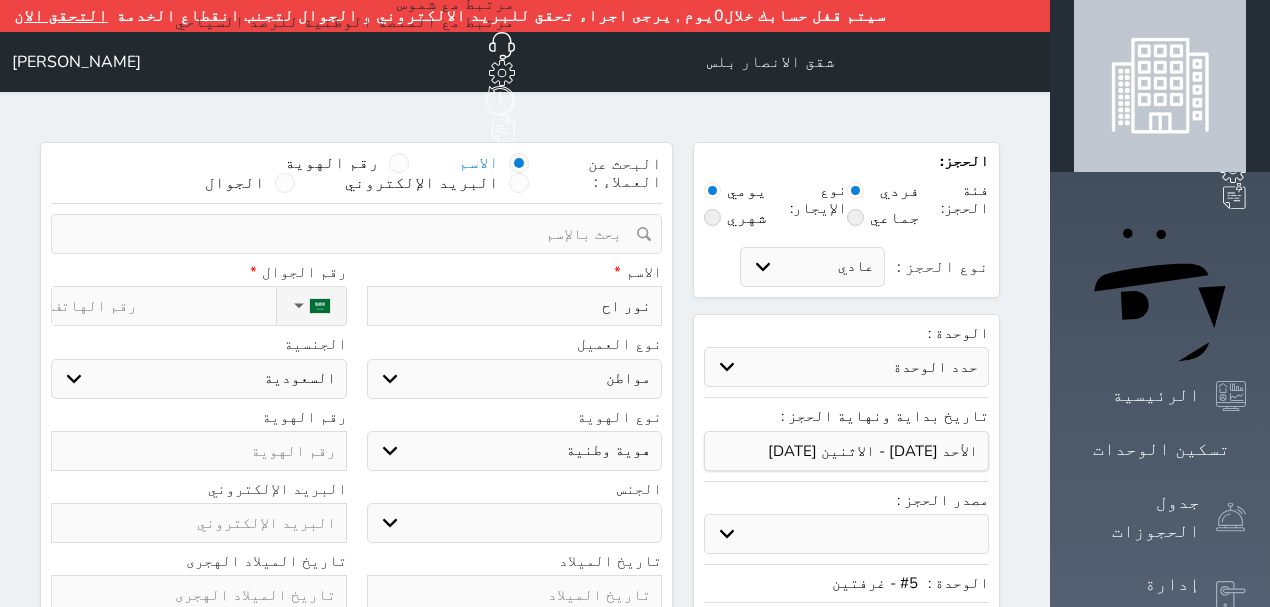 type on "نور احم" 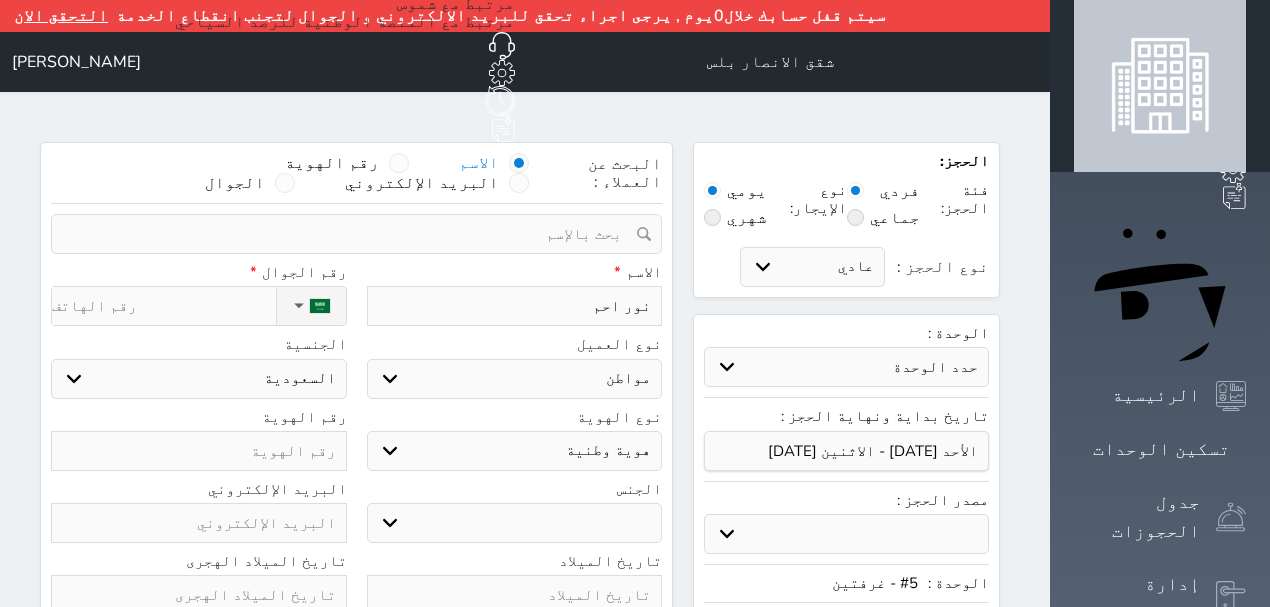 type on "[PERSON_NAME]" 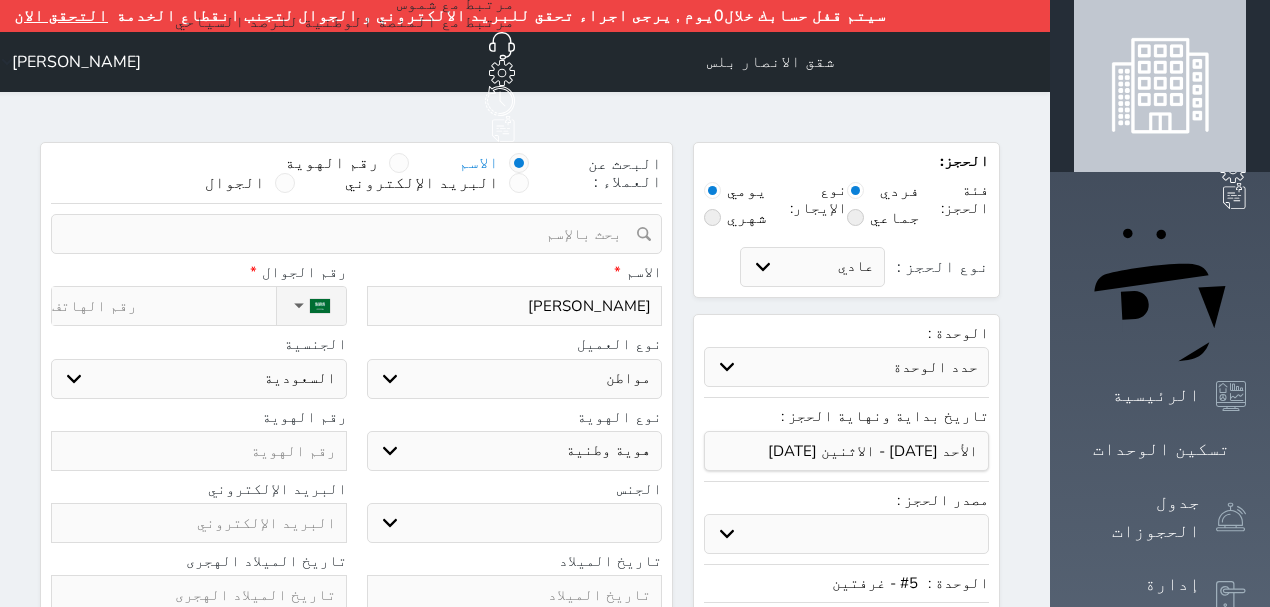 type on "[PERSON_NAME]" 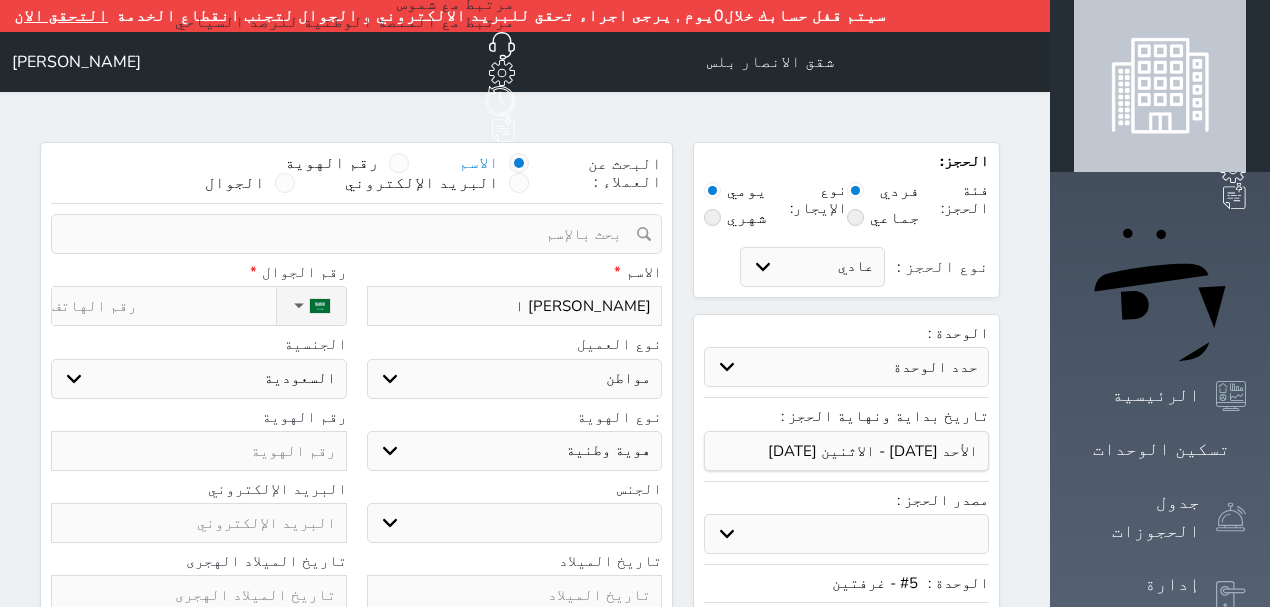 select 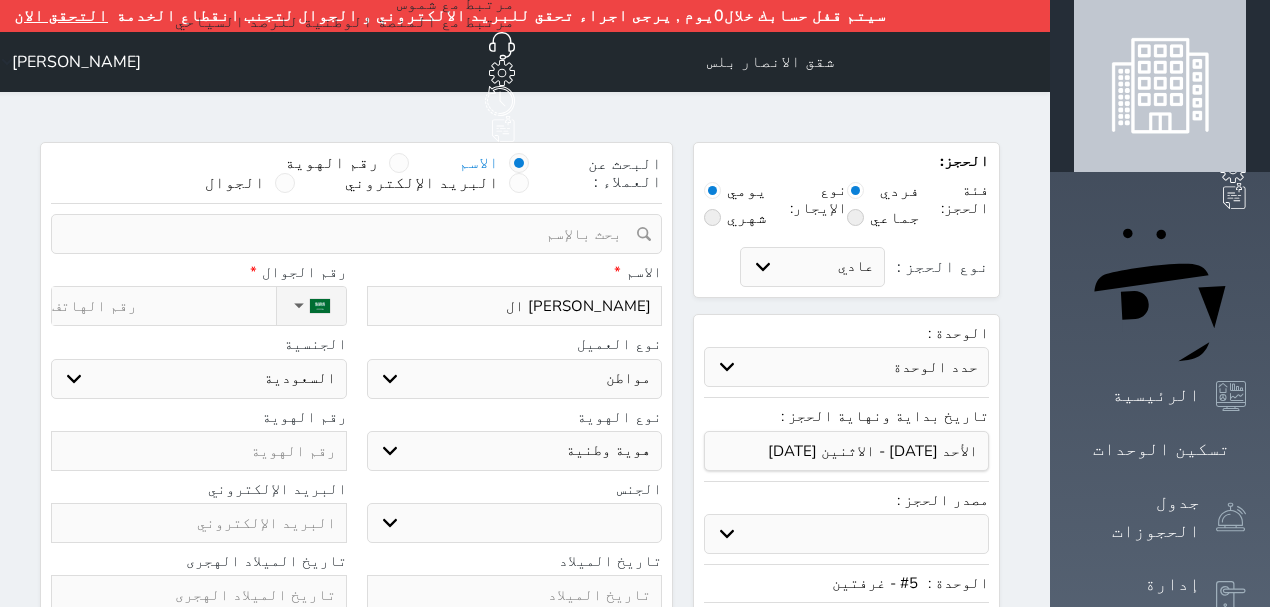 type on "[PERSON_NAME]" 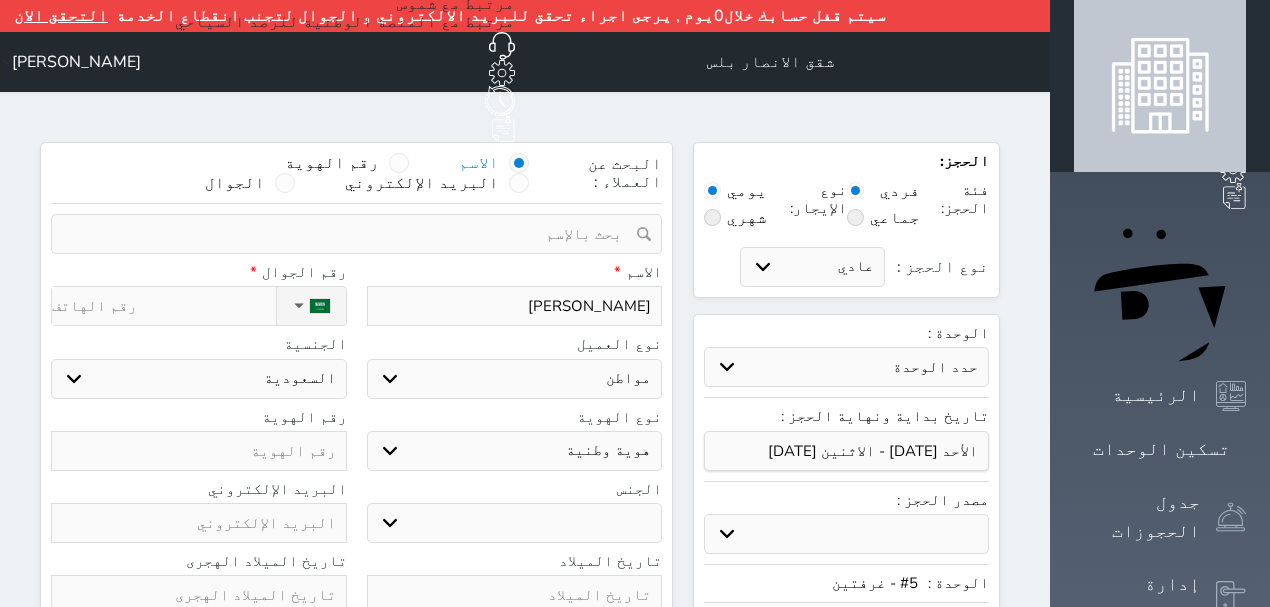 type on "[PERSON_NAME] اللة" 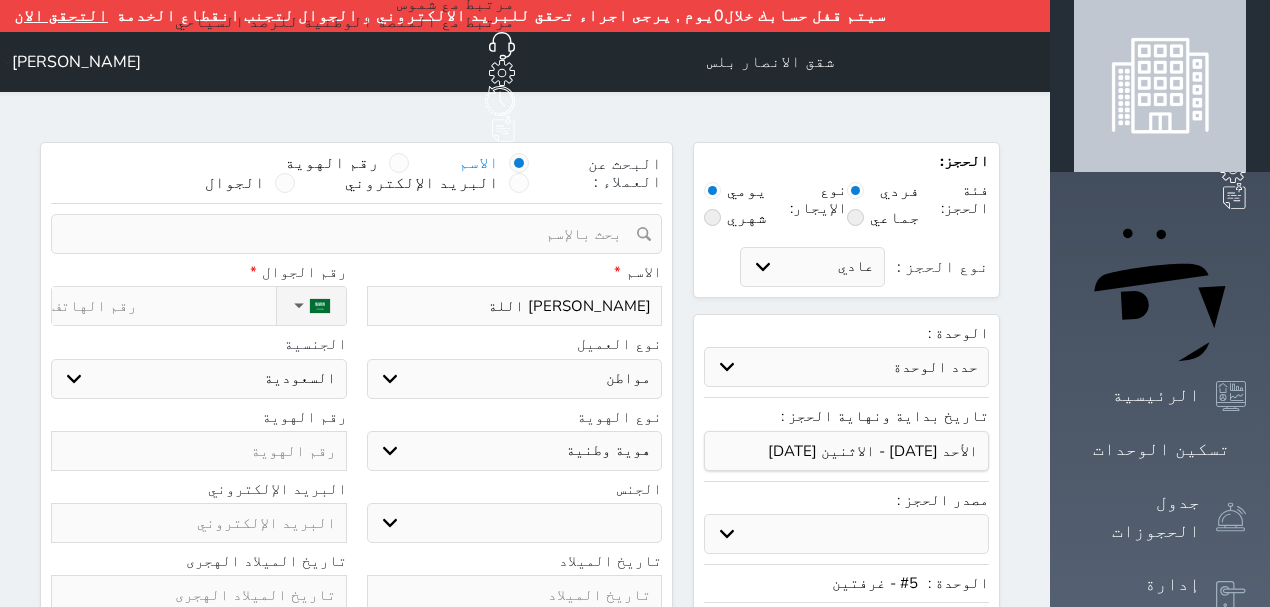 type on "[PERSON_NAME] اللة" 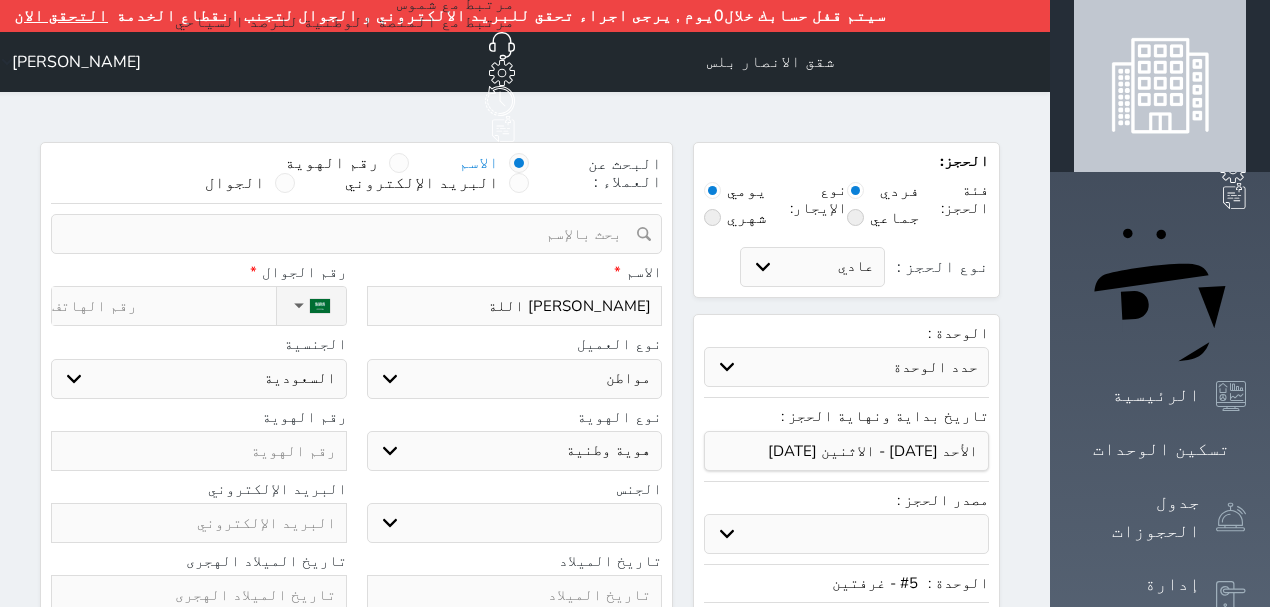 click on "اختر نوع   مواطن مواطن خليجي زائر مقيم" at bounding box center [515, 379] 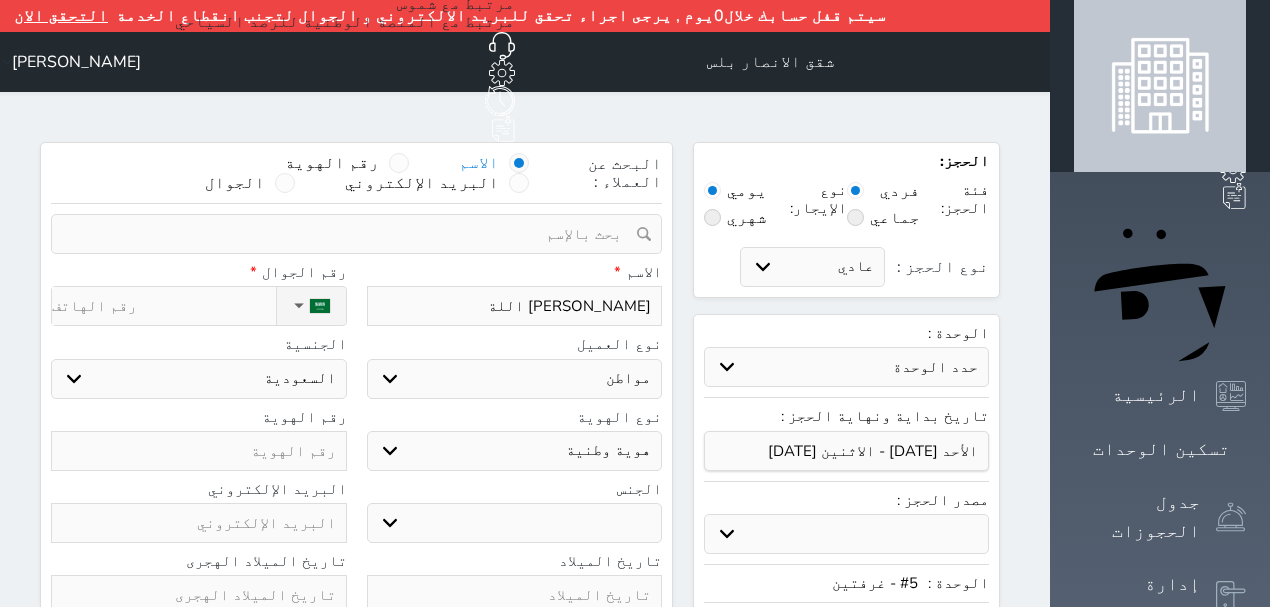 select on "4" 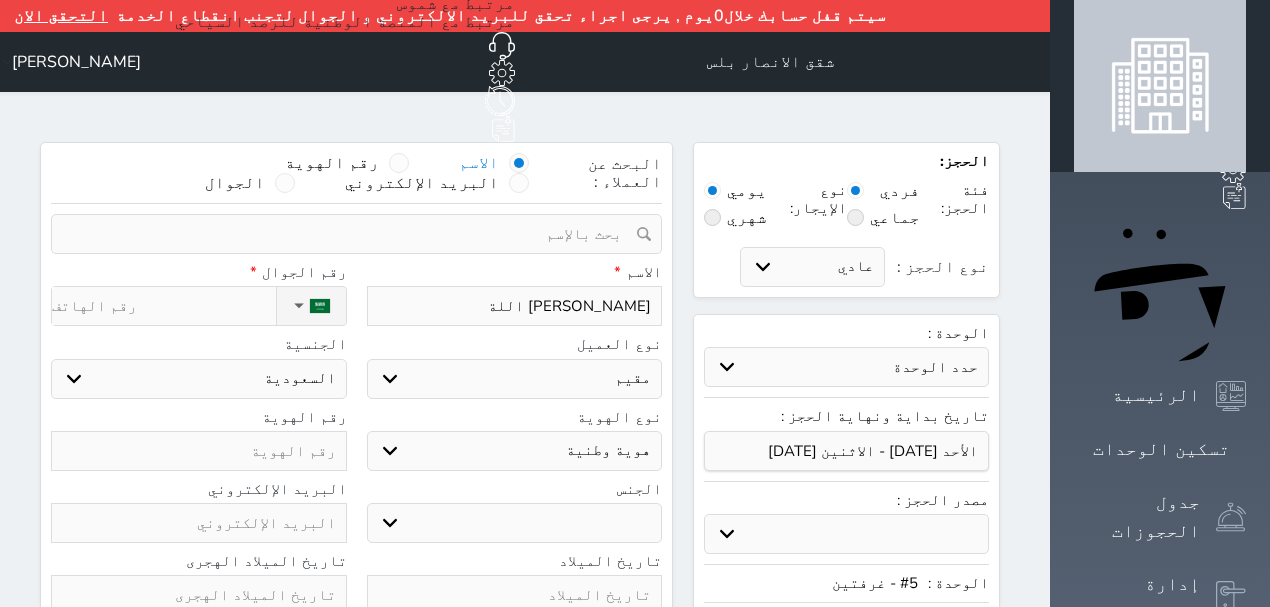 click on "اختر نوع   مواطن مواطن خليجي زائر مقيم" at bounding box center [515, 379] 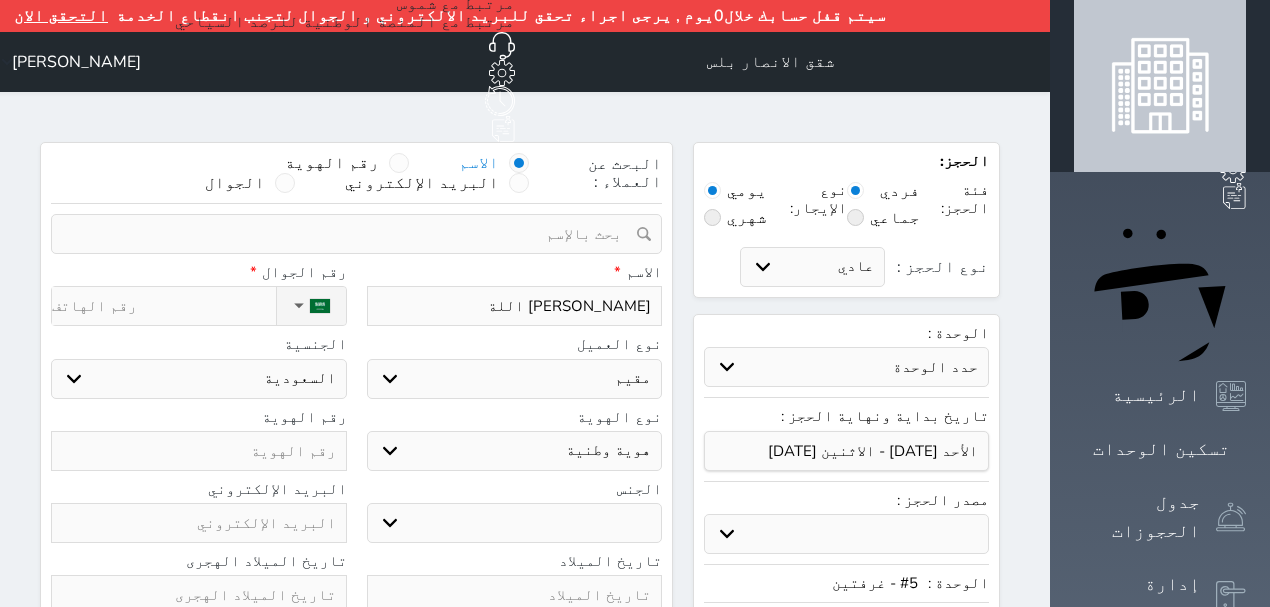 select 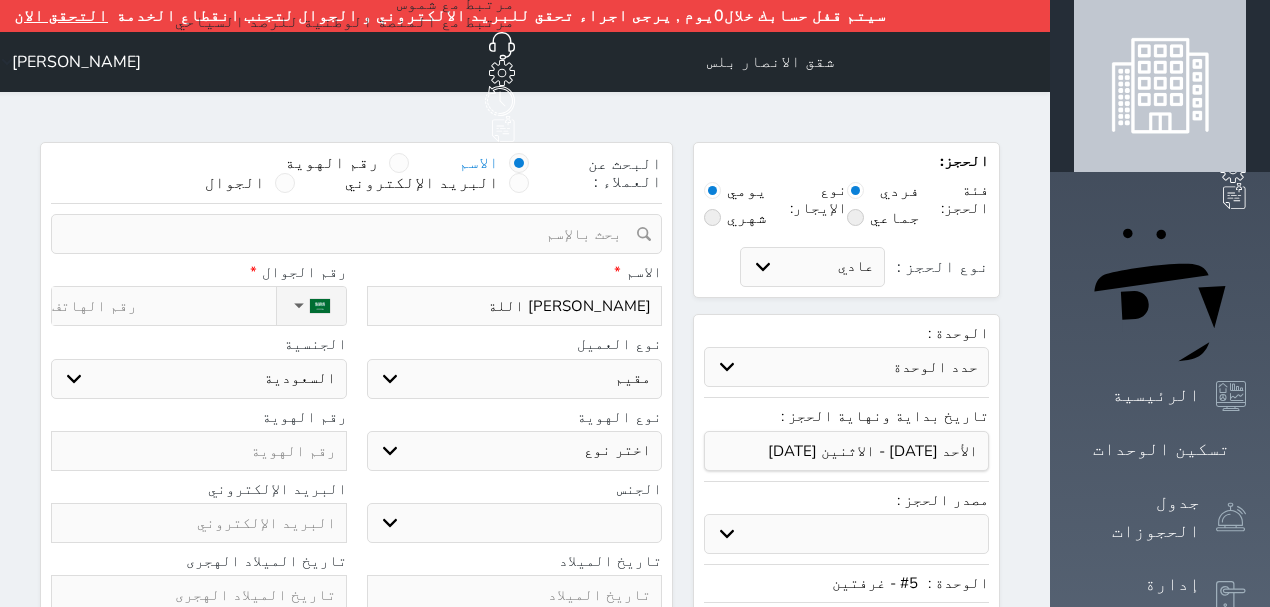 select 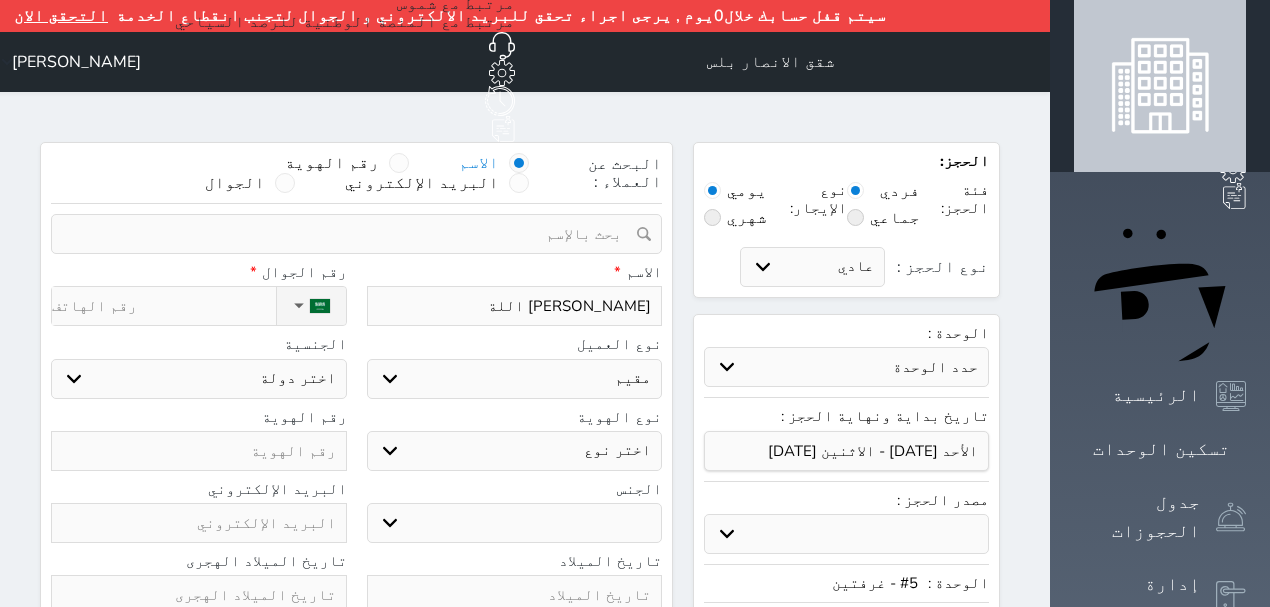 drag, startPoint x: 694, startPoint y: 384, endPoint x: 690, endPoint y: 401, distance: 17.464249 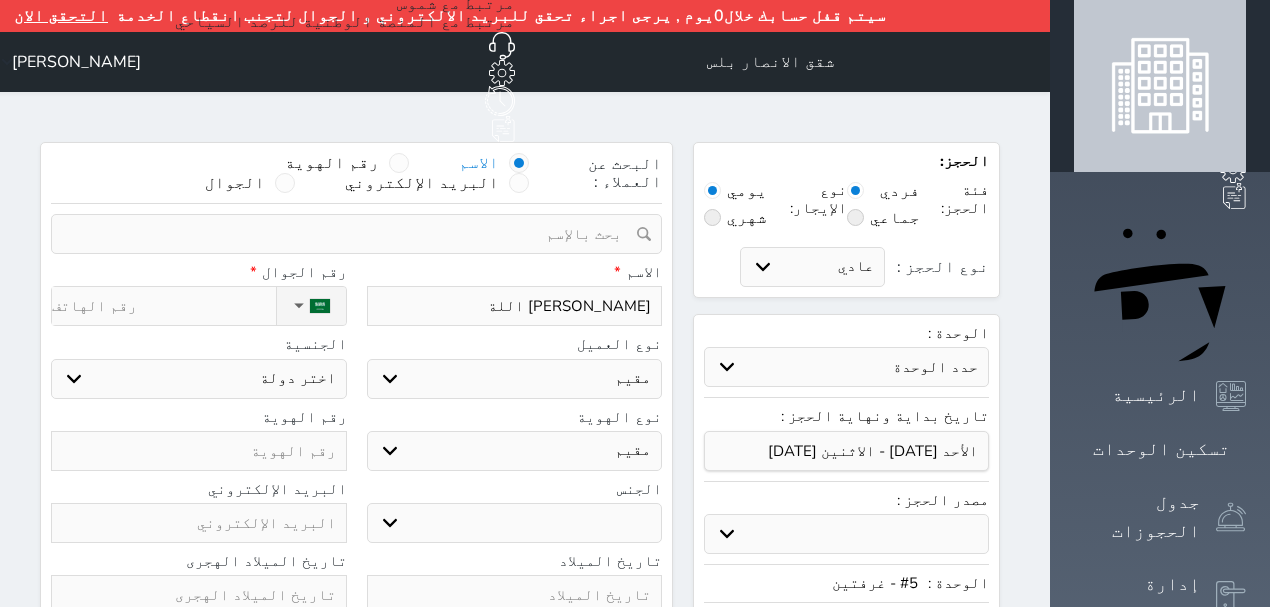 click on "اختر نوع   مقيم جواز السفر" at bounding box center [515, 451] 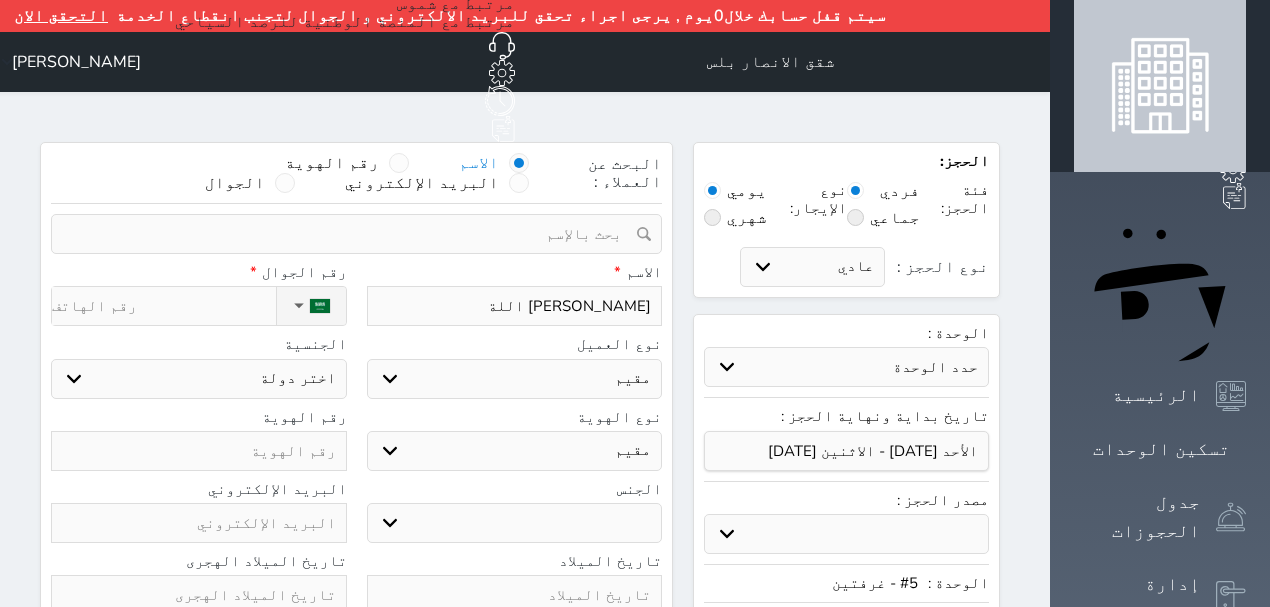 click on "ذكر   انثى" at bounding box center (515, 523) 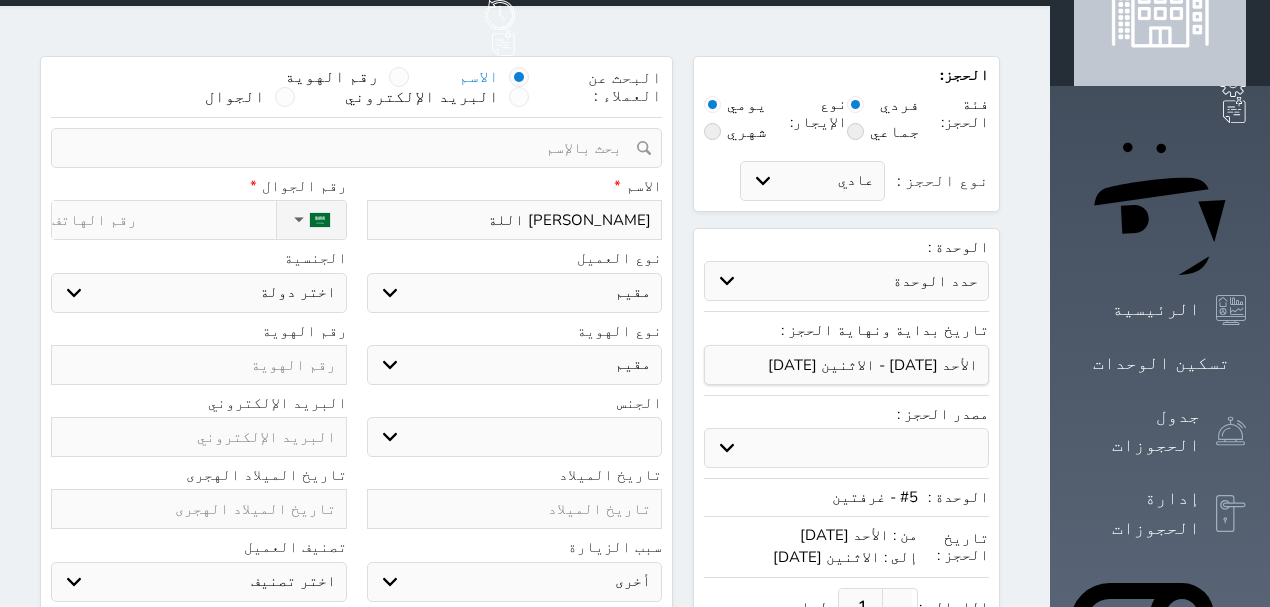 scroll, scrollTop: 266, scrollLeft: 0, axis: vertical 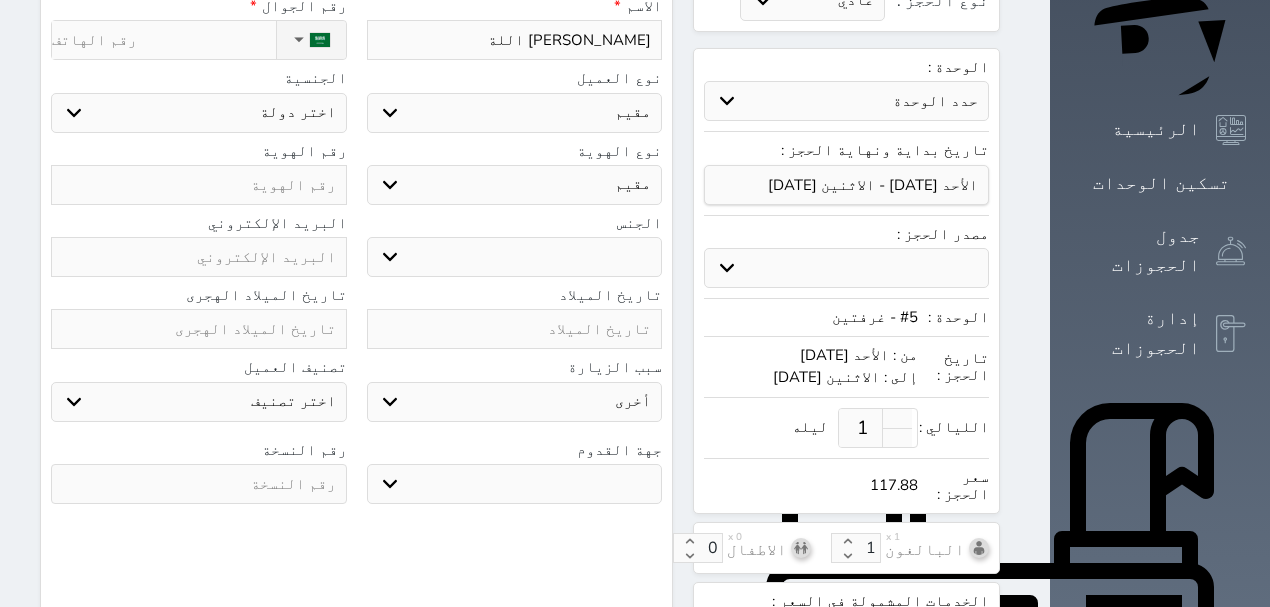 click on "جو بحر ارض" at bounding box center [515, 484] 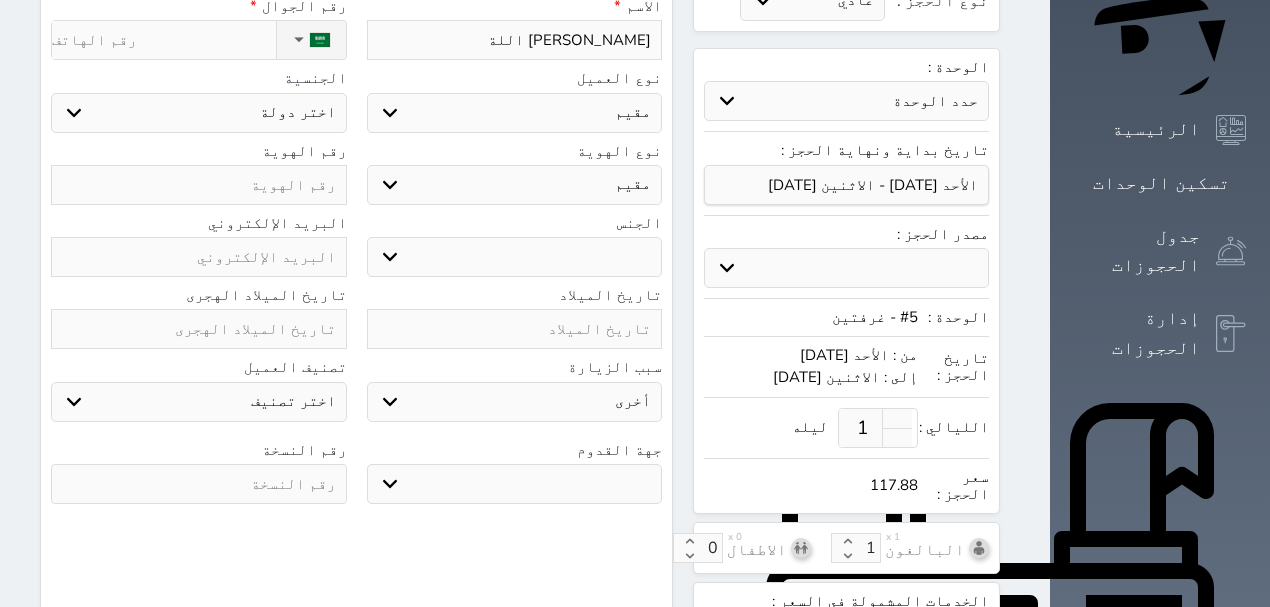 select on "9" 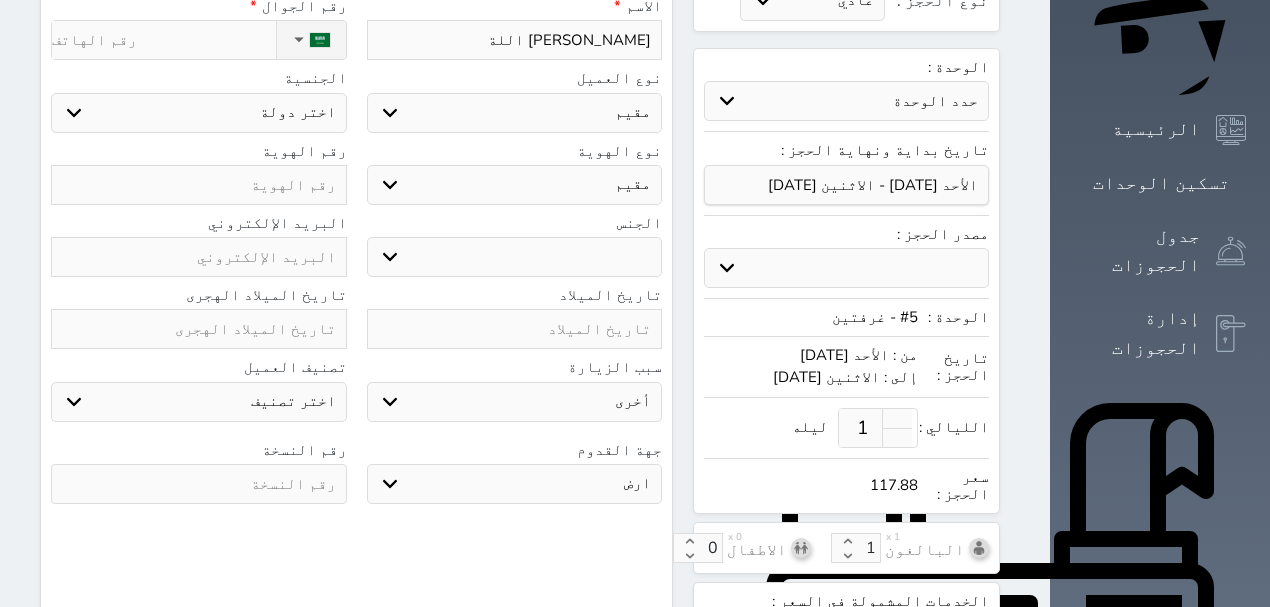 click on "جو بحر ارض" at bounding box center [515, 484] 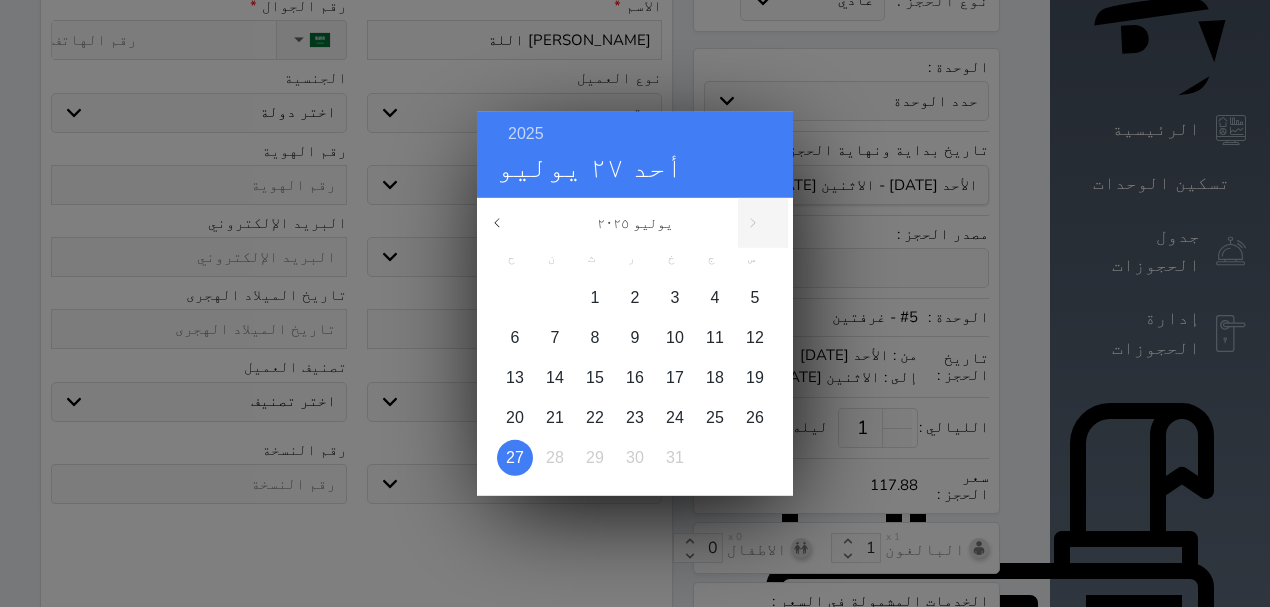 click on "2025   أحد ٢٧ يوليو         يوليو ٢٠٢٥
ح
ن
ث
ر
خ
ج
س
1   2   3   4   5   6   7   8   9   10   11   12   13   14   15   16   17   18   19   20   21   22   23   24   25   26   27   28   29   30   31
[DATE]
فبراير
مارس
أبريل
مايو
يونيو
يوليو
أغسطس
سبتمبر
أكتوبر" at bounding box center [635, 303] 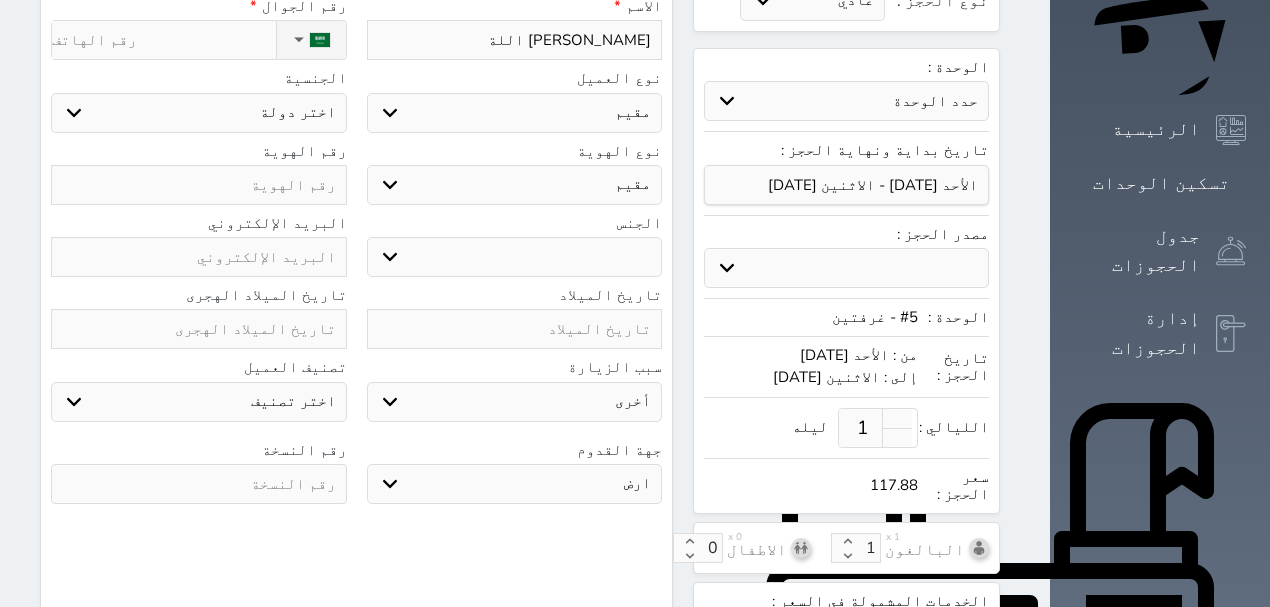 click on "سياحة زيارة الاهل والاصدقاء زيارة دينية زيارة عمل زيارة رياضية زيارة ترفيهية أخرى موظف ديوان عمل نزيل حجر موظف وزارة الصحة" at bounding box center (515, 402) 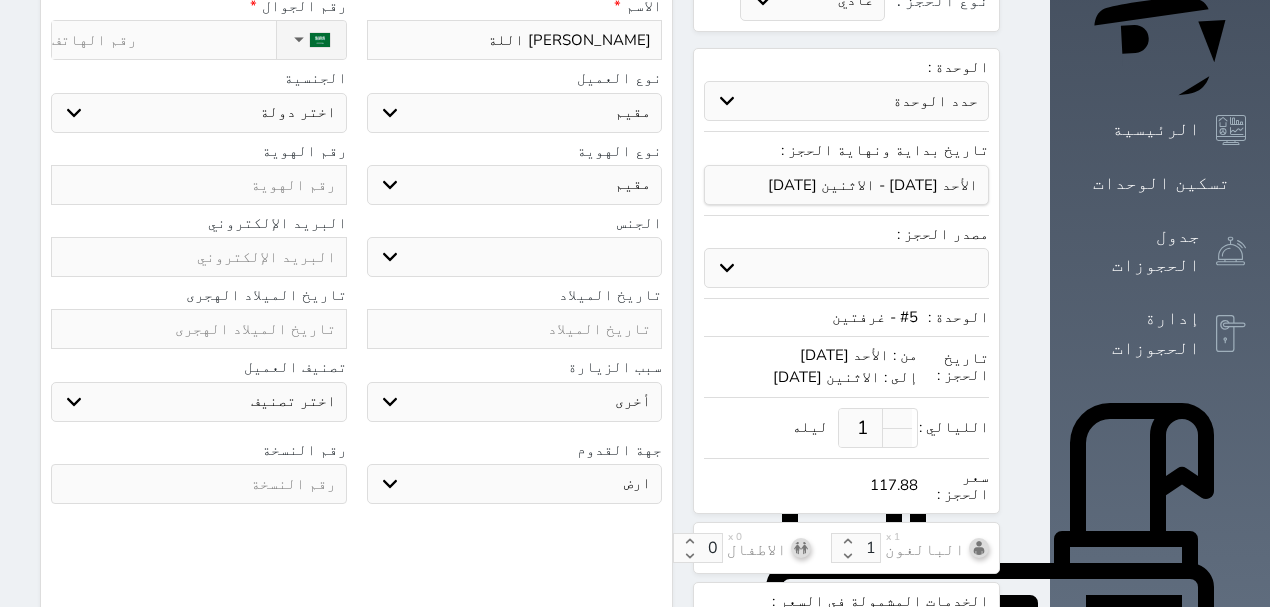 select on "3" 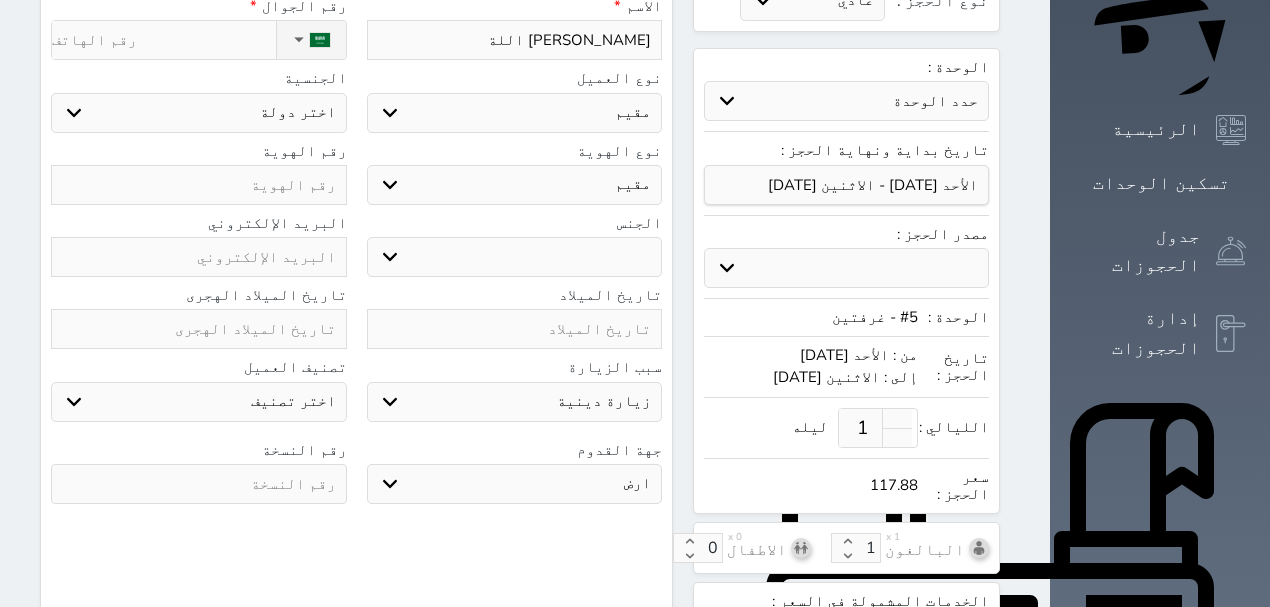 click on "سياحة زيارة الاهل والاصدقاء زيارة دينية زيارة عمل زيارة رياضية زيارة ترفيهية أخرى موظف ديوان عمل نزيل حجر موظف وزارة الصحة" at bounding box center (515, 402) 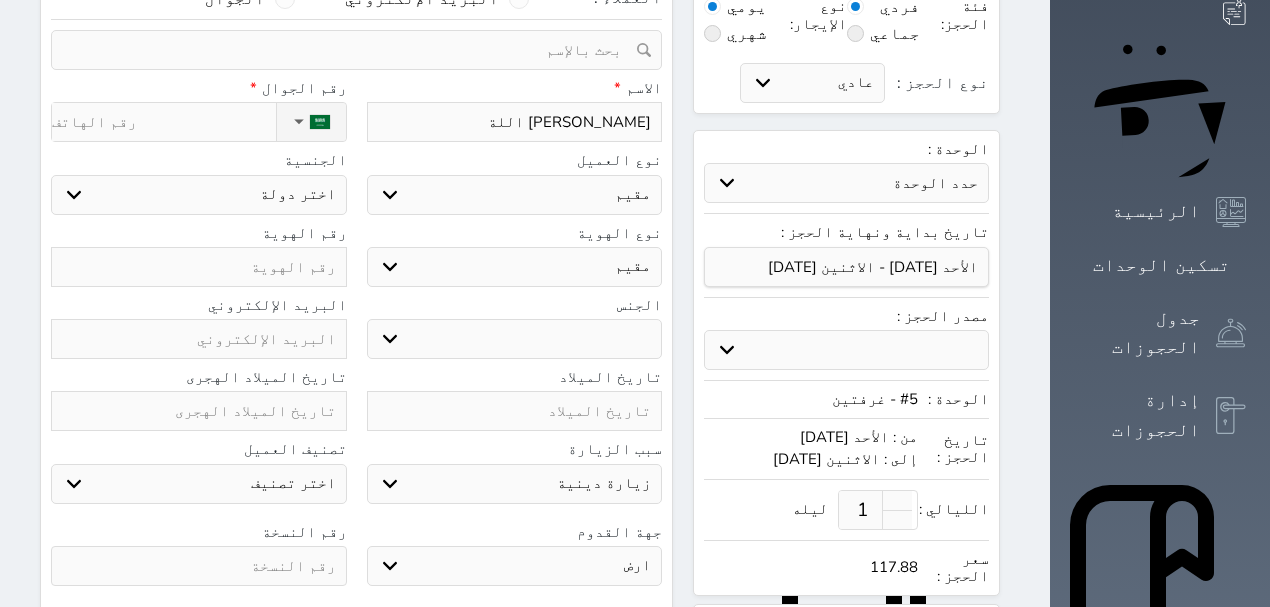 scroll, scrollTop: 66, scrollLeft: 0, axis: vertical 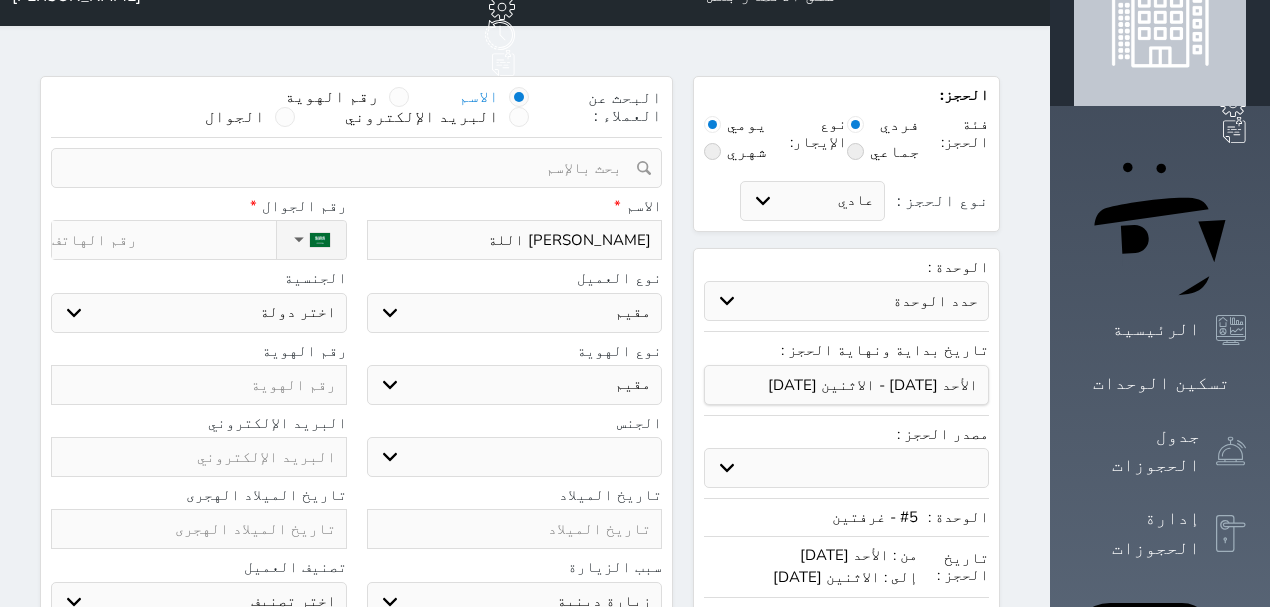 click on "اختر دولة
اثيوبيا
اجنبي بجواز [DEMOGRAPHIC_DATA]
اخرى
[GEOGRAPHIC_DATA]
[GEOGRAPHIC_DATA]
[GEOGRAPHIC_DATA]
[GEOGRAPHIC_DATA]
[GEOGRAPHIC_DATA]
[GEOGRAPHIC_DATA]
[GEOGRAPHIC_DATA]" at bounding box center [199, 313] 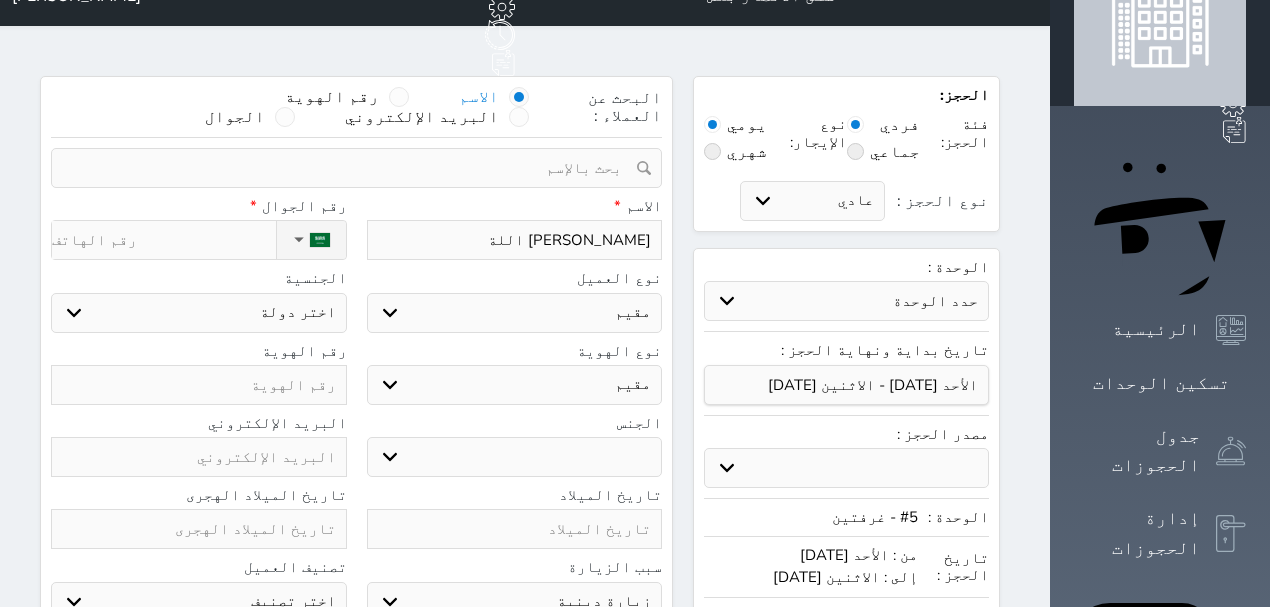 select on "301" 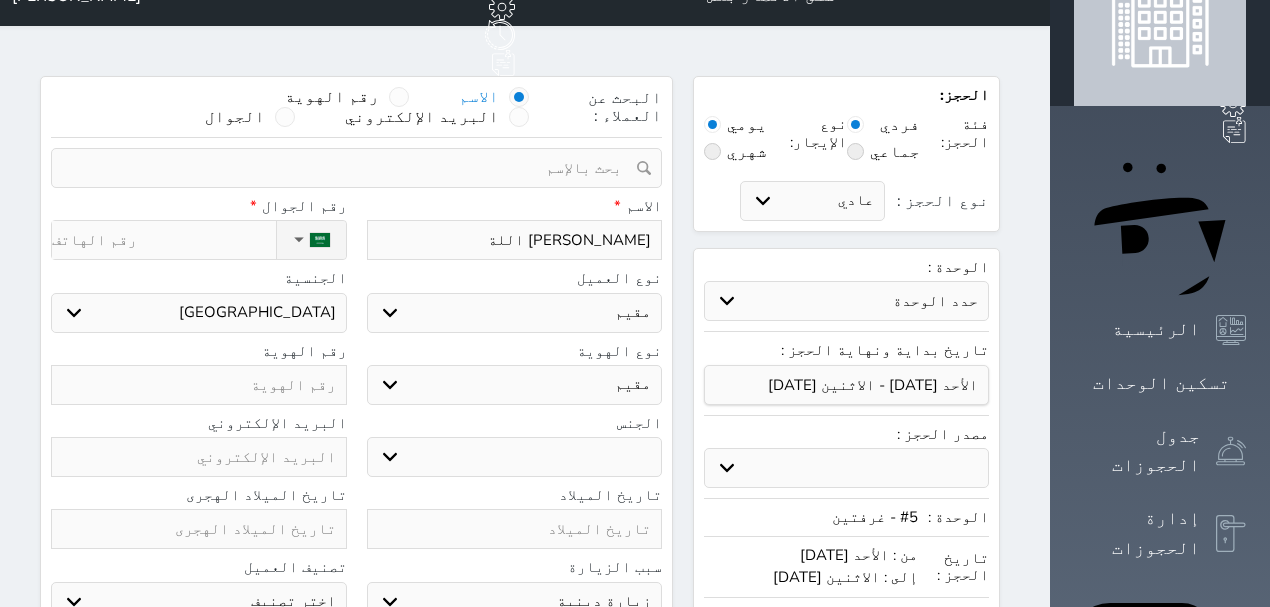 click on "اختر دولة
اثيوبيا
اجنبي بجواز [DEMOGRAPHIC_DATA]
اخرى
[GEOGRAPHIC_DATA]
[GEOGRAPHIC_DATA]
[GEOGRAPHIC_DATA]
[GEOGRAPHIC_DATA]
[GEOGRAPHIC_DATA]
[GEOGRAPHIC_DATA]
[GEOGRAPHIC_DATA]" at bounding box center [199, 313] 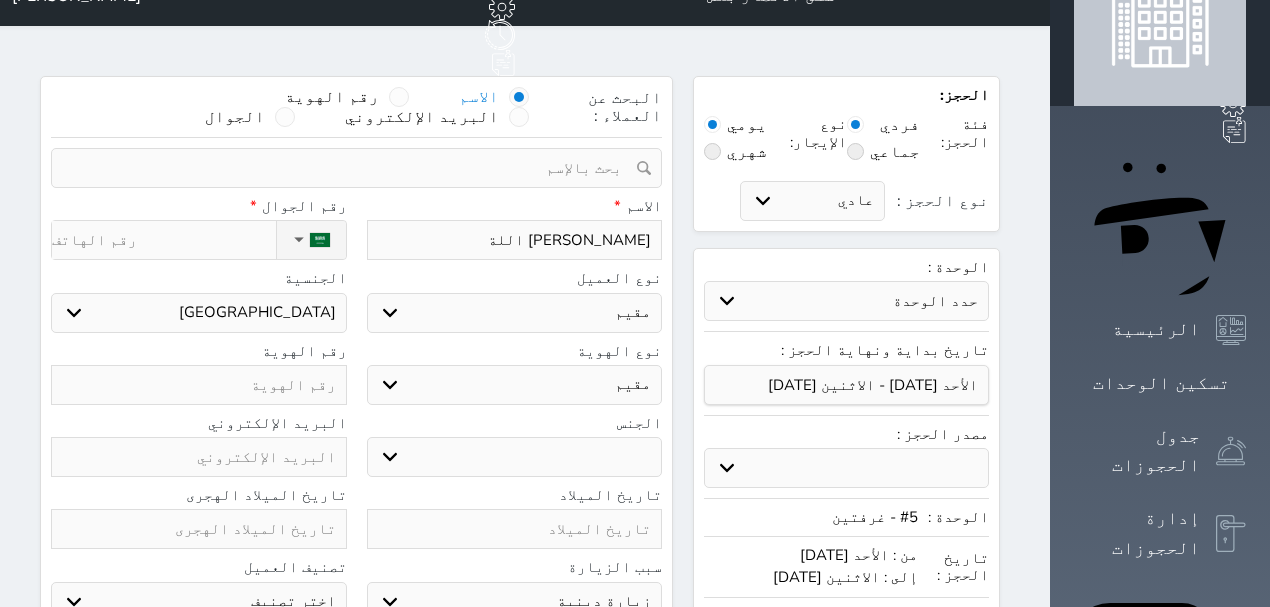 click at bounding box center [199, 385] 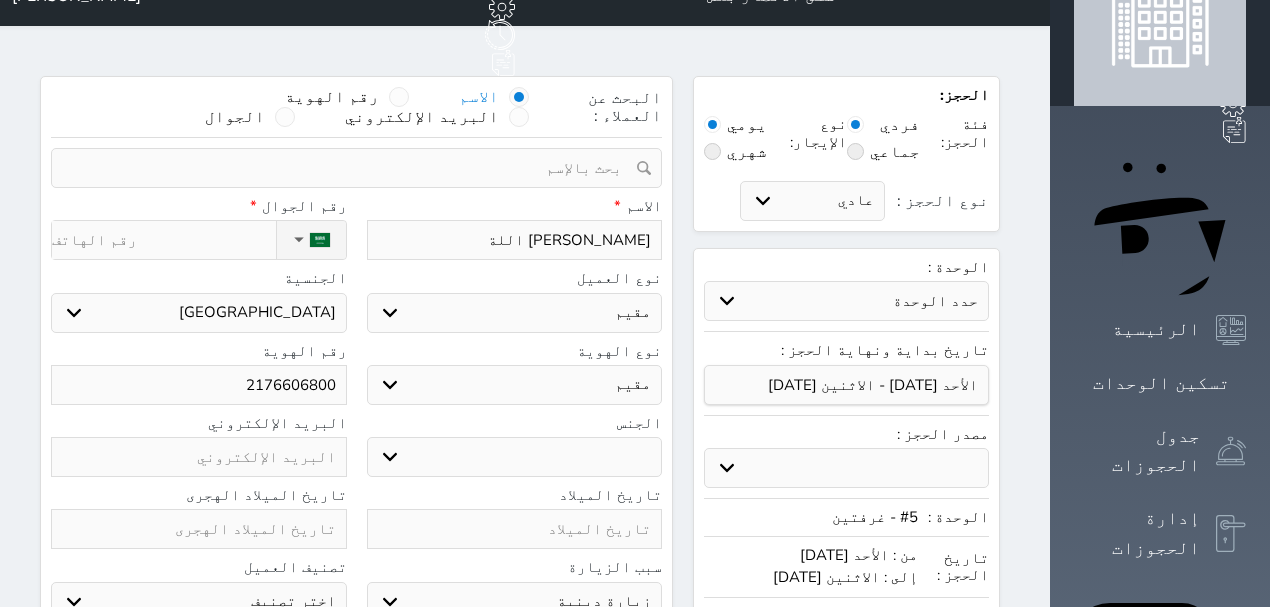 type on "2176606800" 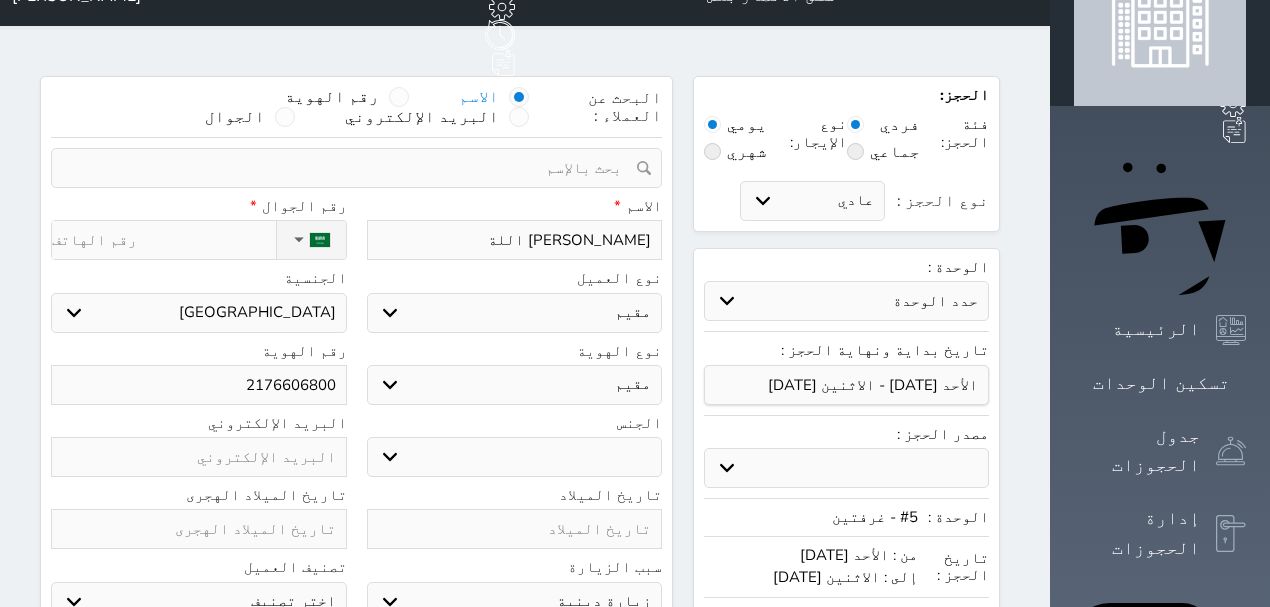 click on "نوع الحجز :" at bounding box center [163, 240] 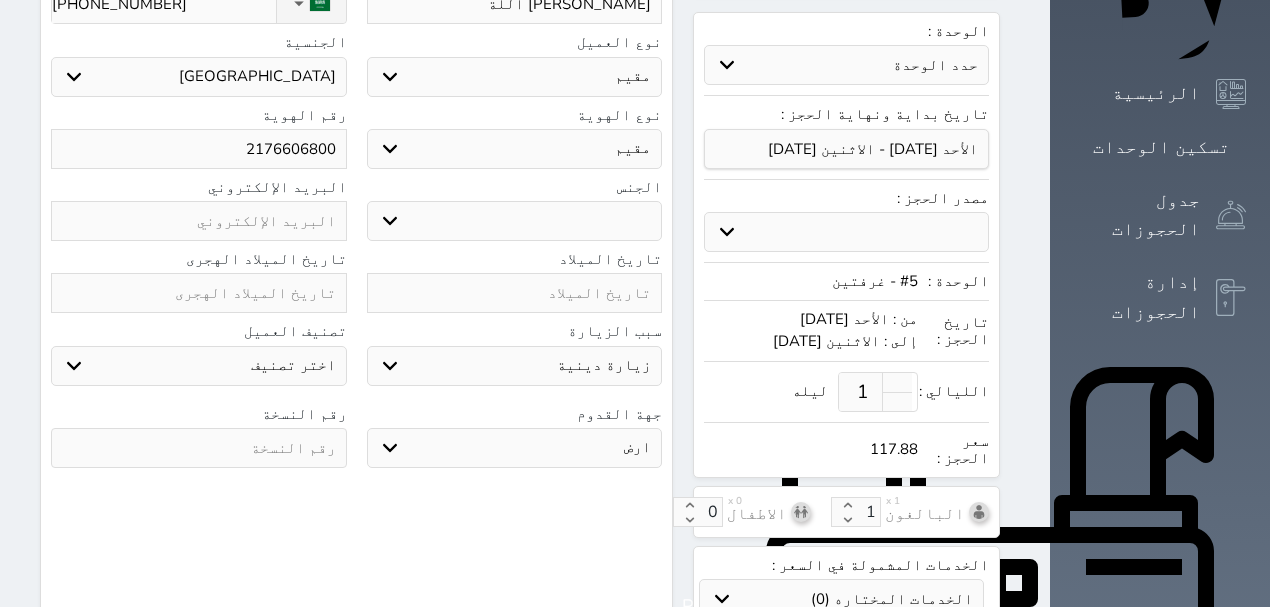 scroll, scrollTop: 333, scrollLeft: 0, axis: vertical 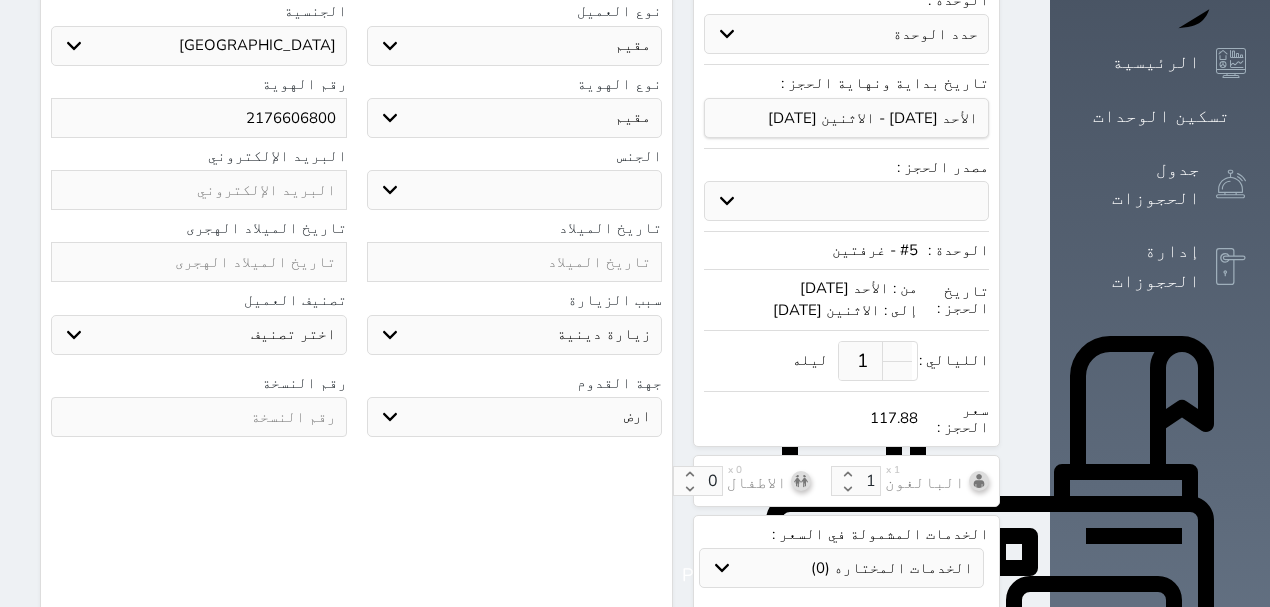 type on "[PHONE_NUMBER]" 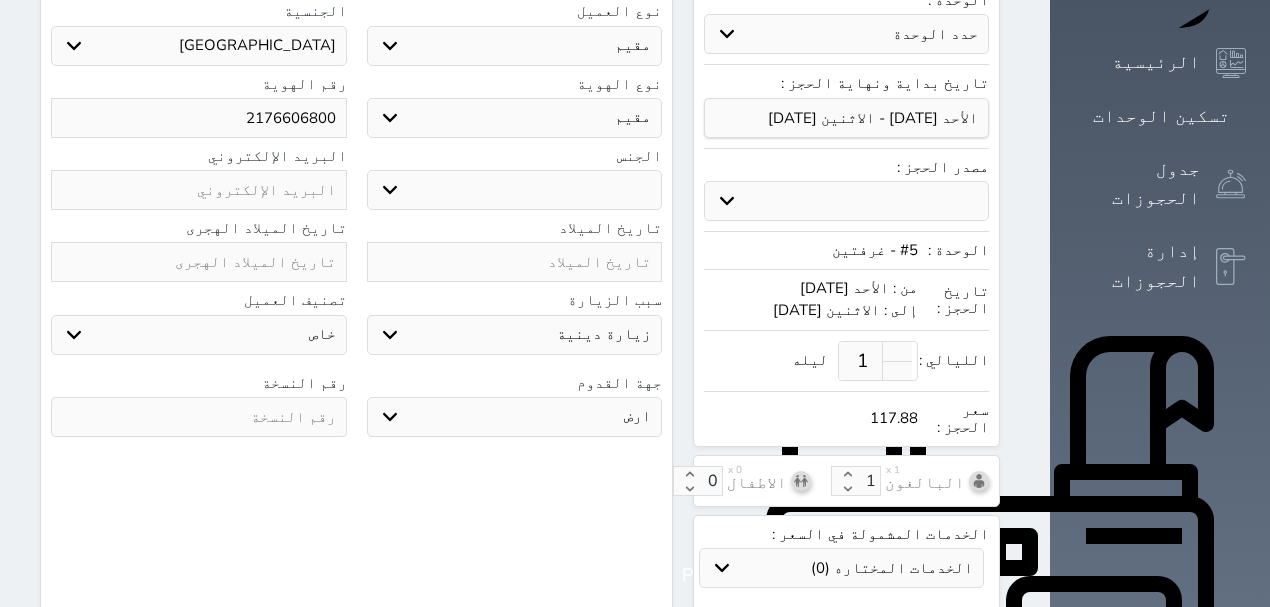 click on "اختر تصنيف
مميز
خاص
غير مرغوب فيه" at bounding box center [199, 335] 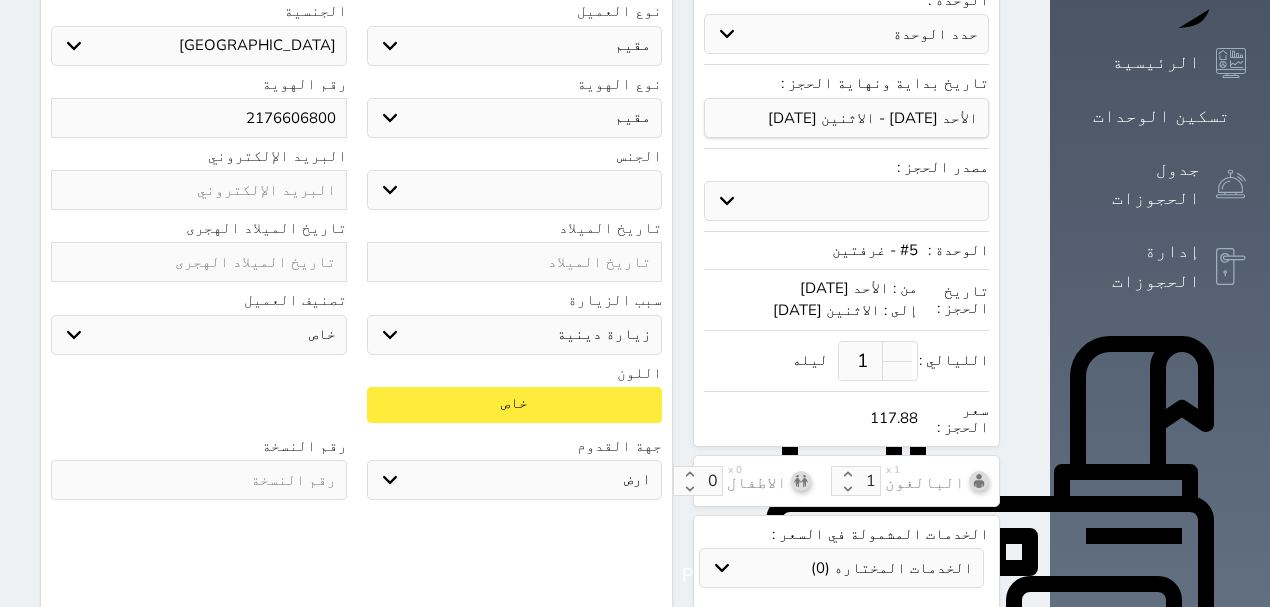 click at bounding box center [199, 480] 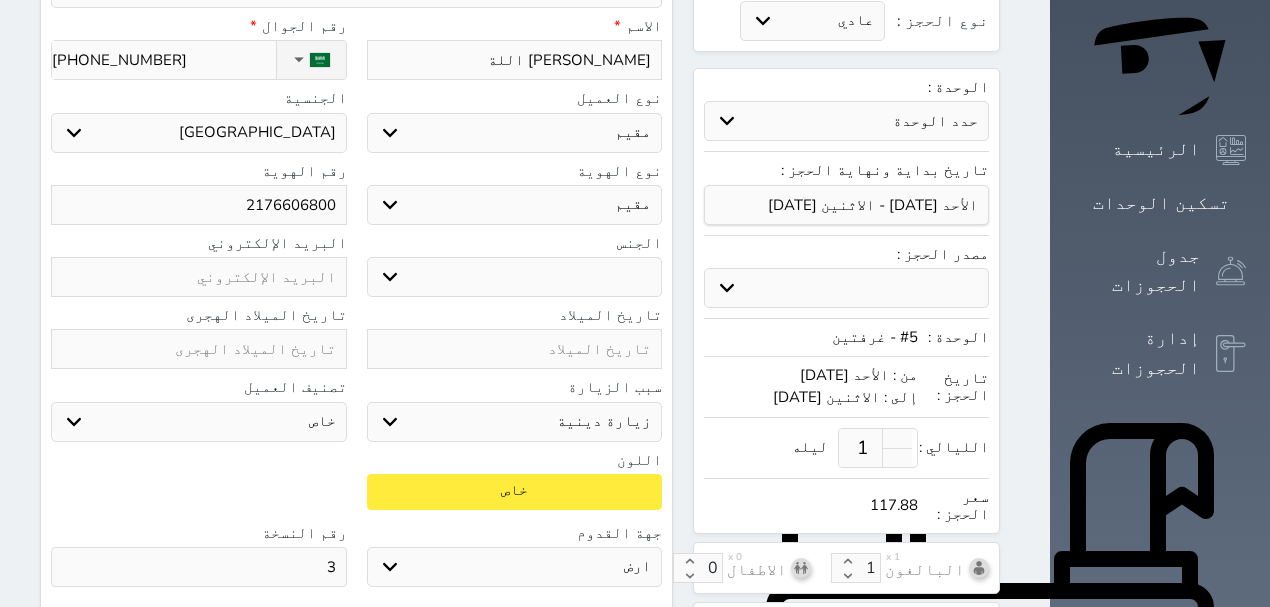 scroll, scrollTop: 133, scrollLeft: 0, axis: vertical 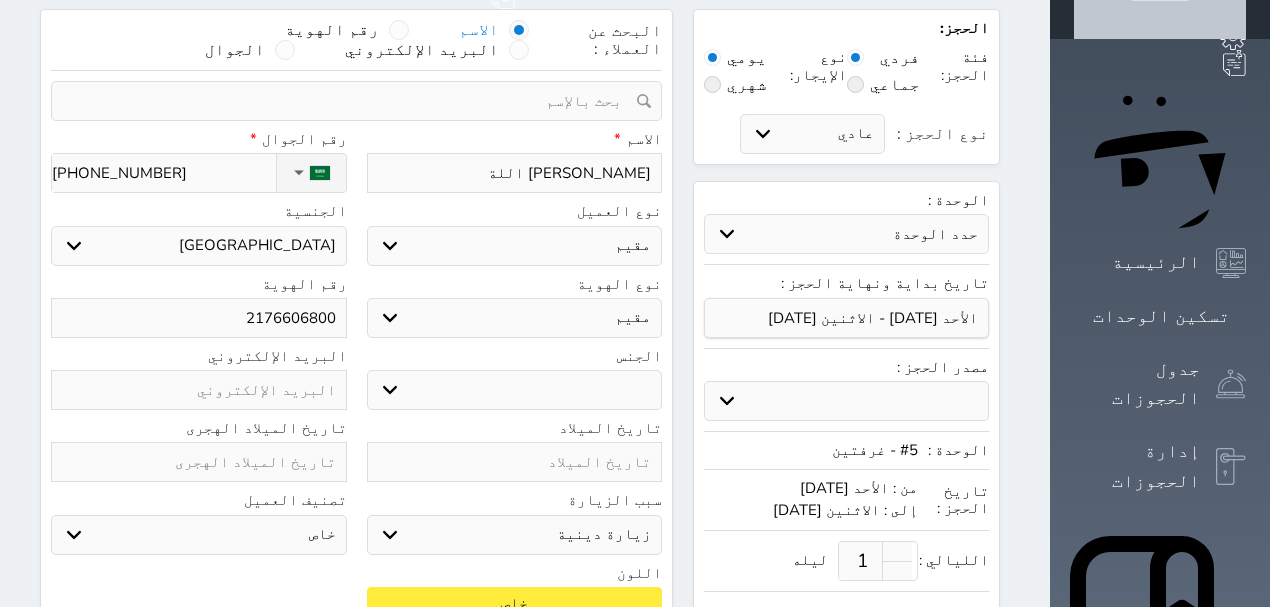 type on "3" 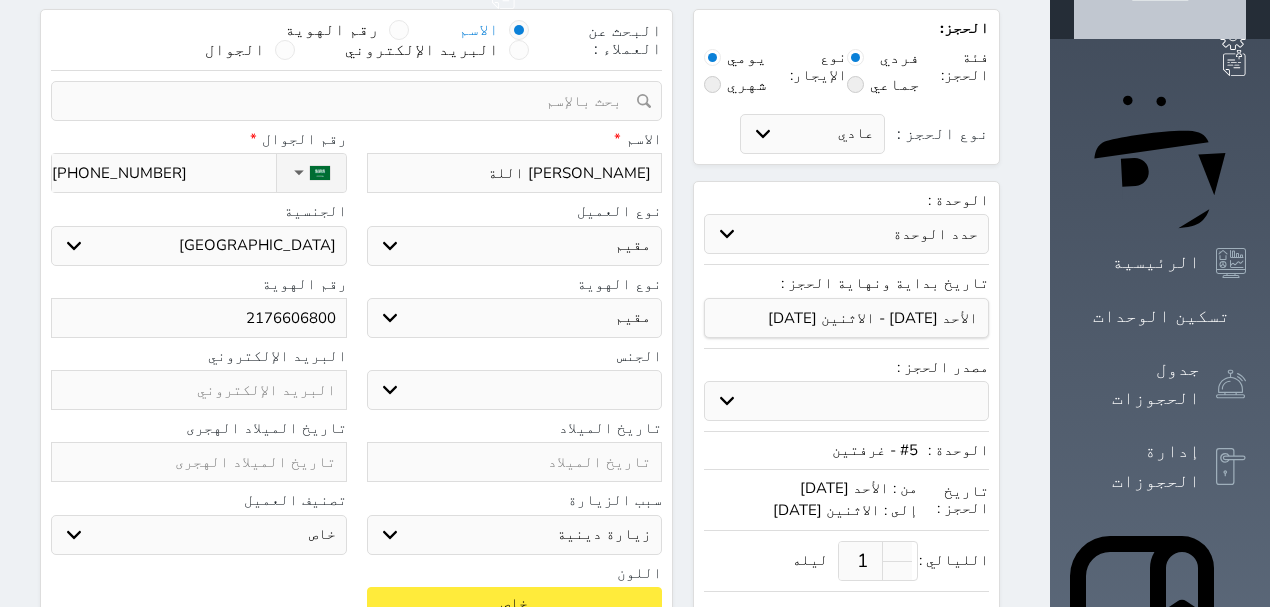 click at bounding box center (515, 462) 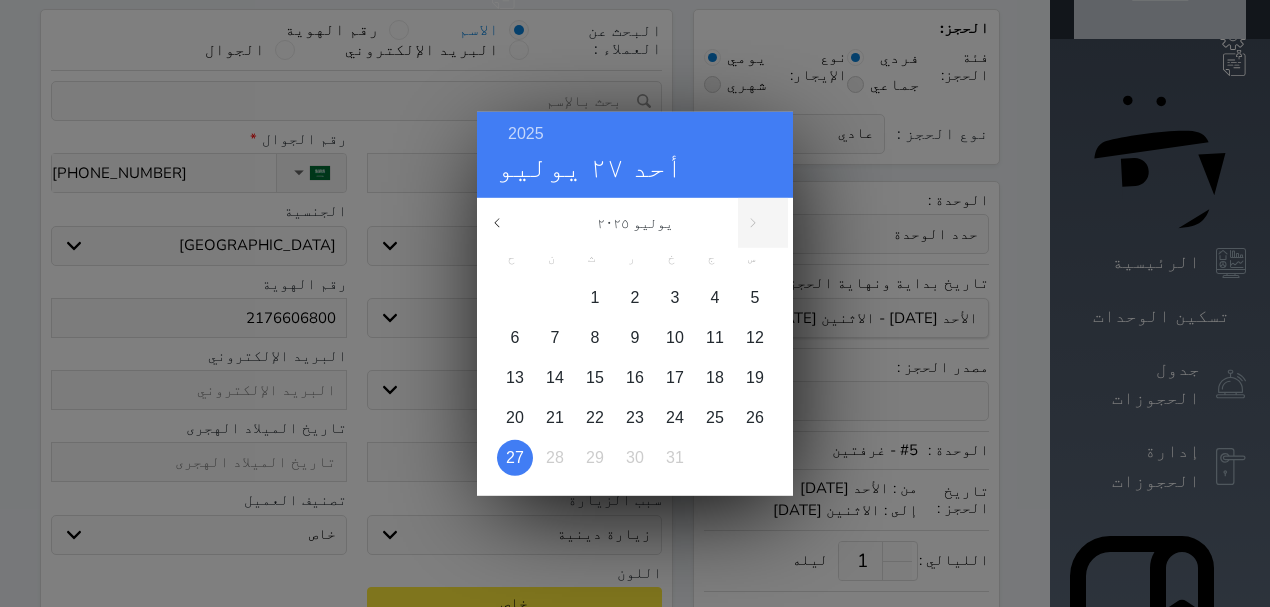 click 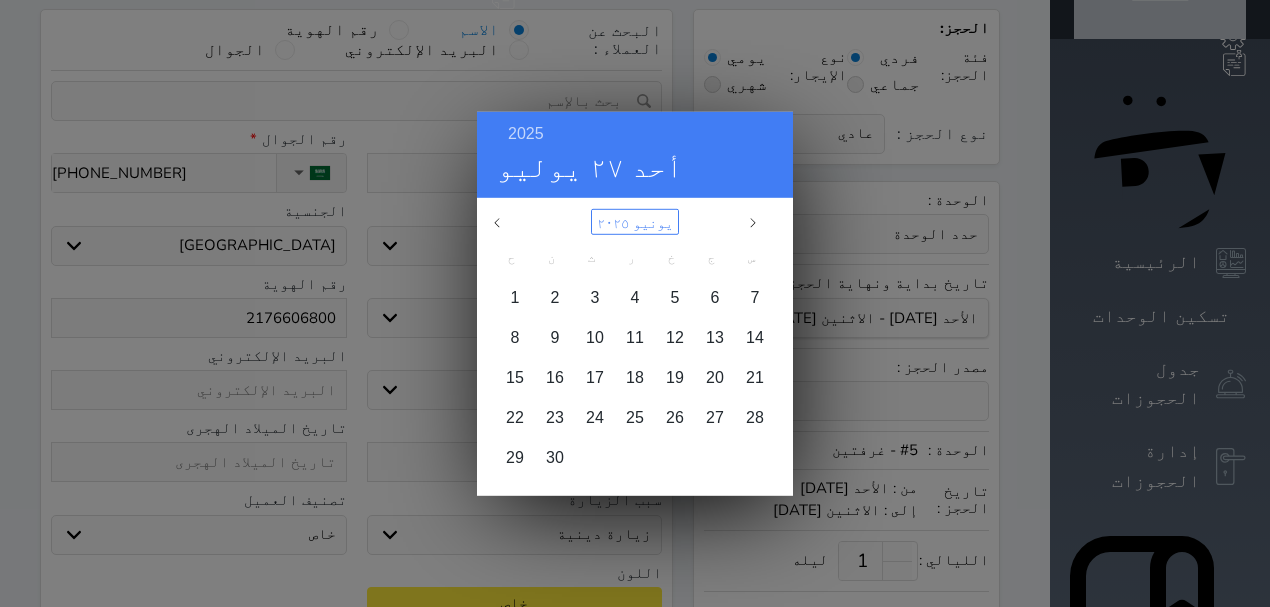 click on "يونيو ٢٠٢٥" at bounding box center (635, 221) 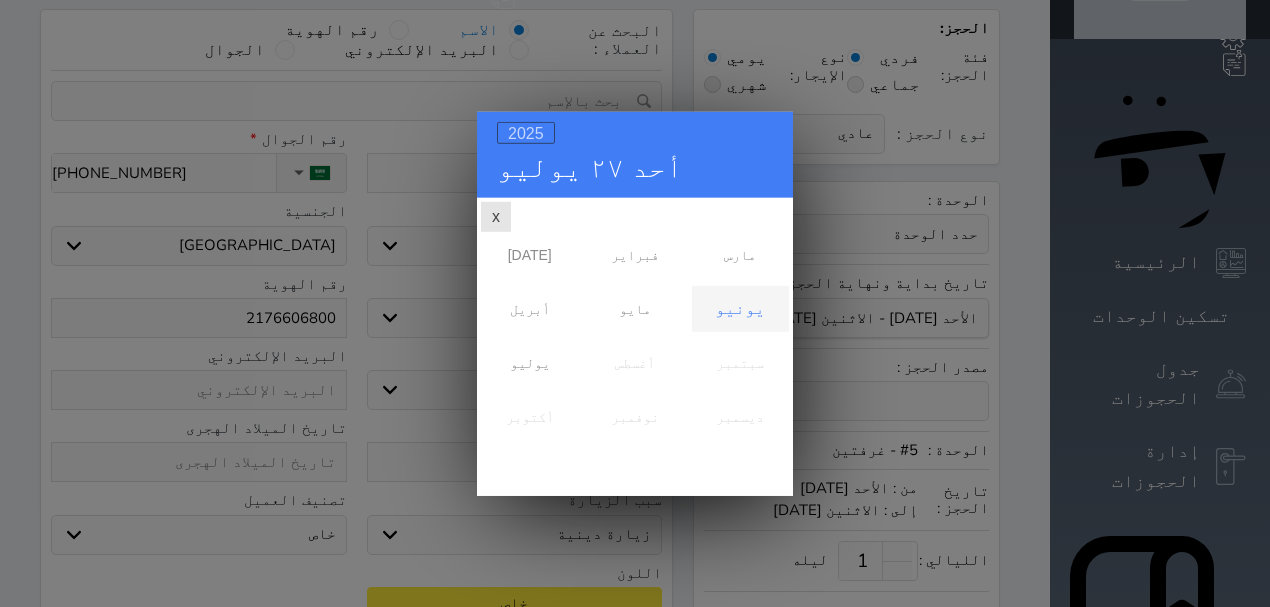 click on "2025" at bounding box center [526, 132] 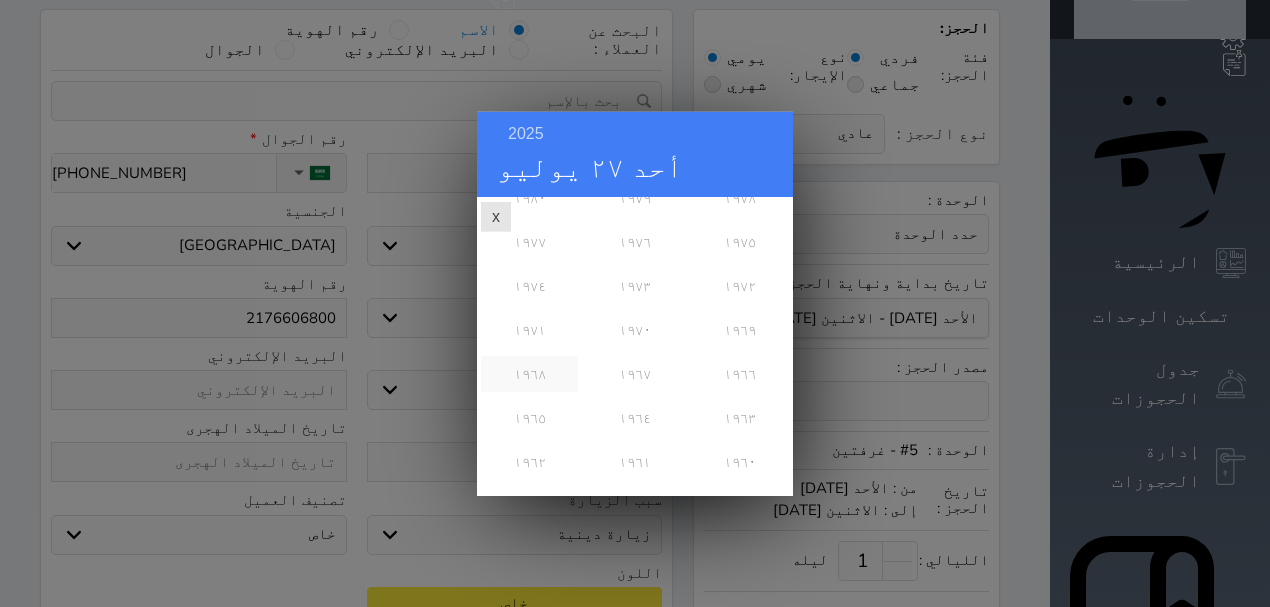 scroll, scrollTop: 800, scrollLeft: 0, axis: vertical 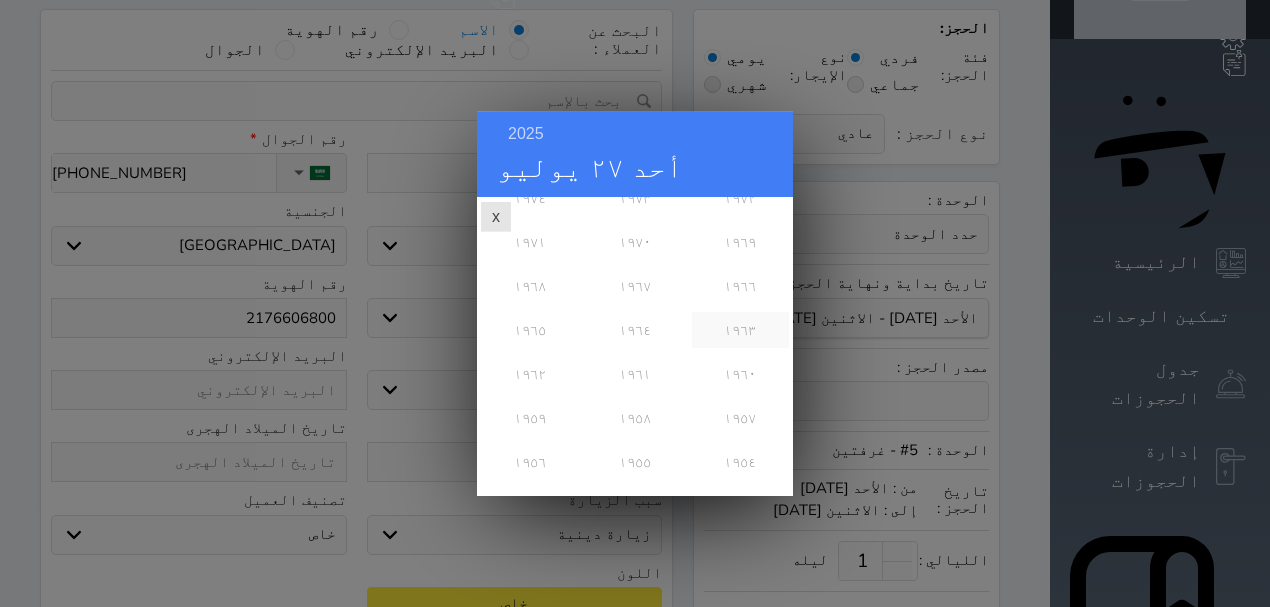 click on "١٩٦٣" at bounding box center [740, 329] 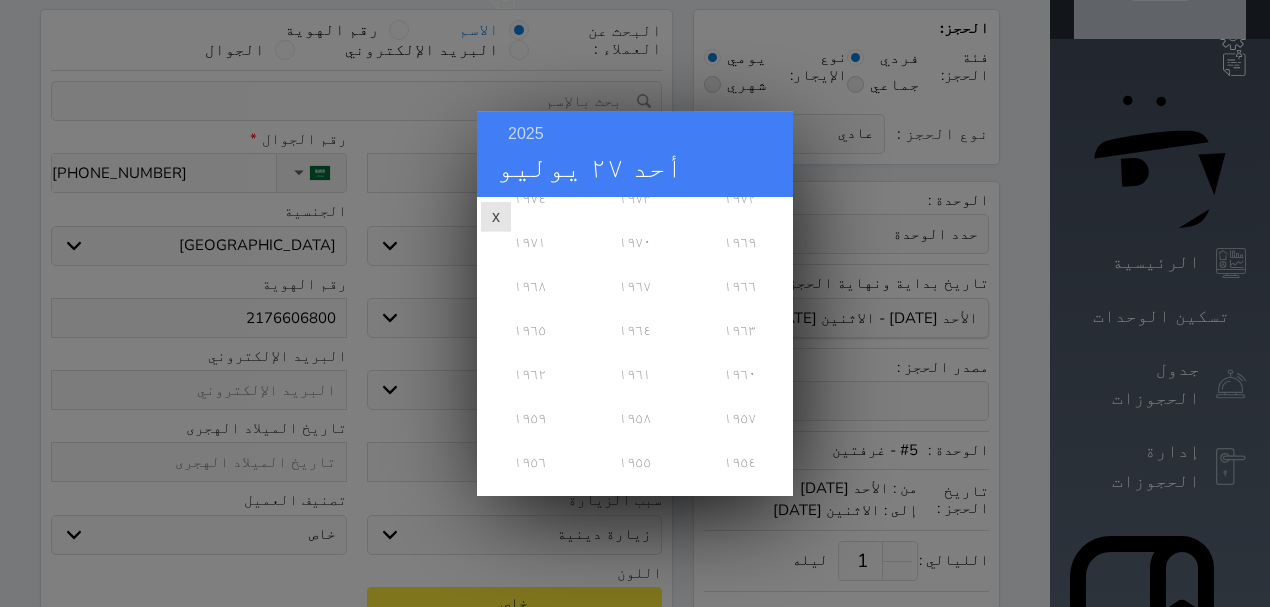 scroll, scrollTop: 0, scrollLeft: 0, axis: both 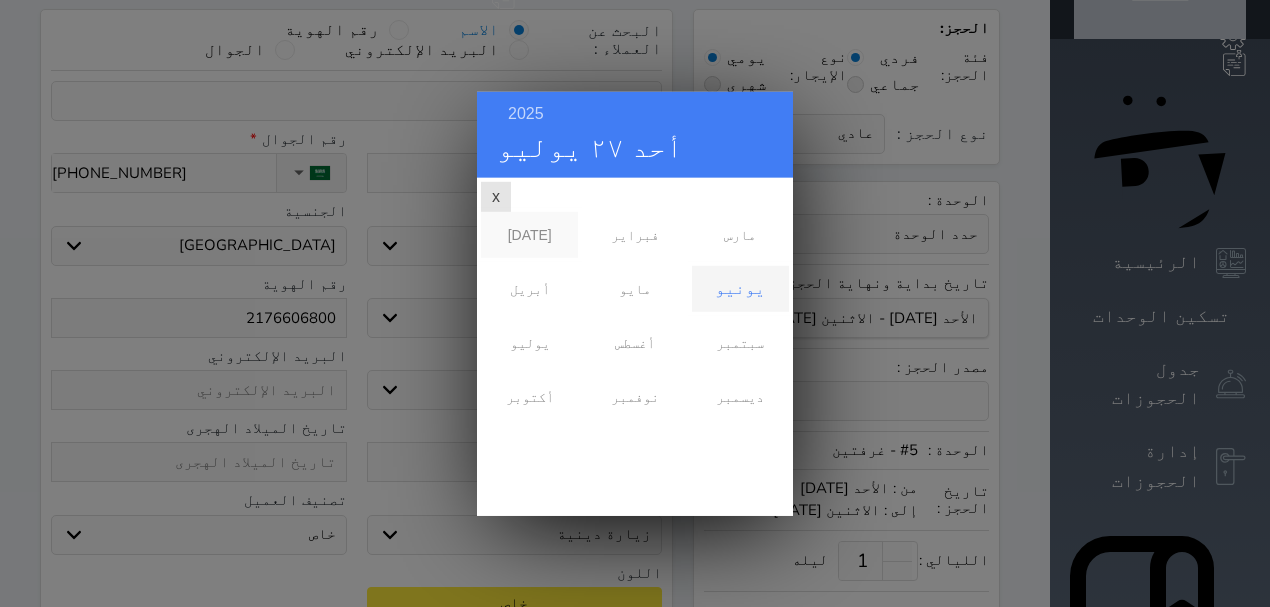 click on "[DATE]" at bounding box center (529, 234) 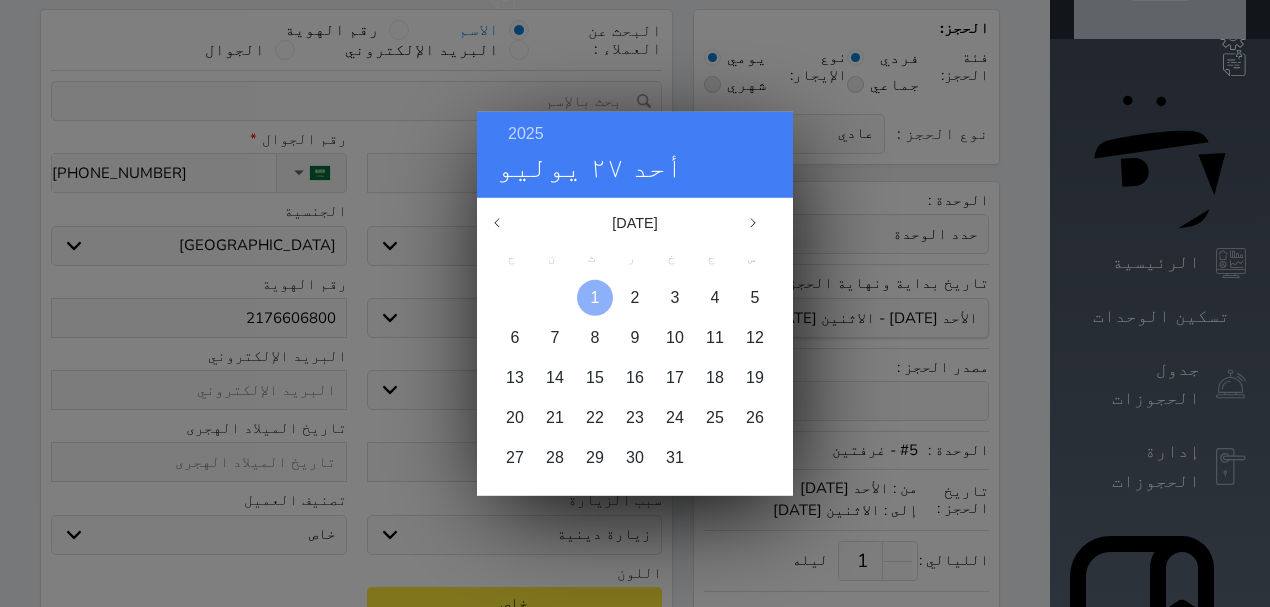 click on "1" at bounding box center (595, 296) 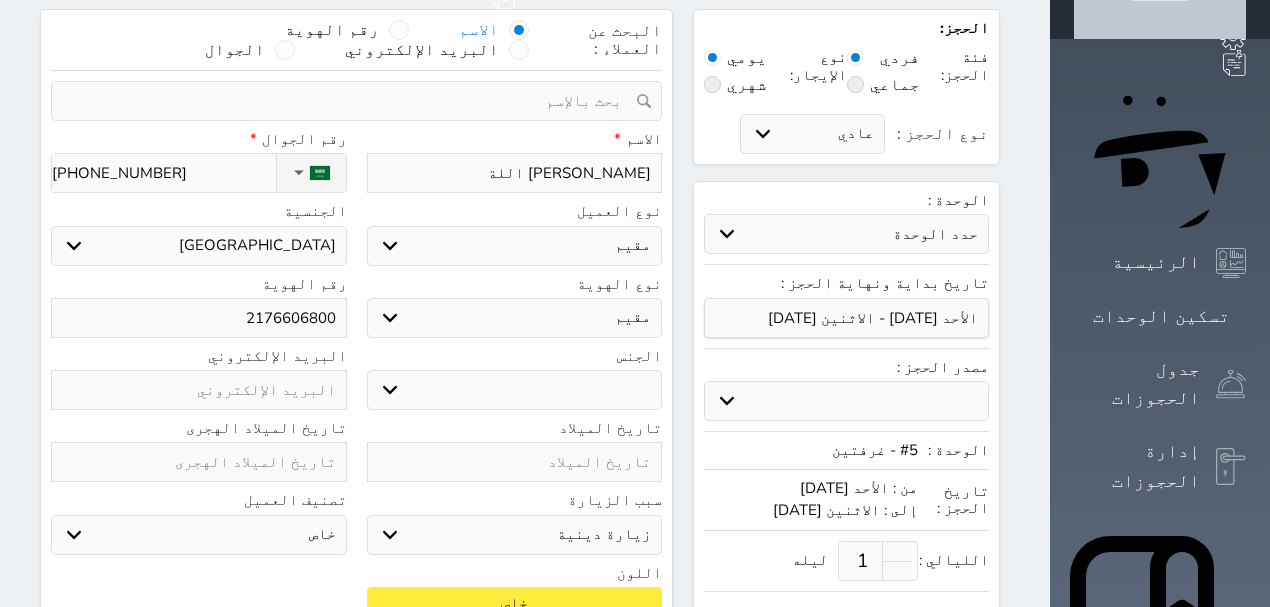 type on "[DATE]" 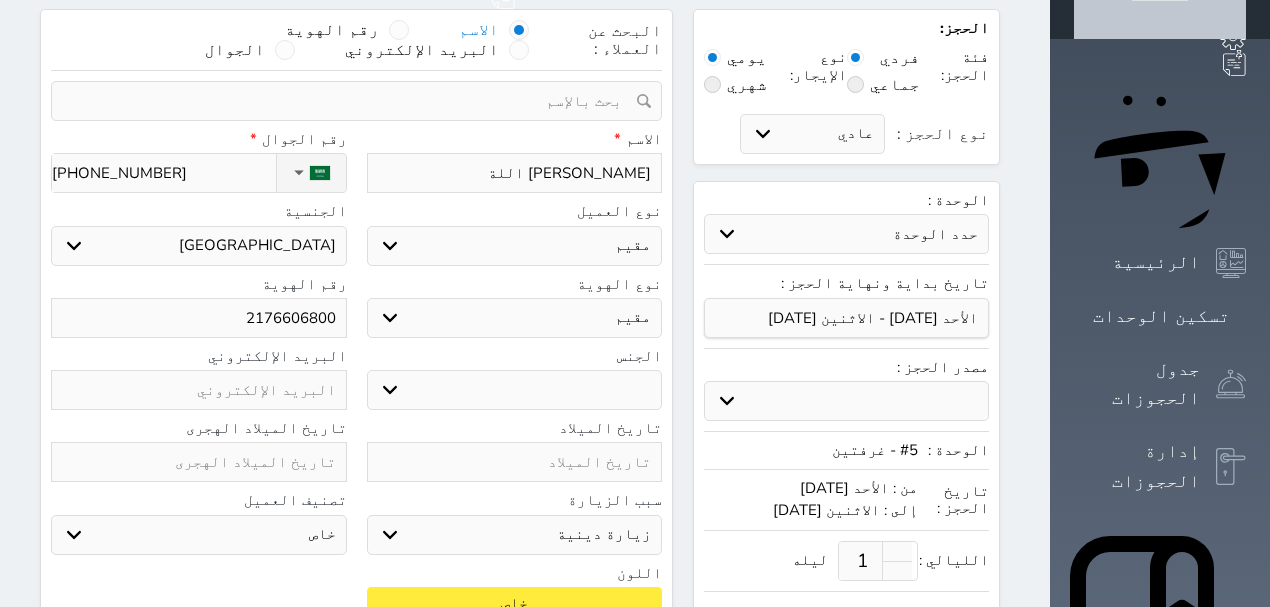 type on "[DATE]" 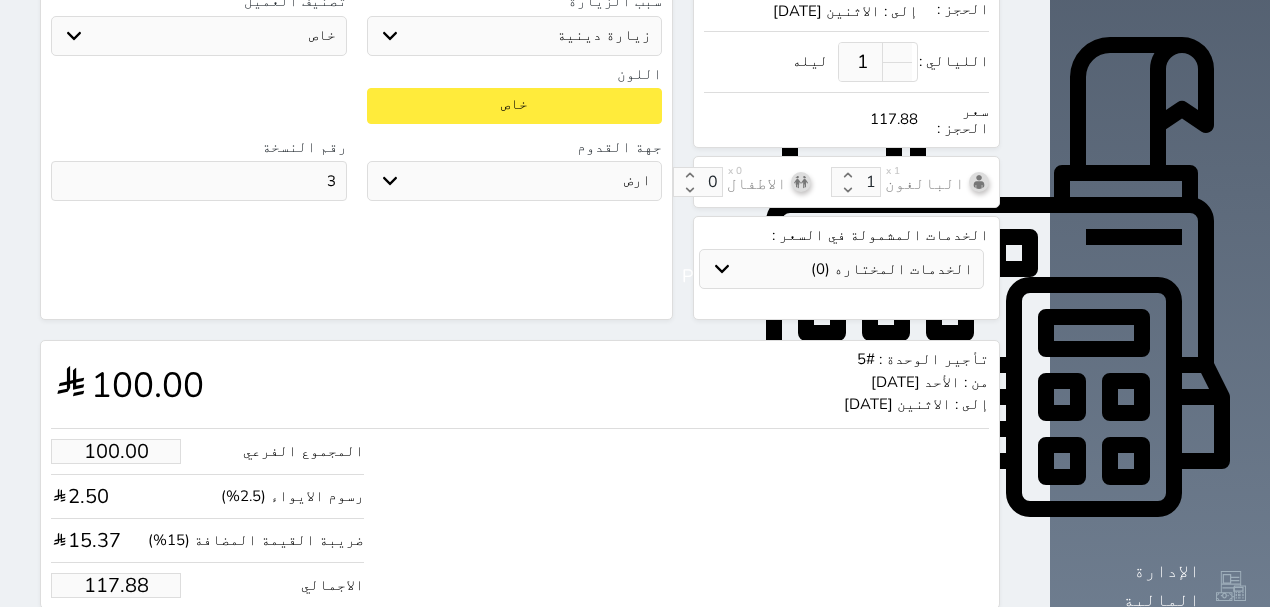 scroll, scrollTop: 649, scrollLeft: 0, axis: vertical 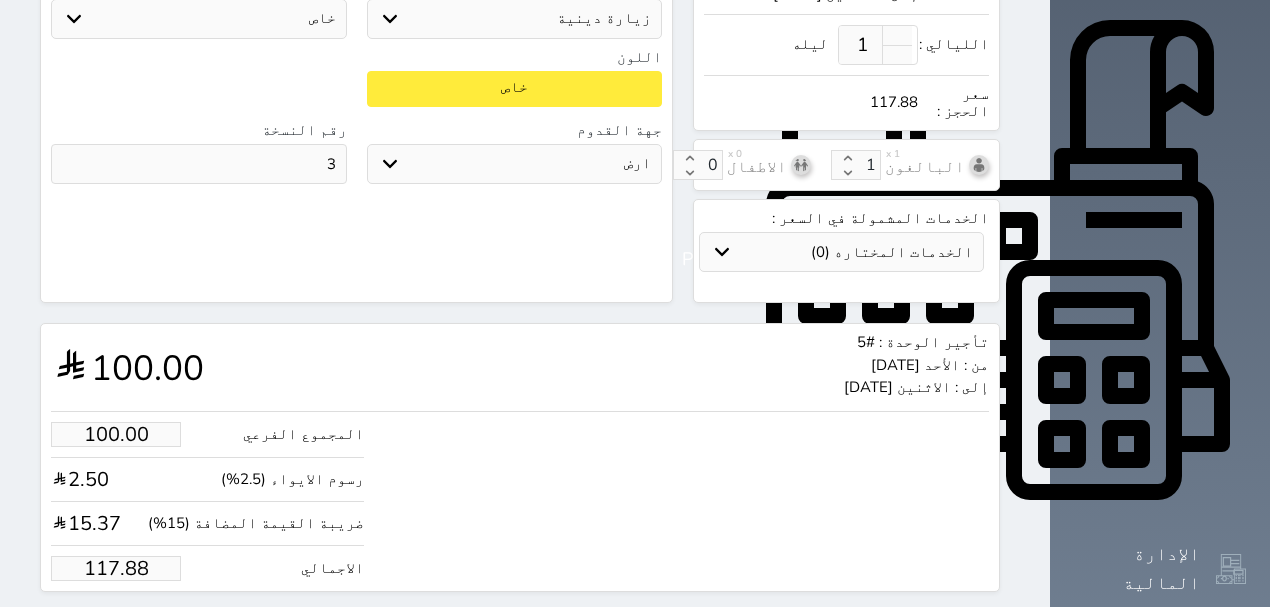 click on "حجز" at bounding box center [133, 629] 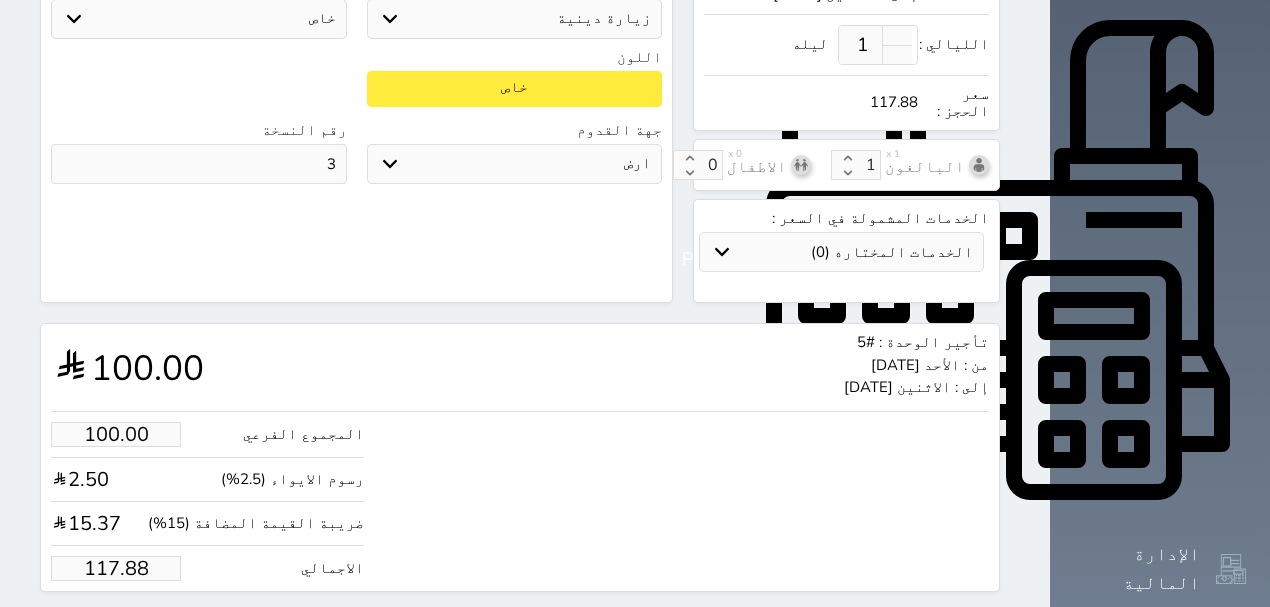 scroll, scrollTop: 578, scrollLeft: 0, axis: vertical 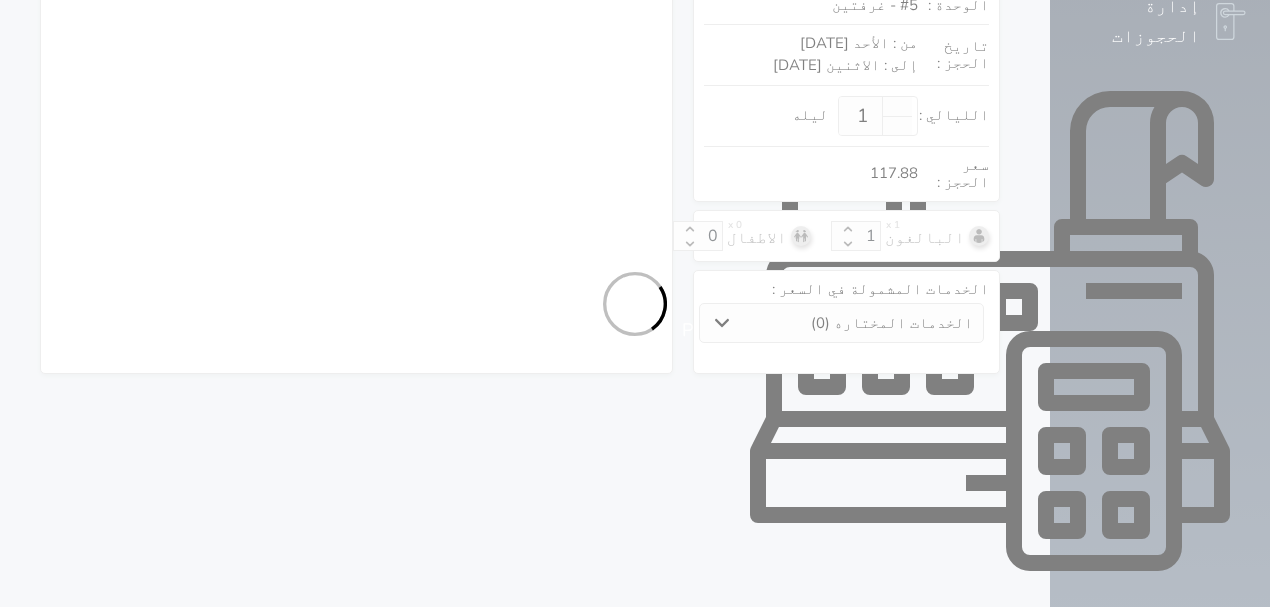 select on "4" 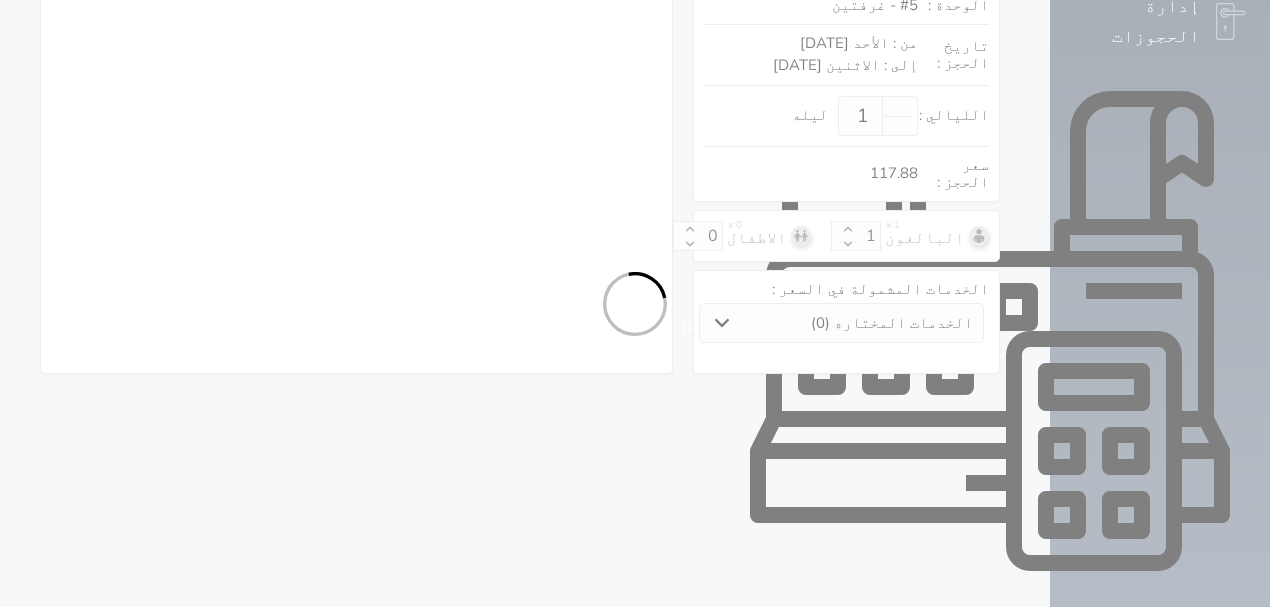 select on "301" 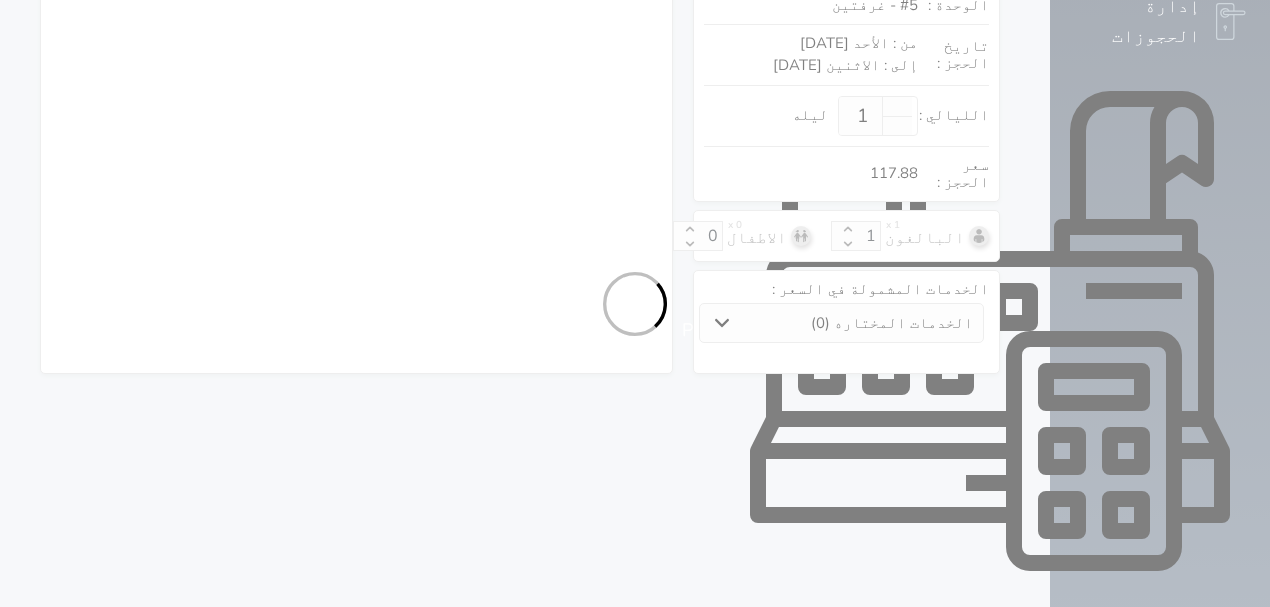 select on "4" 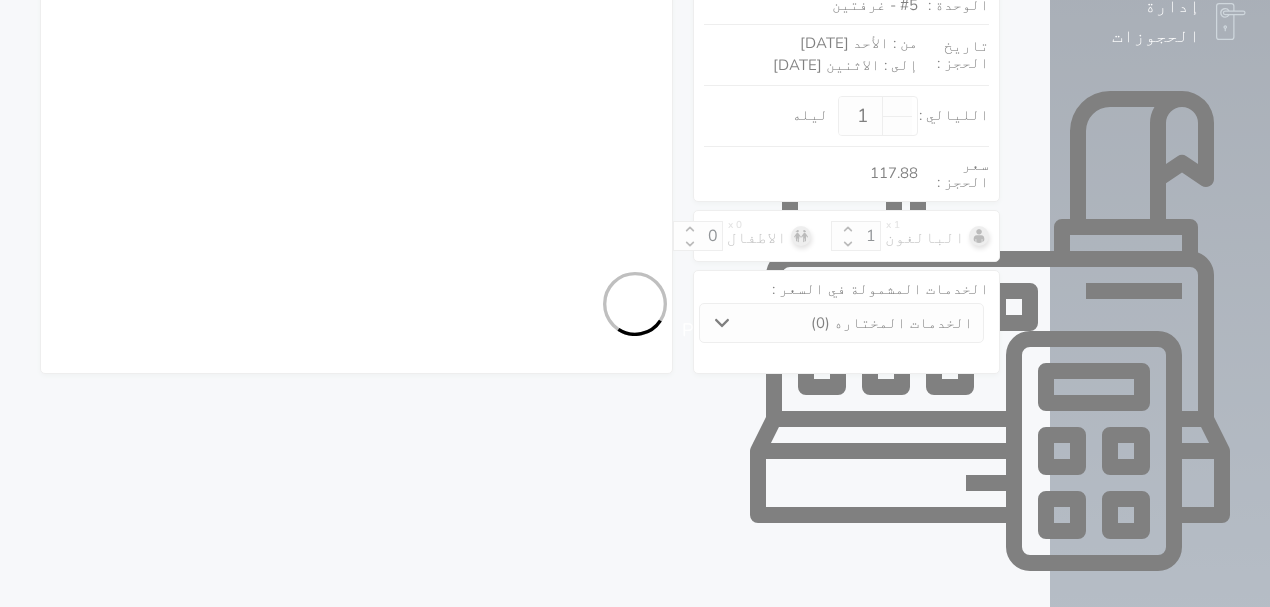 select on "3" 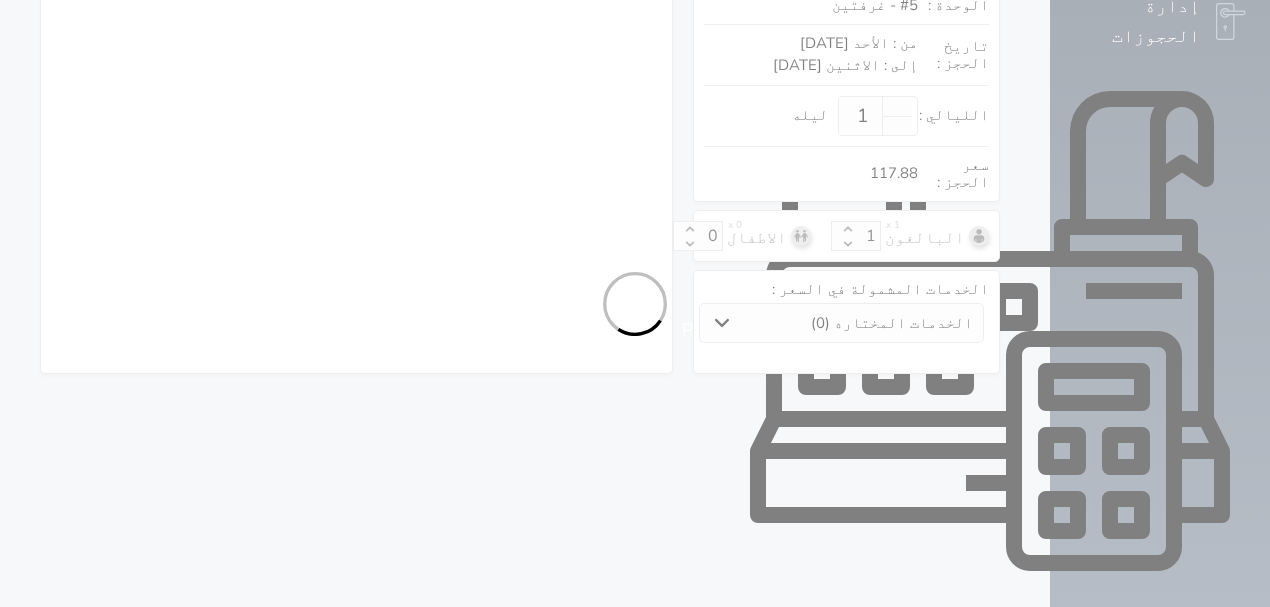 select on "5441" 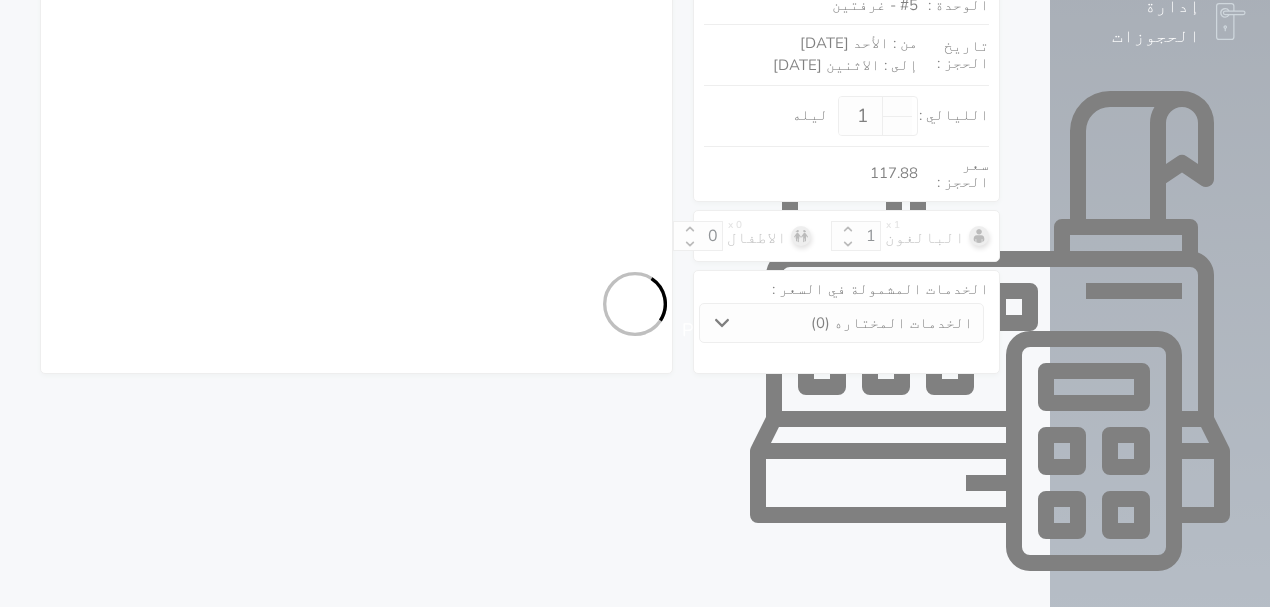 select on "9" 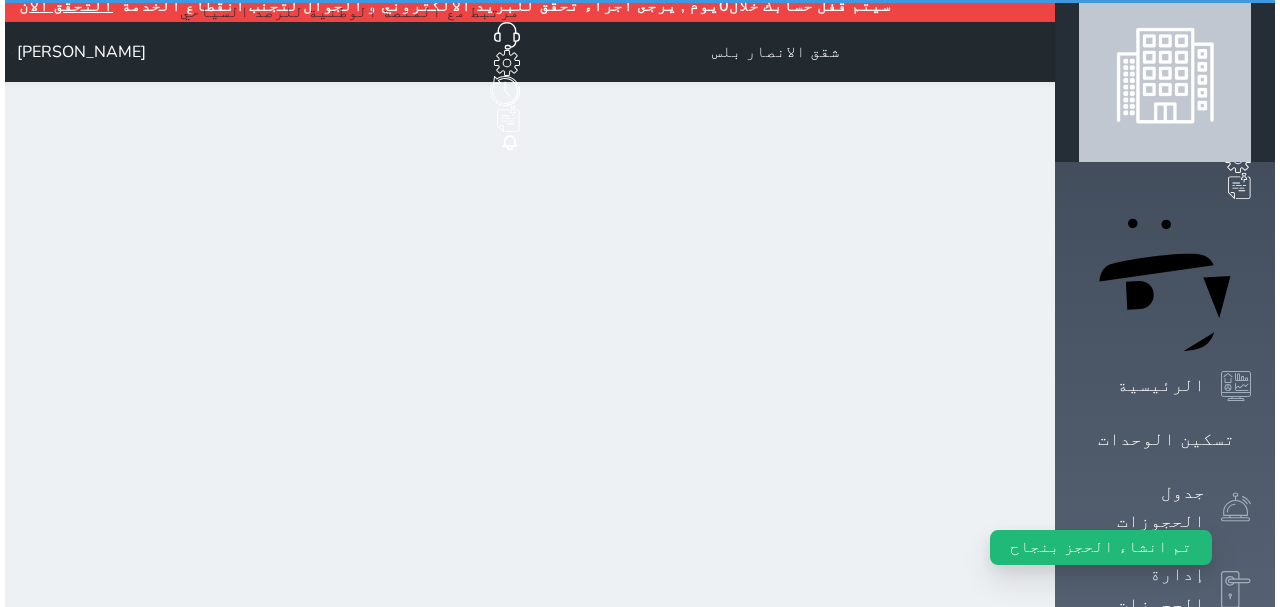 scroll, scrollTop: 0, scrollLeft: 0, axis: both 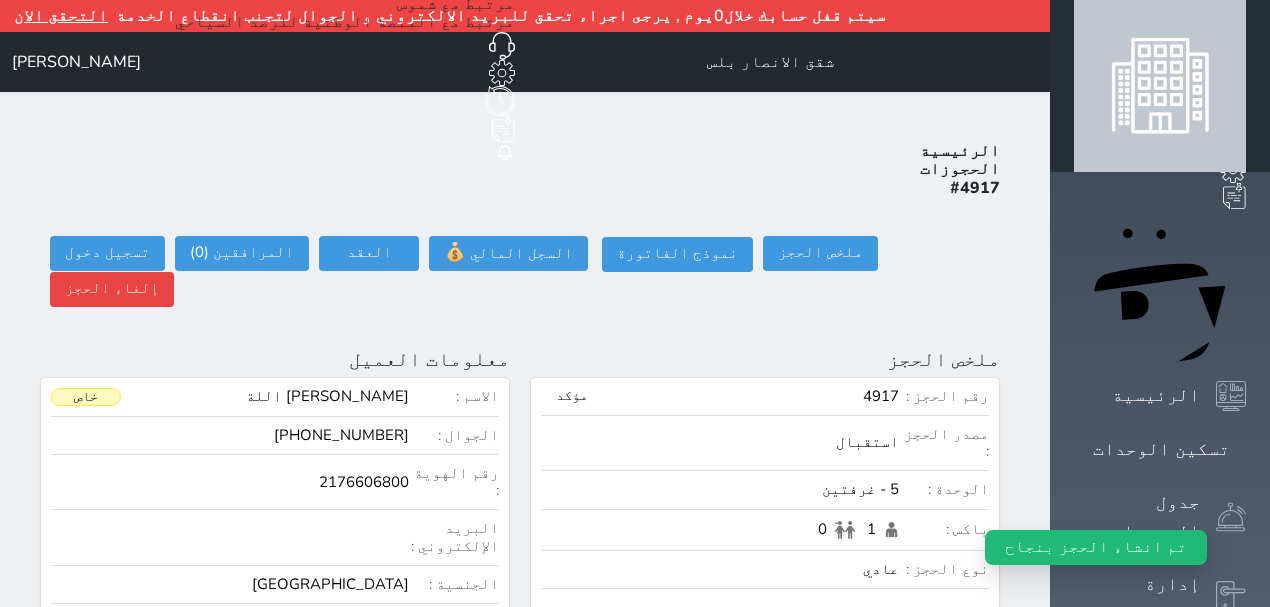 select 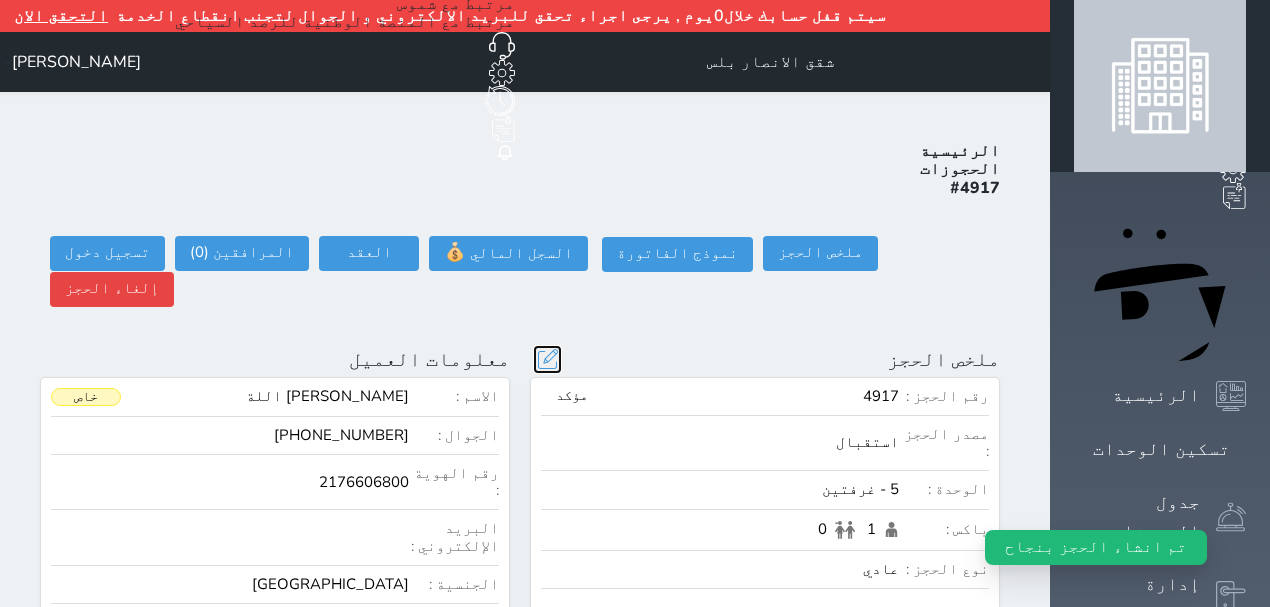 click at bounding box center (547, 359) 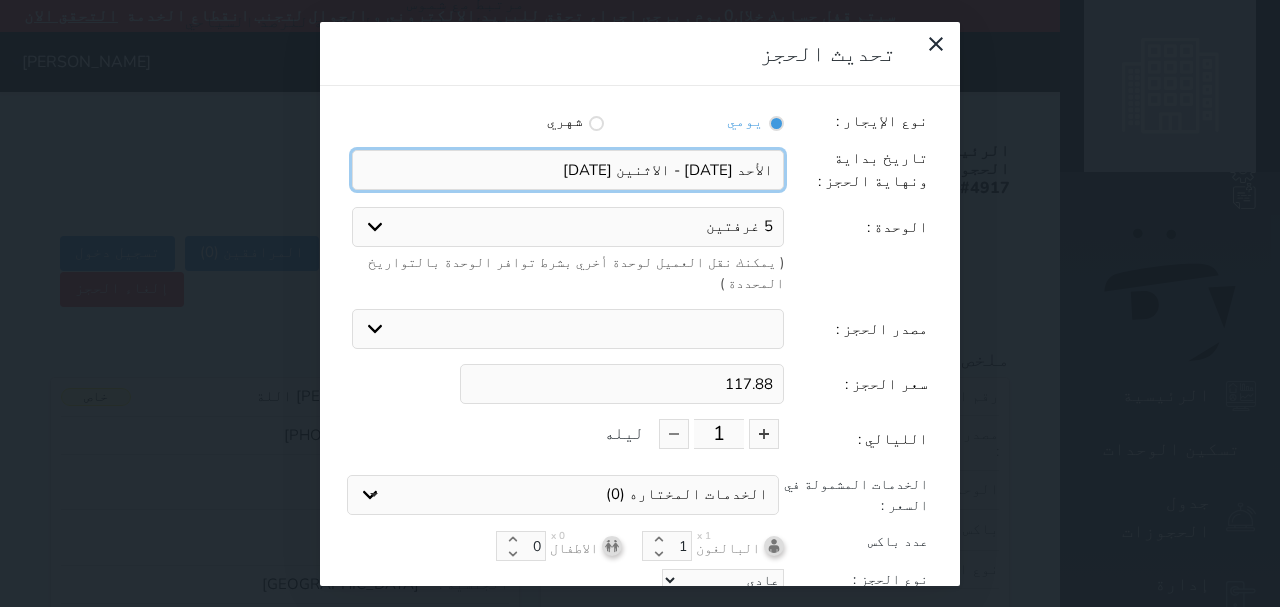click at bounding box center (568, 170) 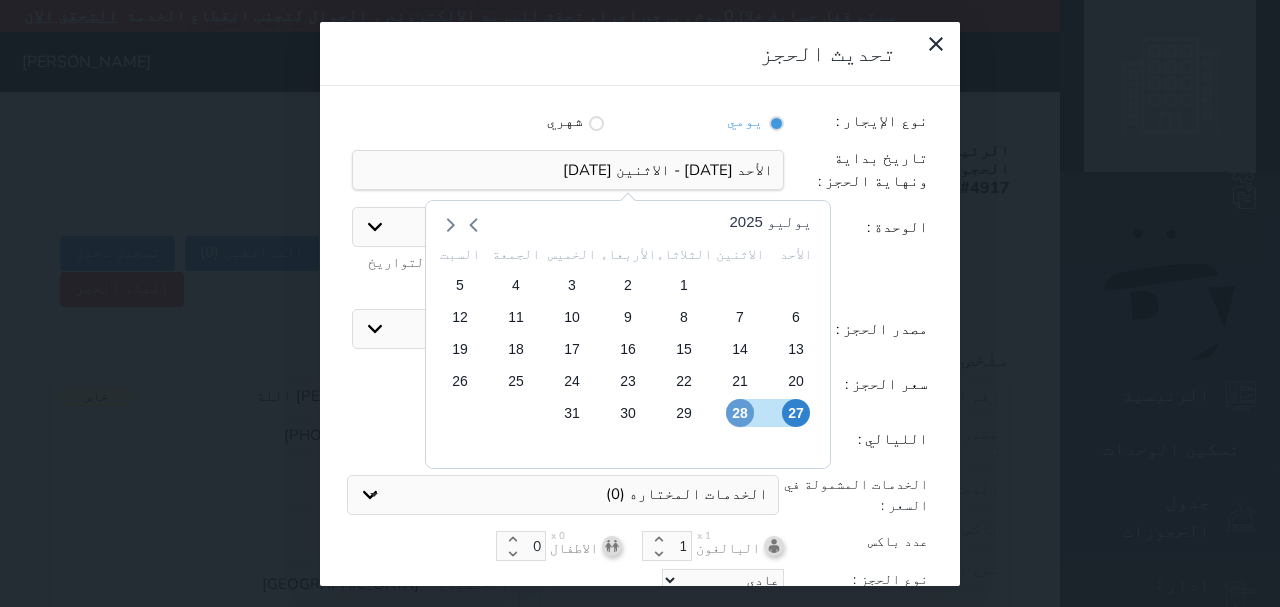 click on "28" at bounding box center (740, 413) 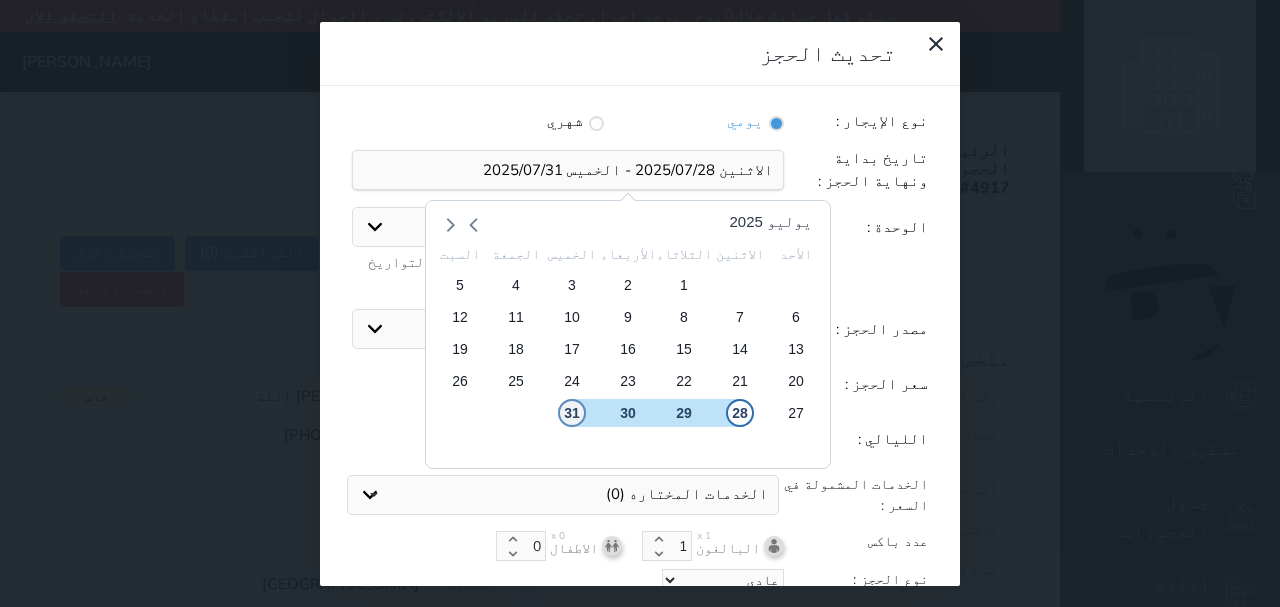 click on "31" at bounding box center [572, 413] 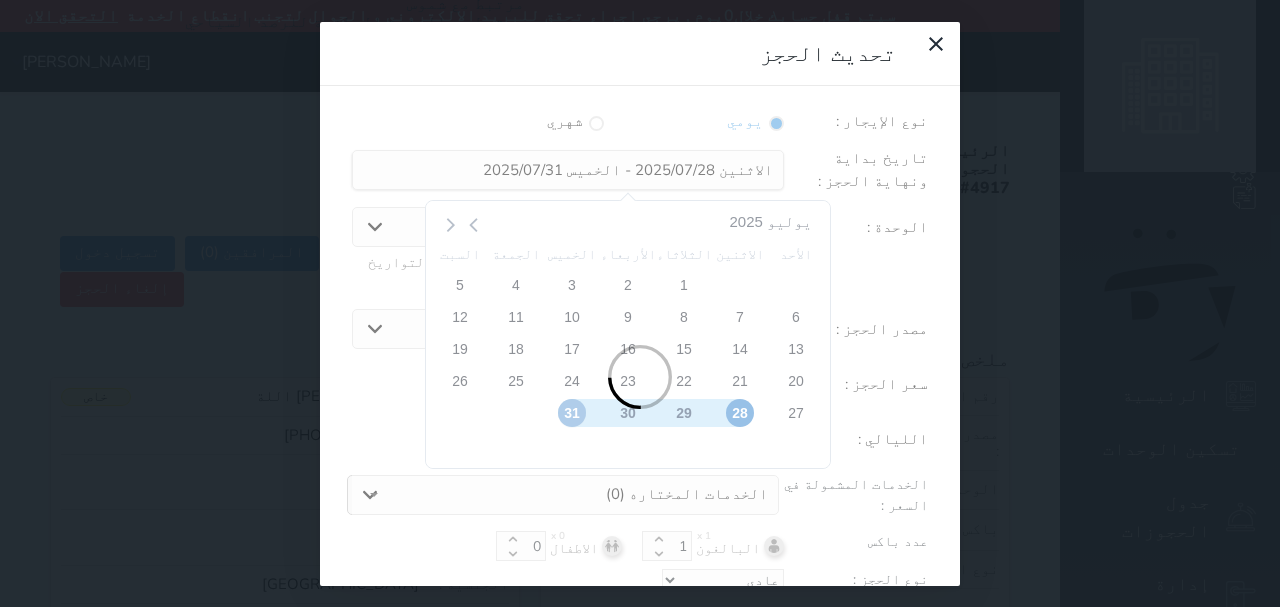 type on "3" 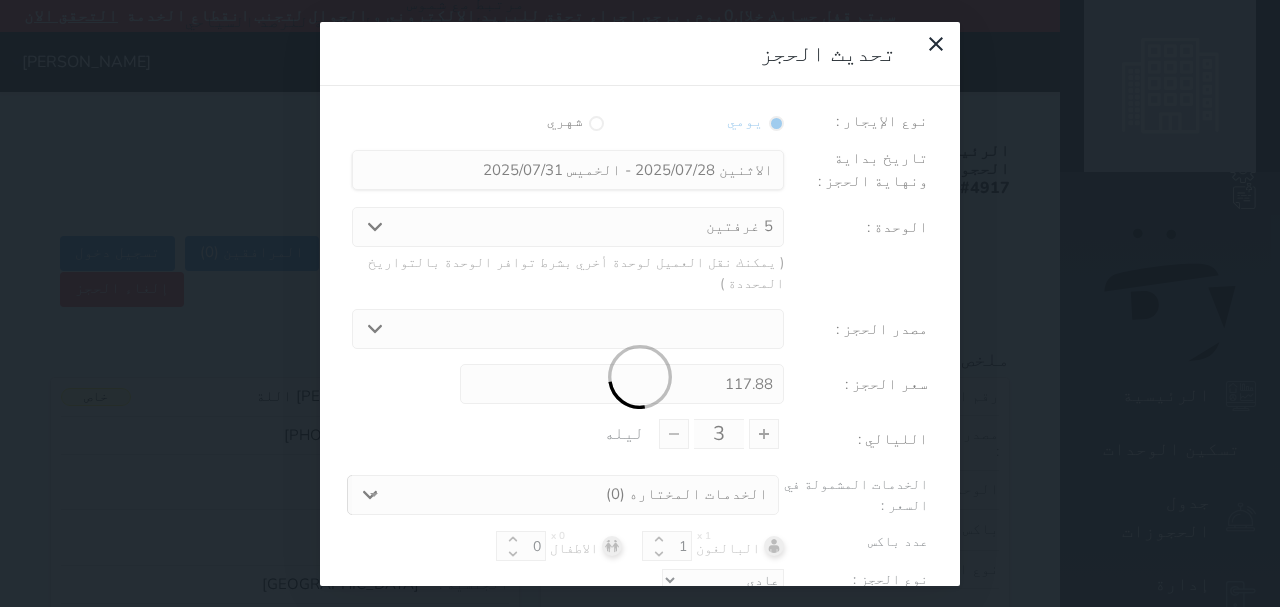 type on "353.64" 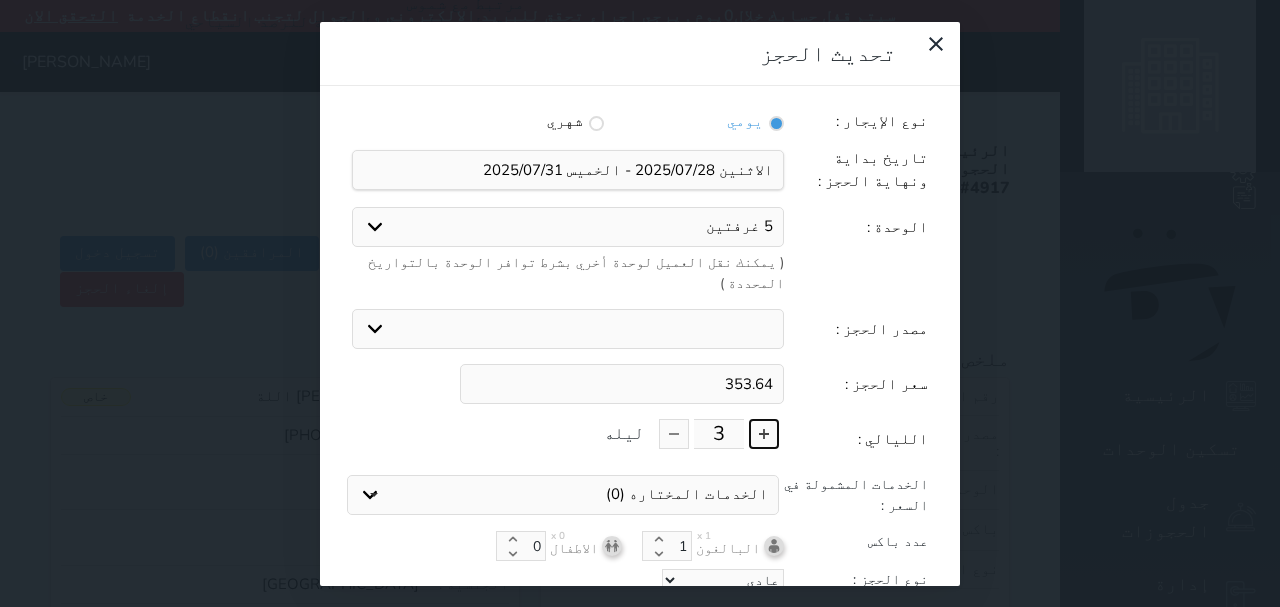 click at bounding box center (764, 434) 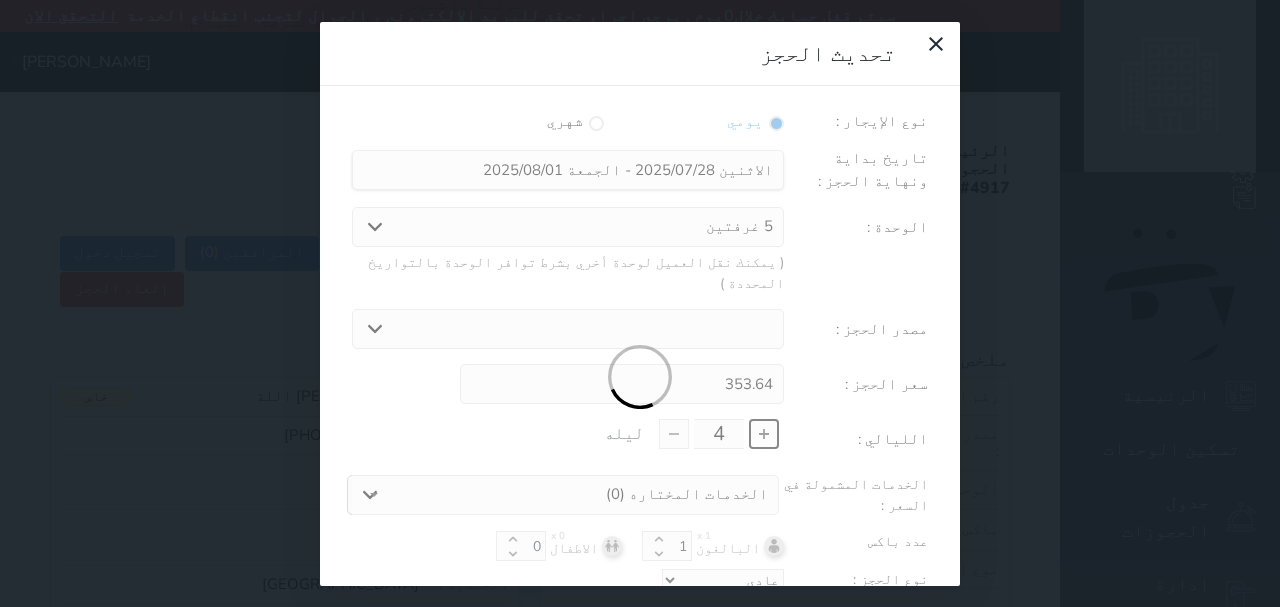 type on "471.52" 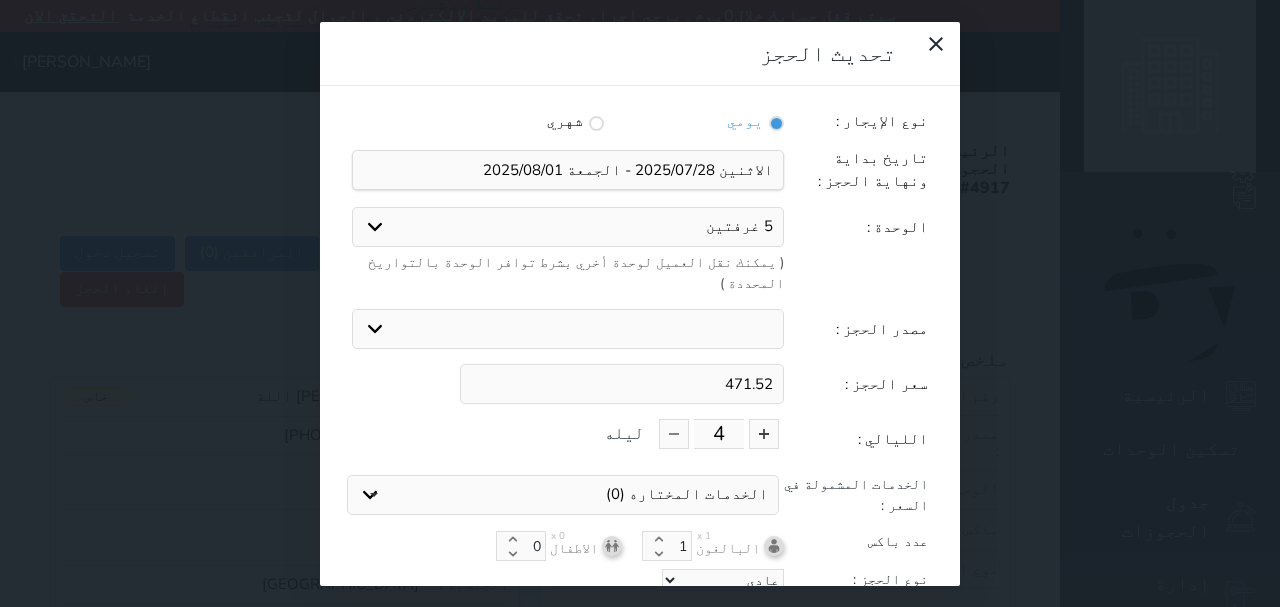 drag, startPoint x: 727, startPoint y: 333, endPoint x: 784, endPoint y: 351, distance: 59.77458 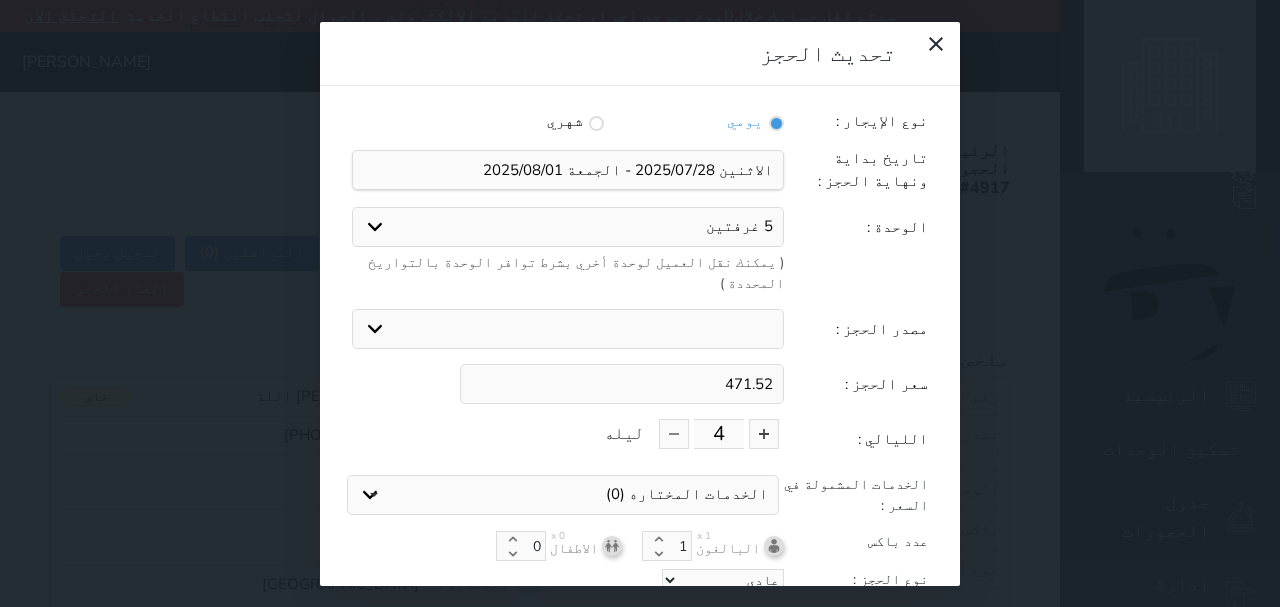 click on "471.52" at bounding box center [622, 384] 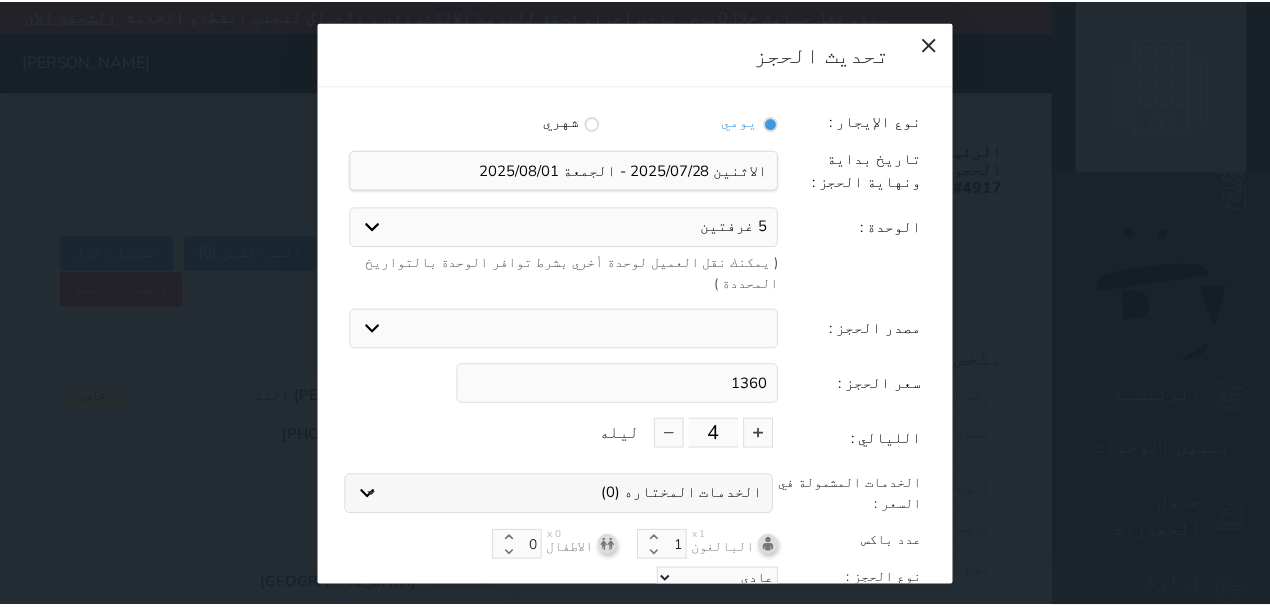 scroll, scrollTop: 44, scrollLeft: 0, axis: vertical 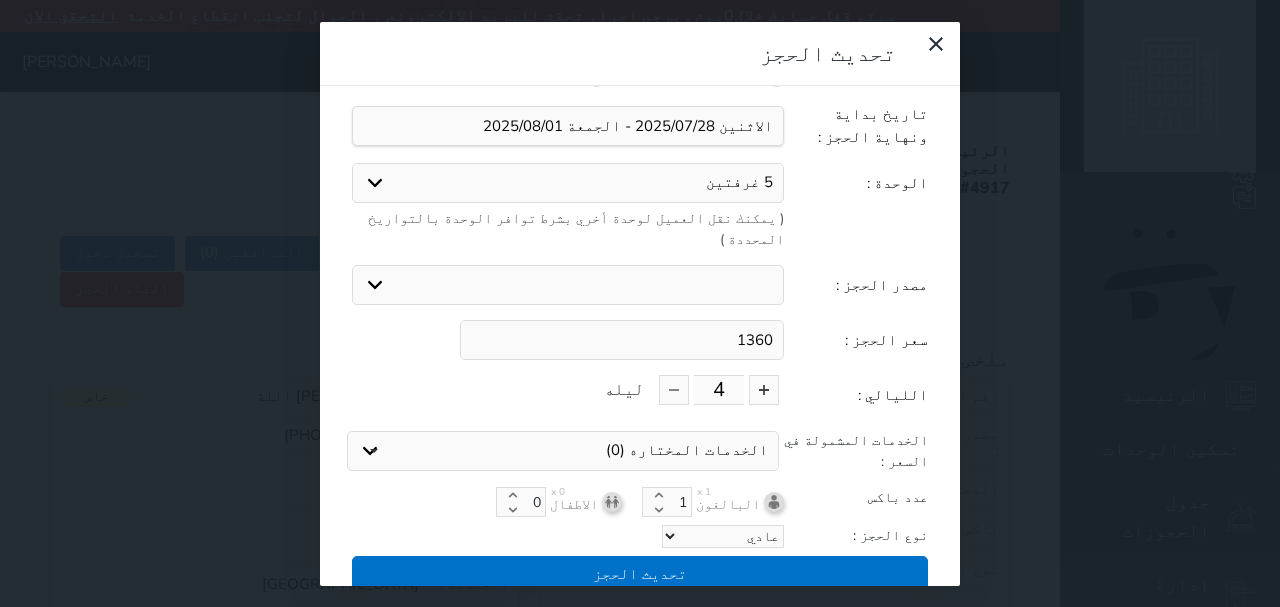 type on "1360" 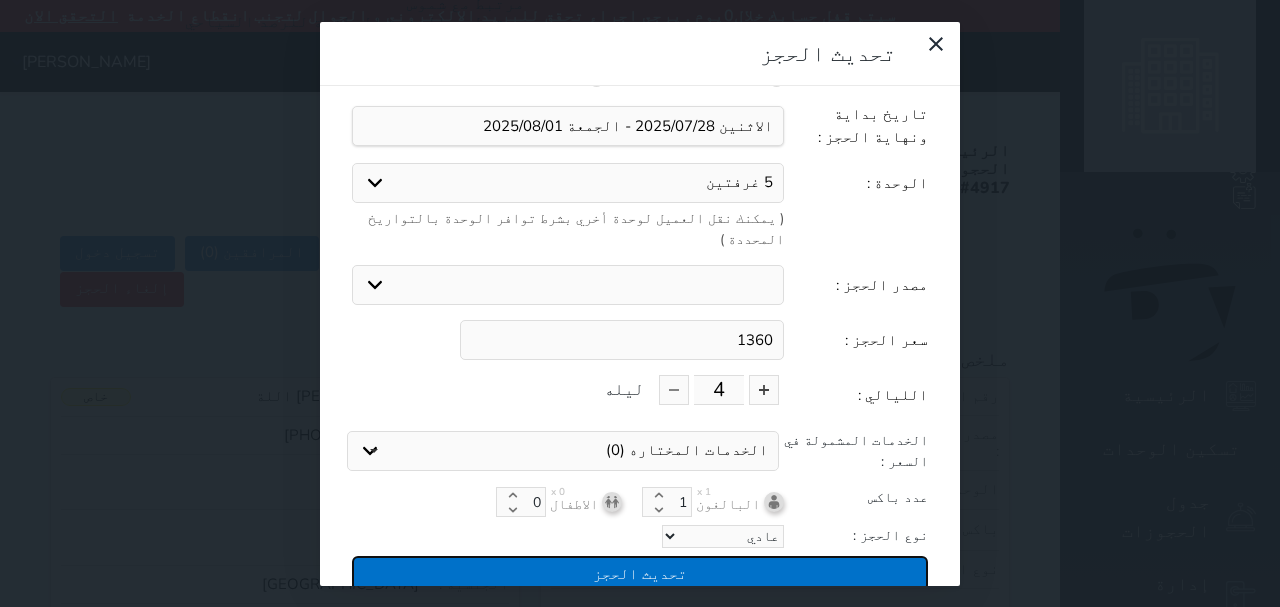 click on "تحديث الحجز" at bounding box center [640, 573] 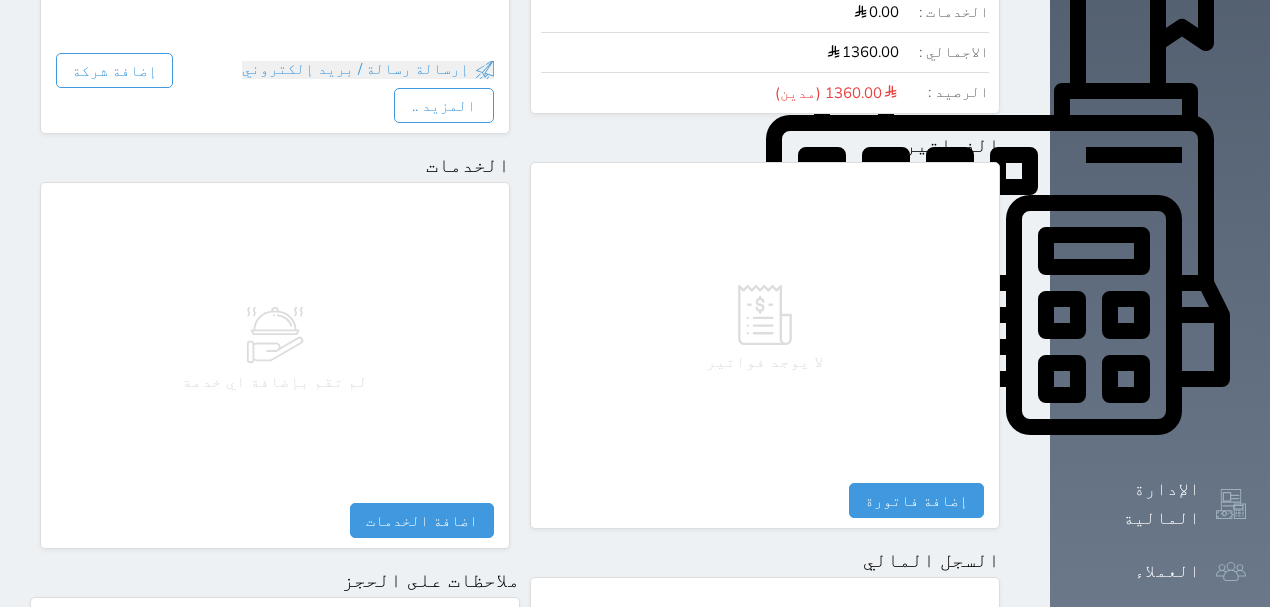 scroll, scrollTop: 733, scrollLeft: 0, axis: vertical 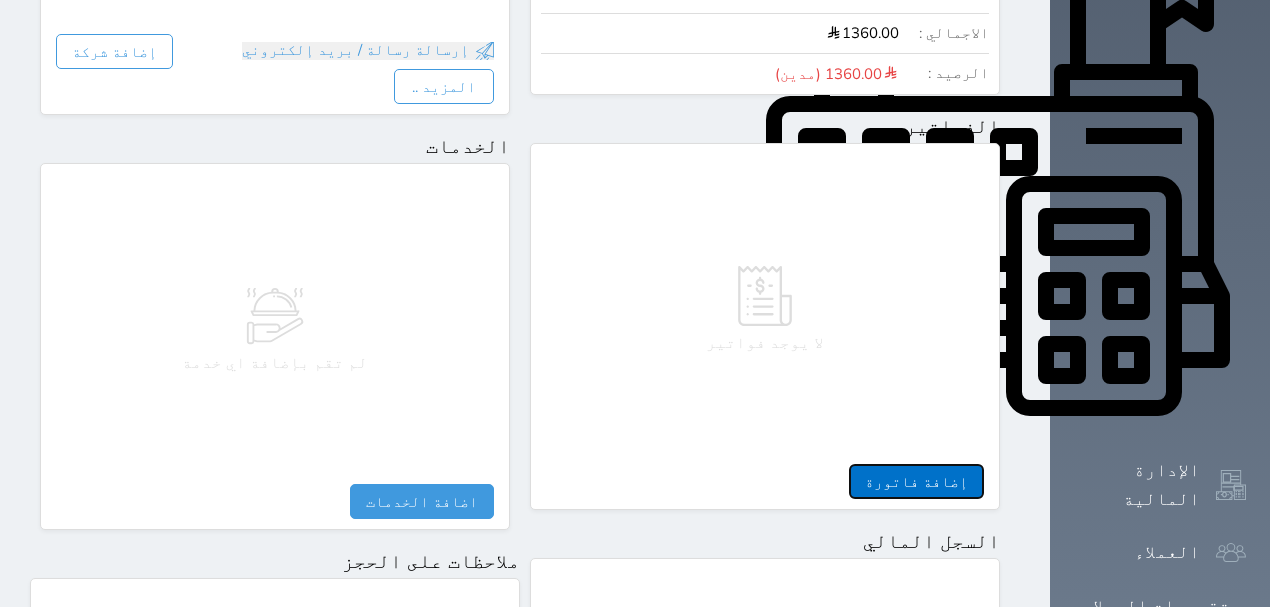 click on "إضافة فاتورة" at bounding box center [916, 481] 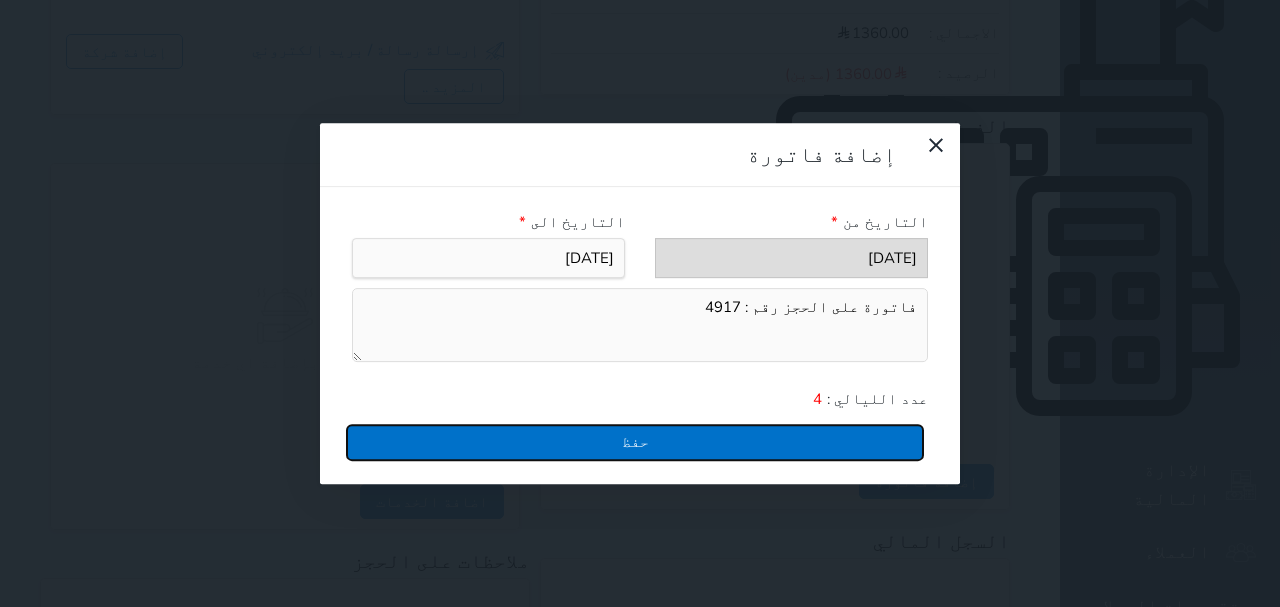 click on "حفظ" at bounding box center (635, 442) 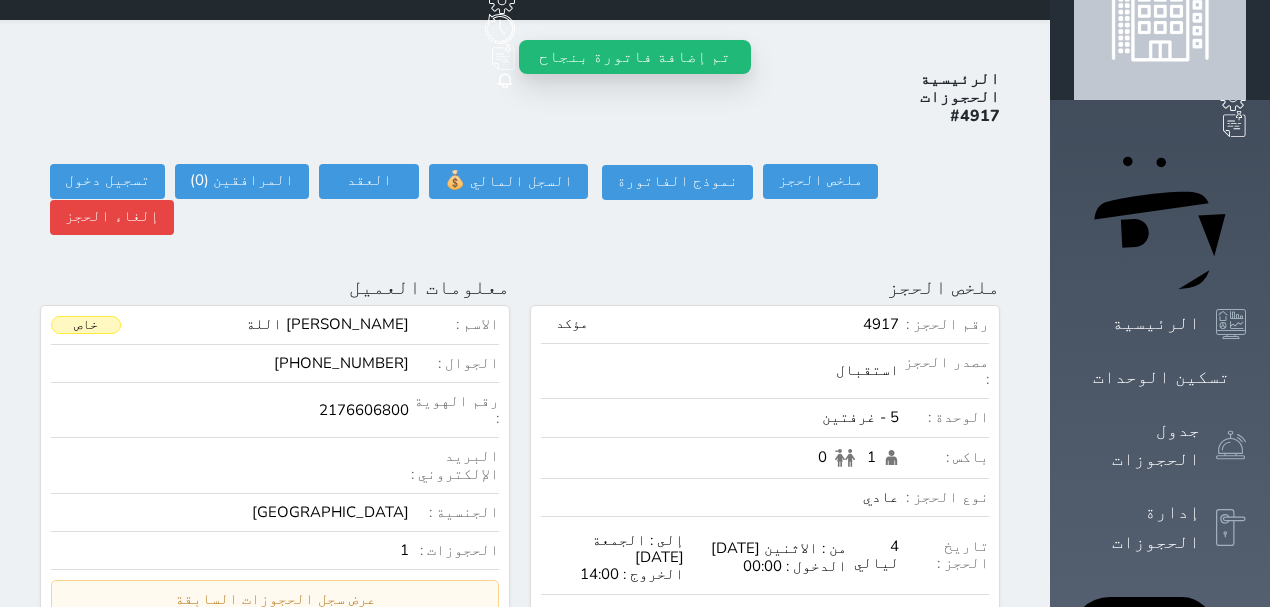 scroll, scrollTop: 0, scrollLeft: 0, axis: both 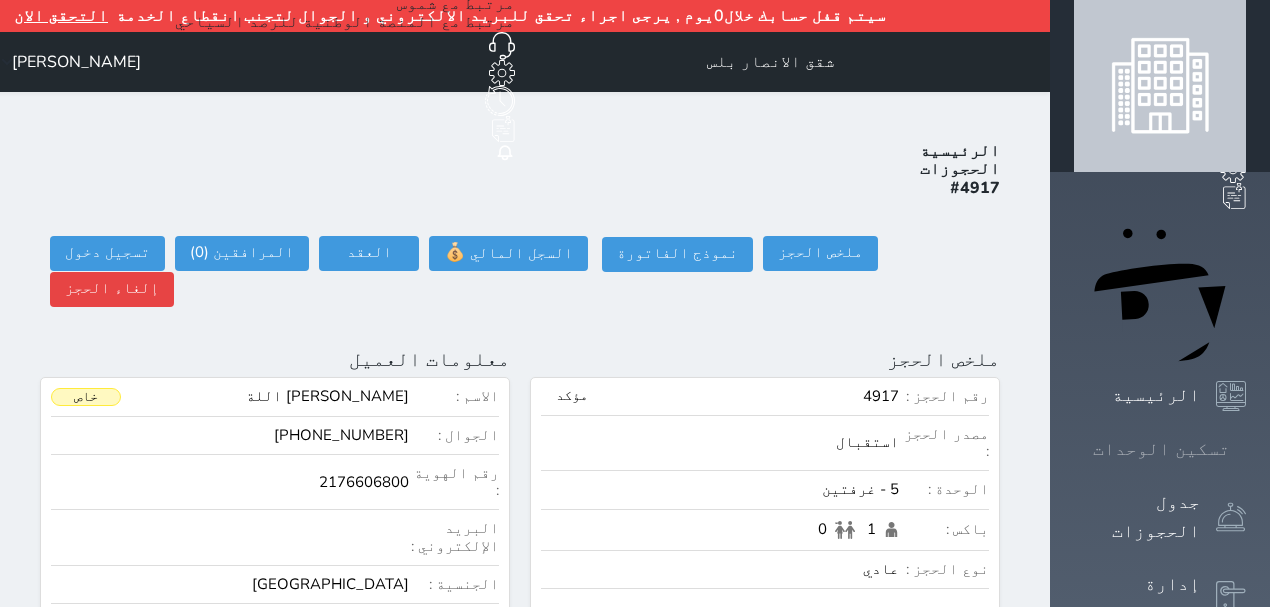 click on "تسكين الوحدات" at bounding box center (1161, 449) 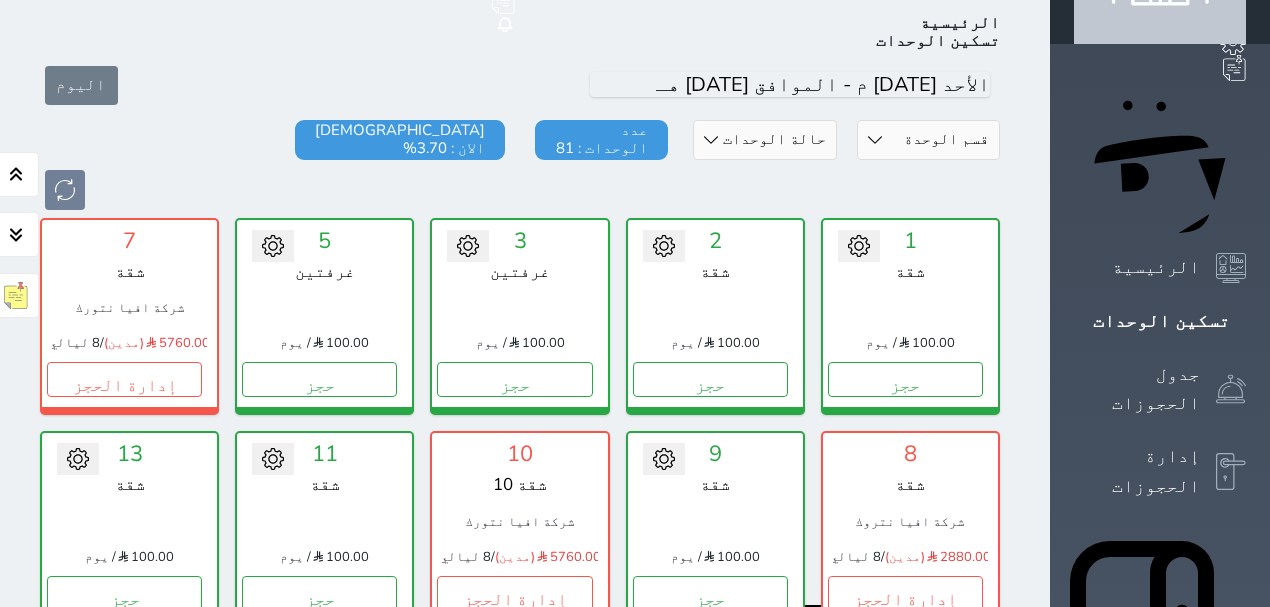 scroll, scrollTop: 110, scrollLeft: 0, axis: vertical 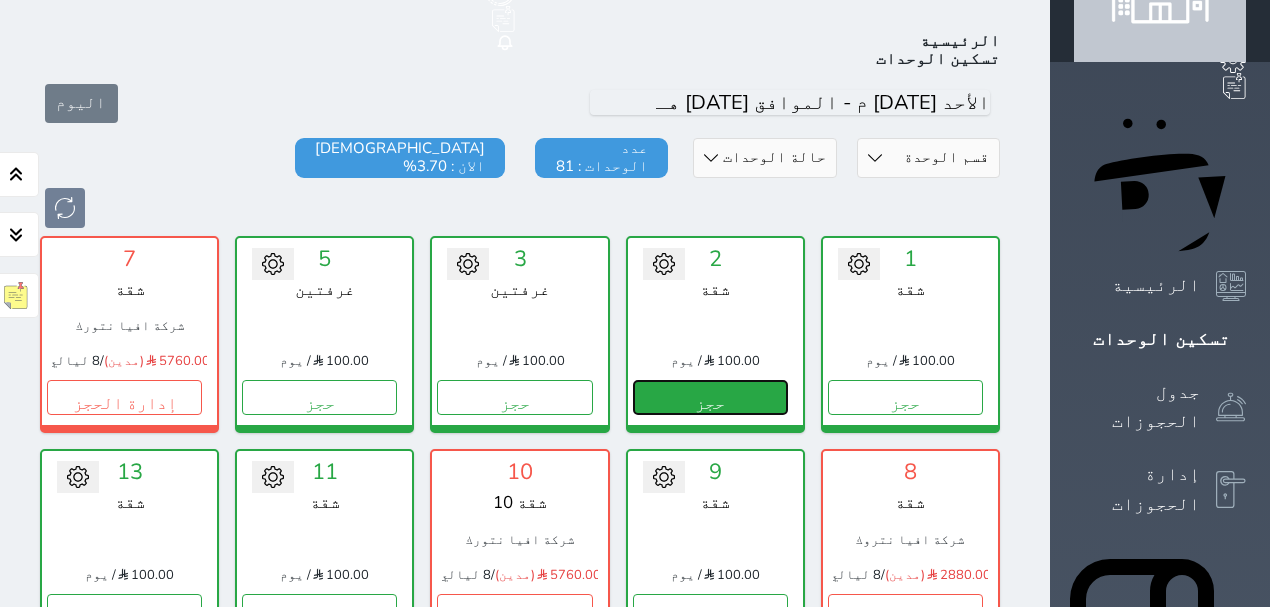 click on "حجز" at bounding box center (710, 397) 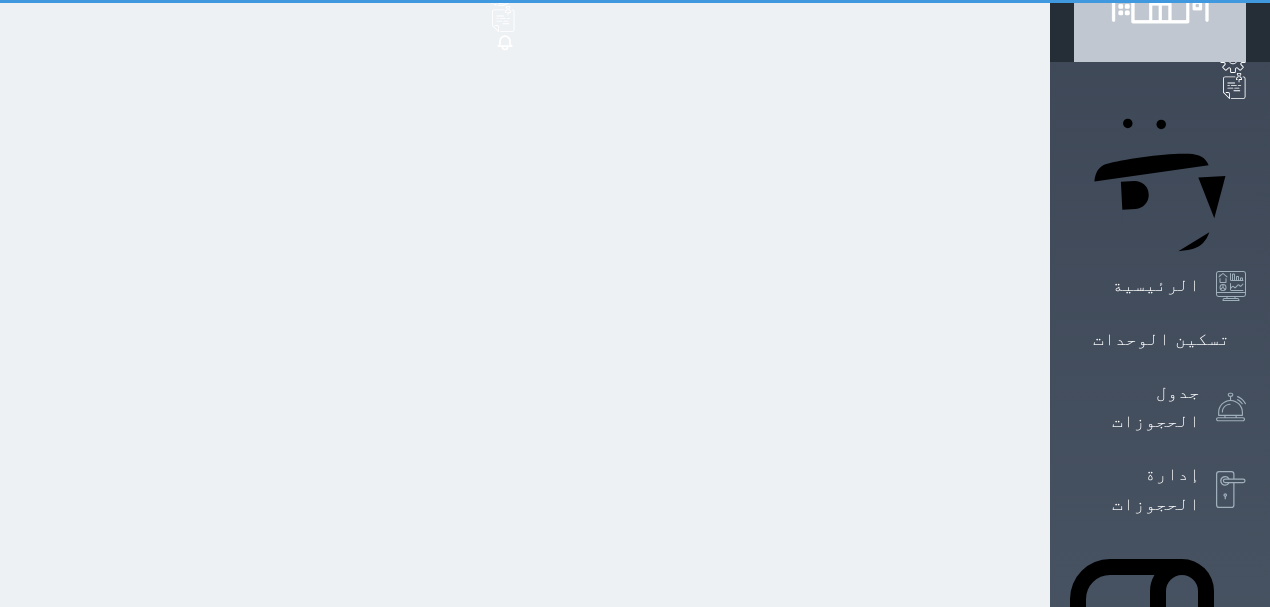 scroll, scrollTop: 16, scrollLeft: 0, axis: vertical 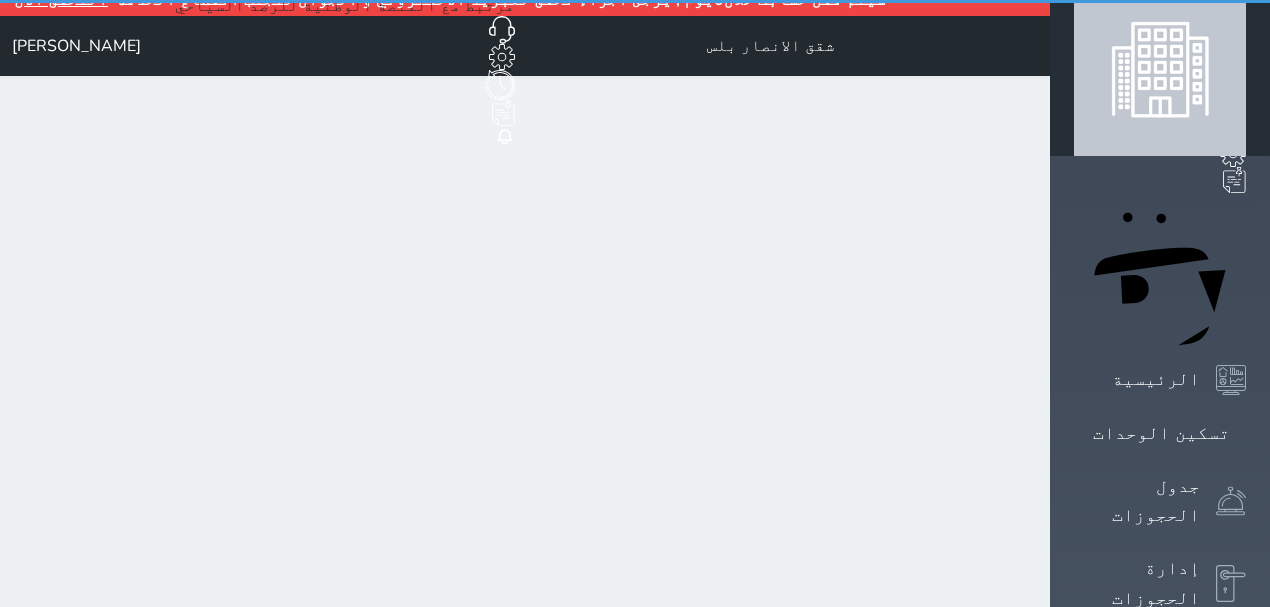 select on "1" 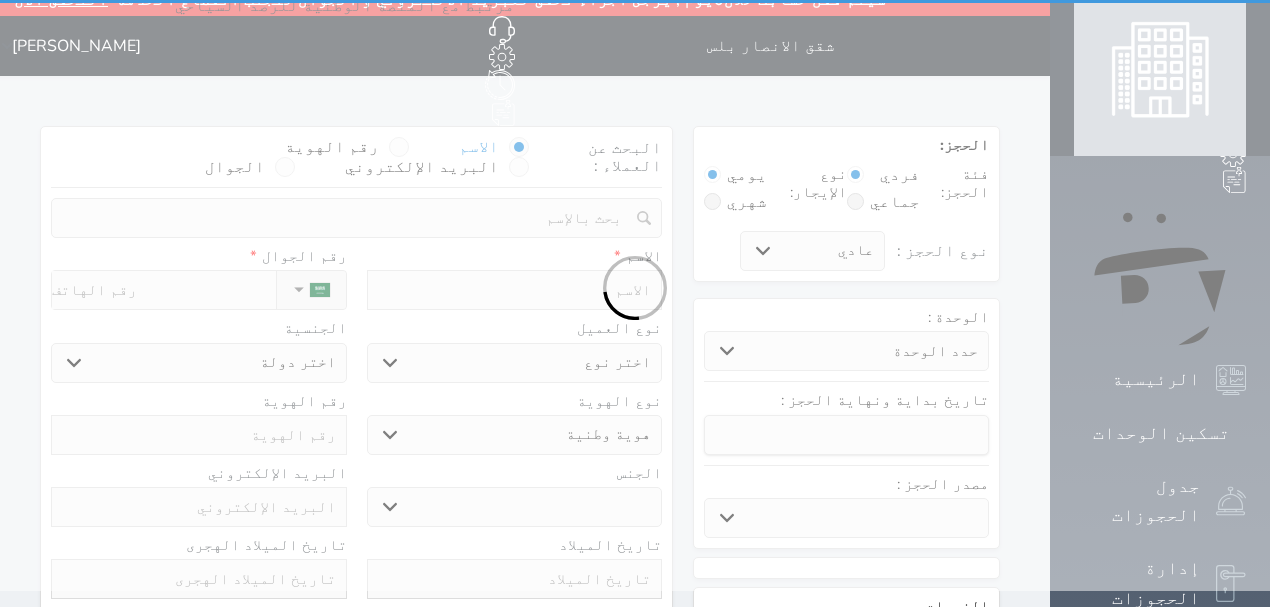 scroll, scrollTop: 0, scrollLeft: 0, axis: both 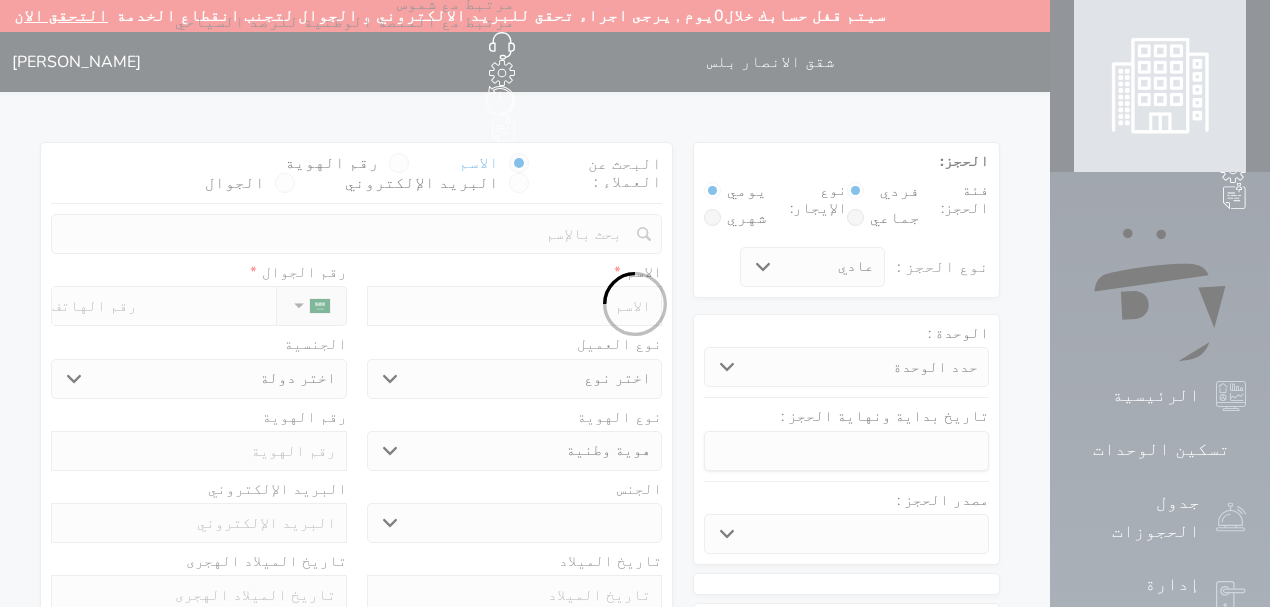 select 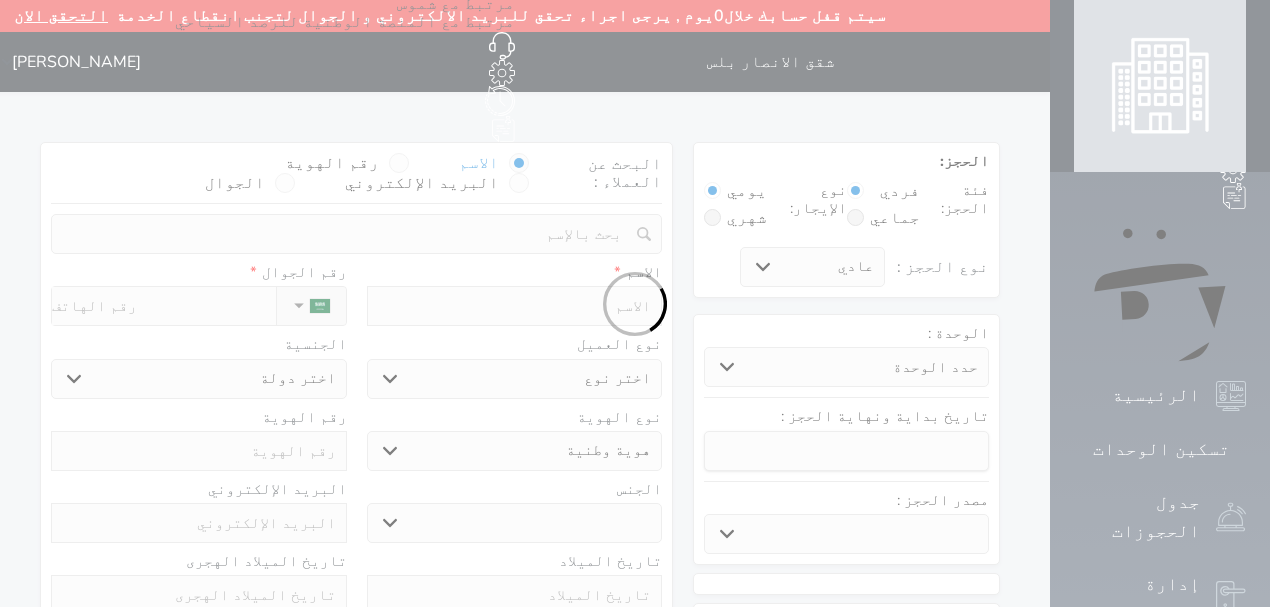 select 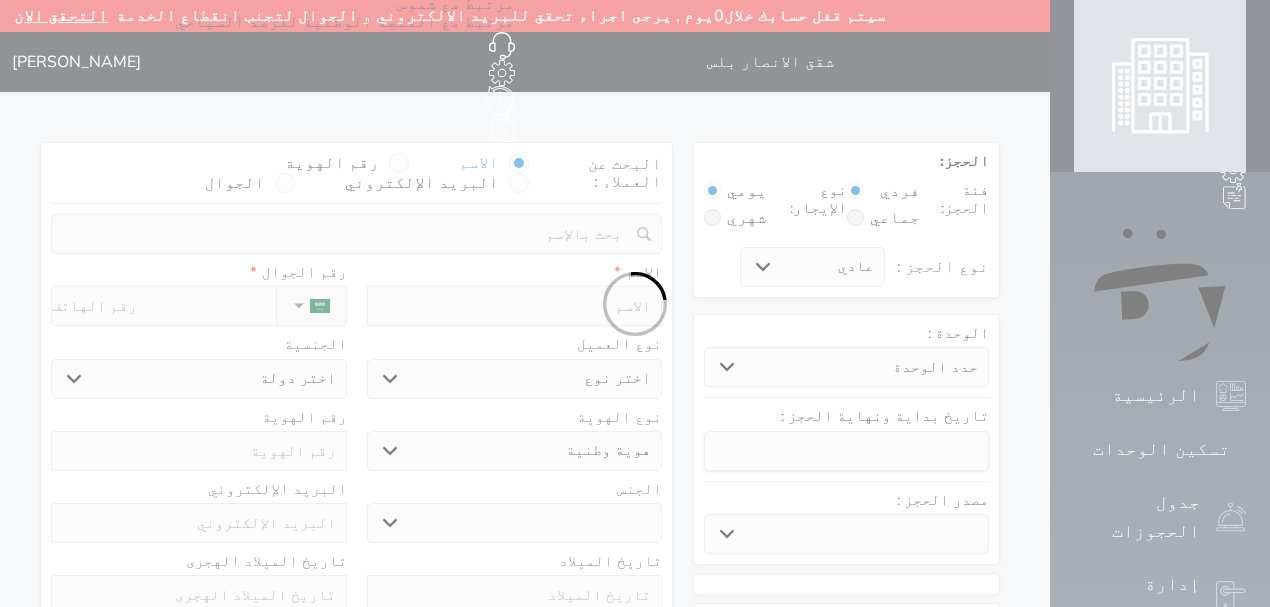 select 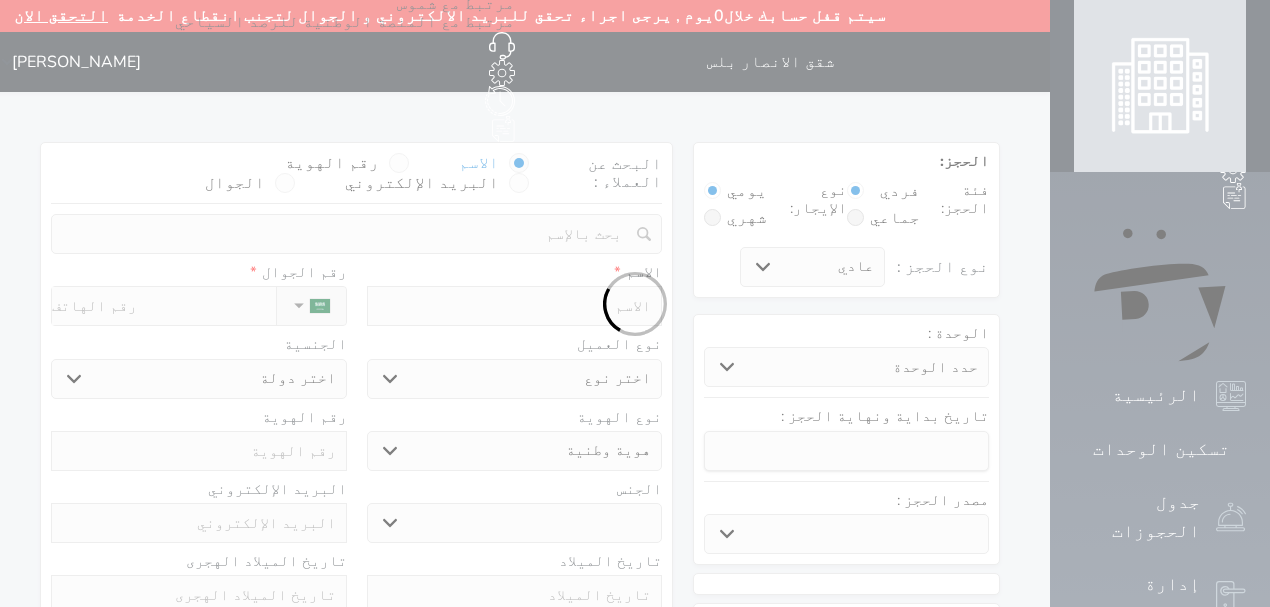 select 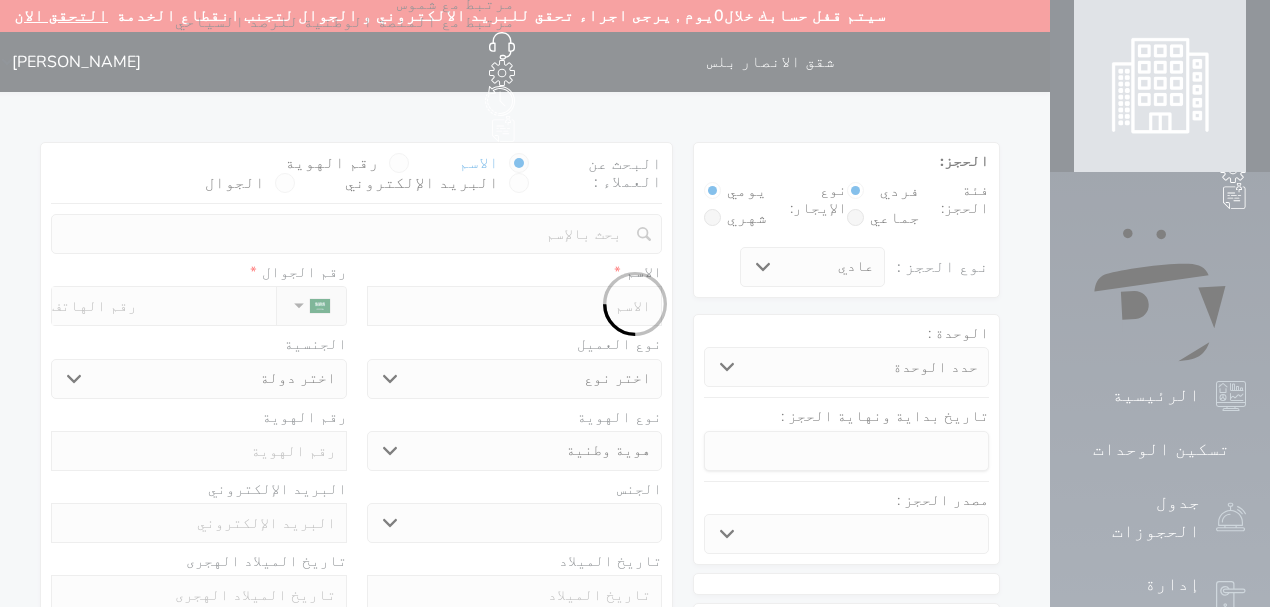 select 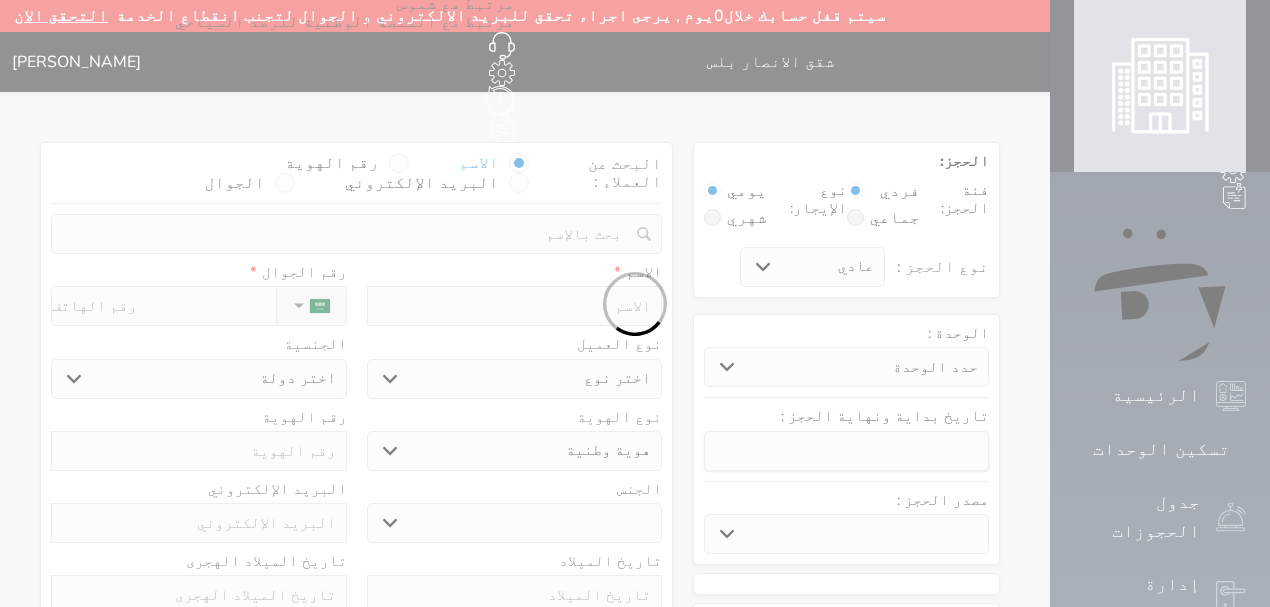 select 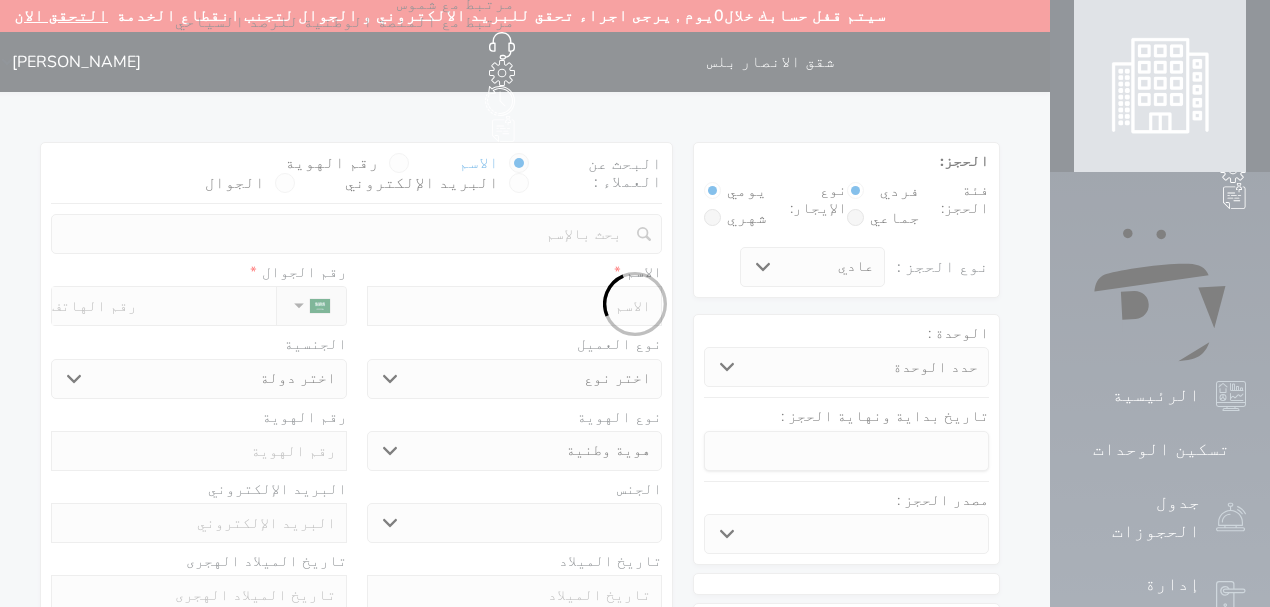 select 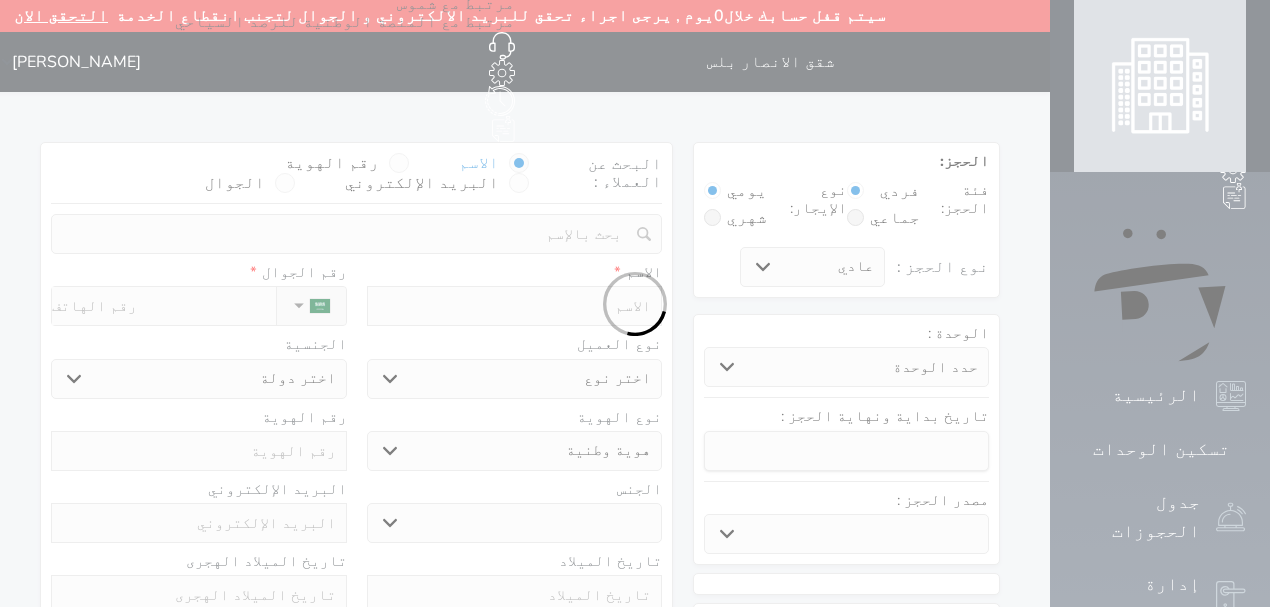 select 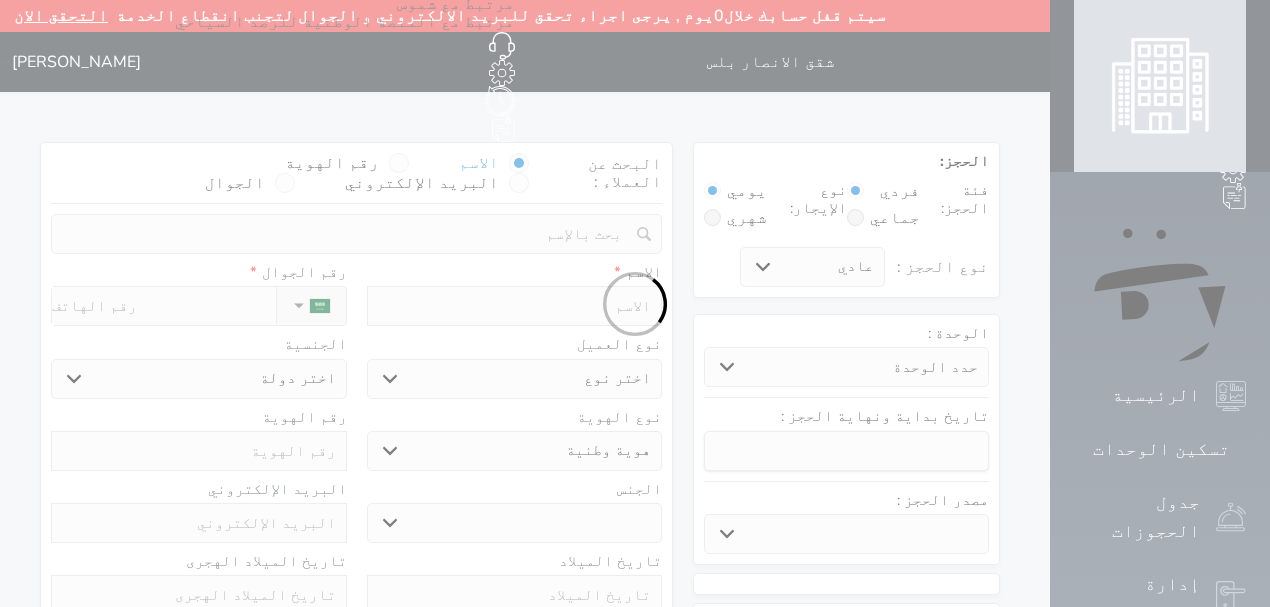 select 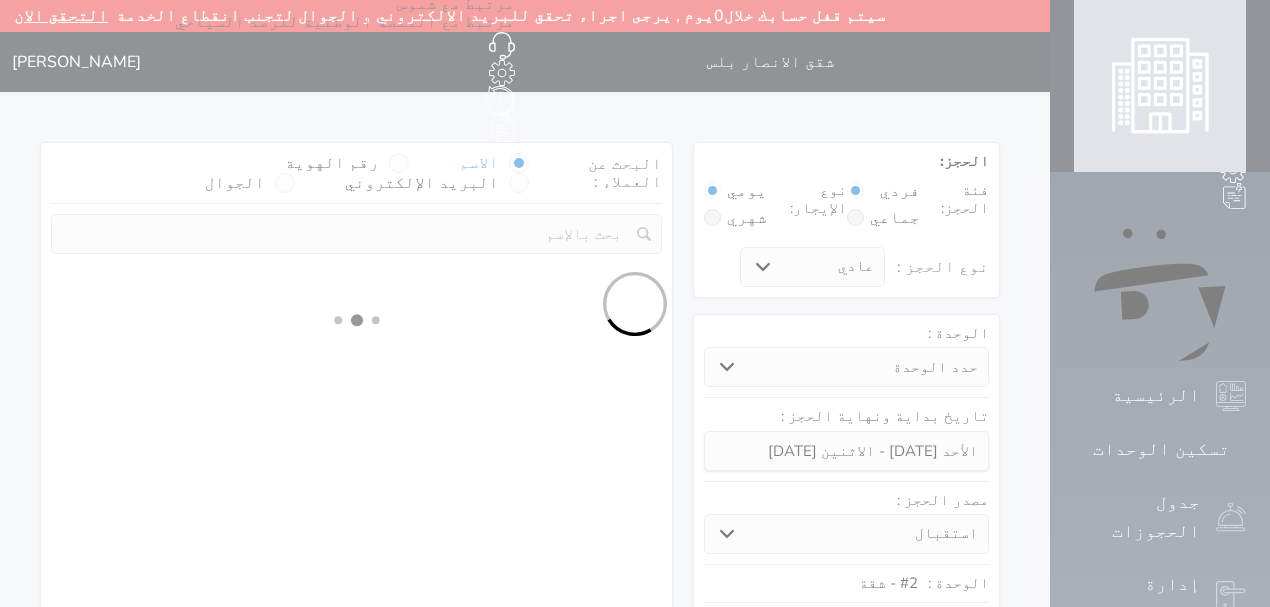 select 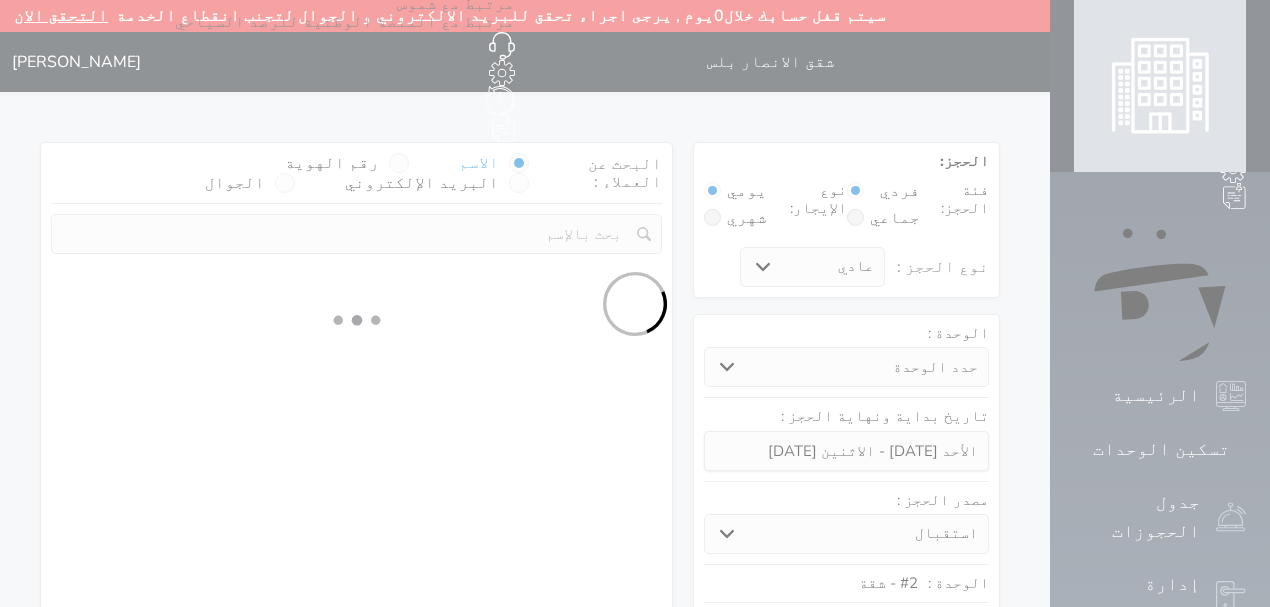select on "1" 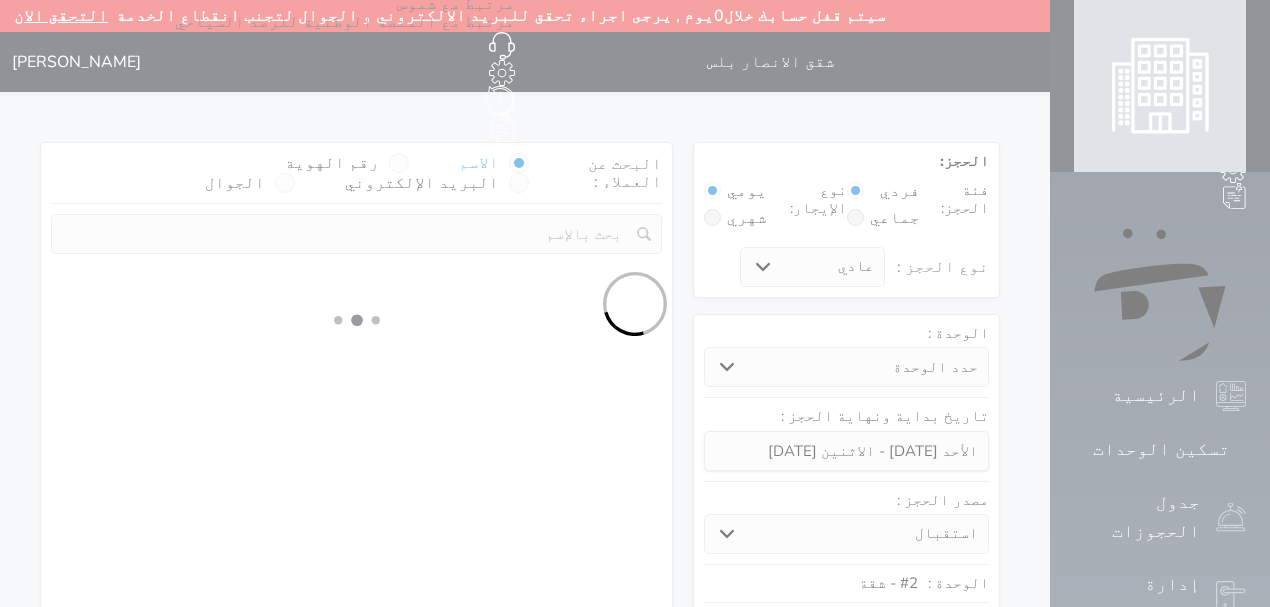 select on "113" 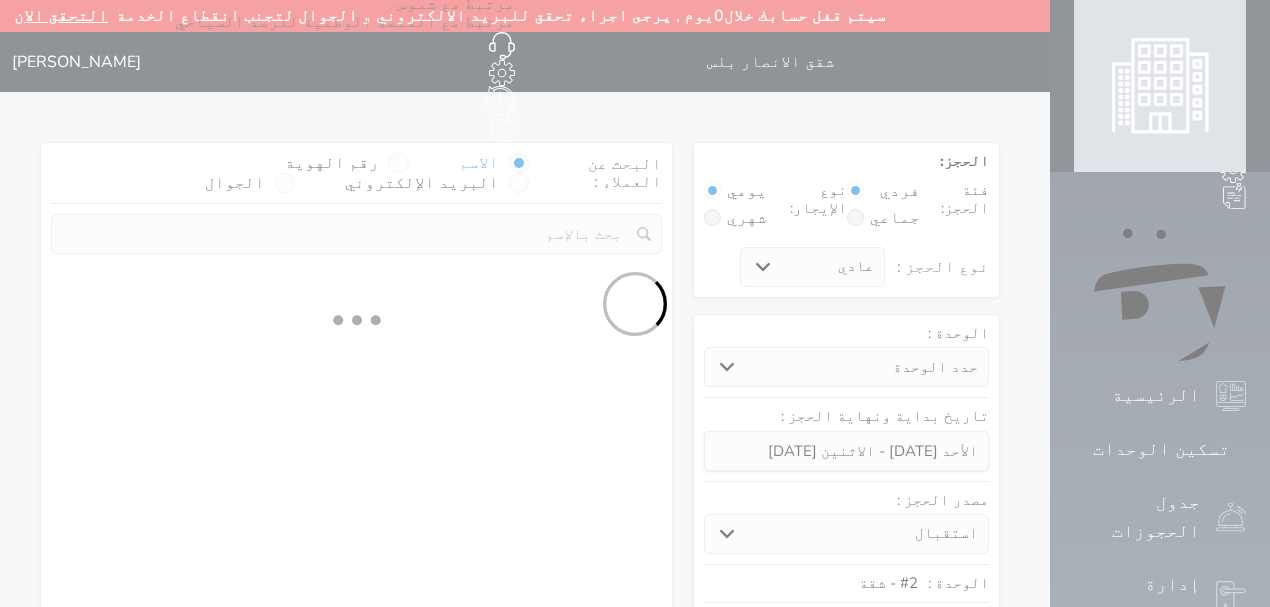 select on "1" 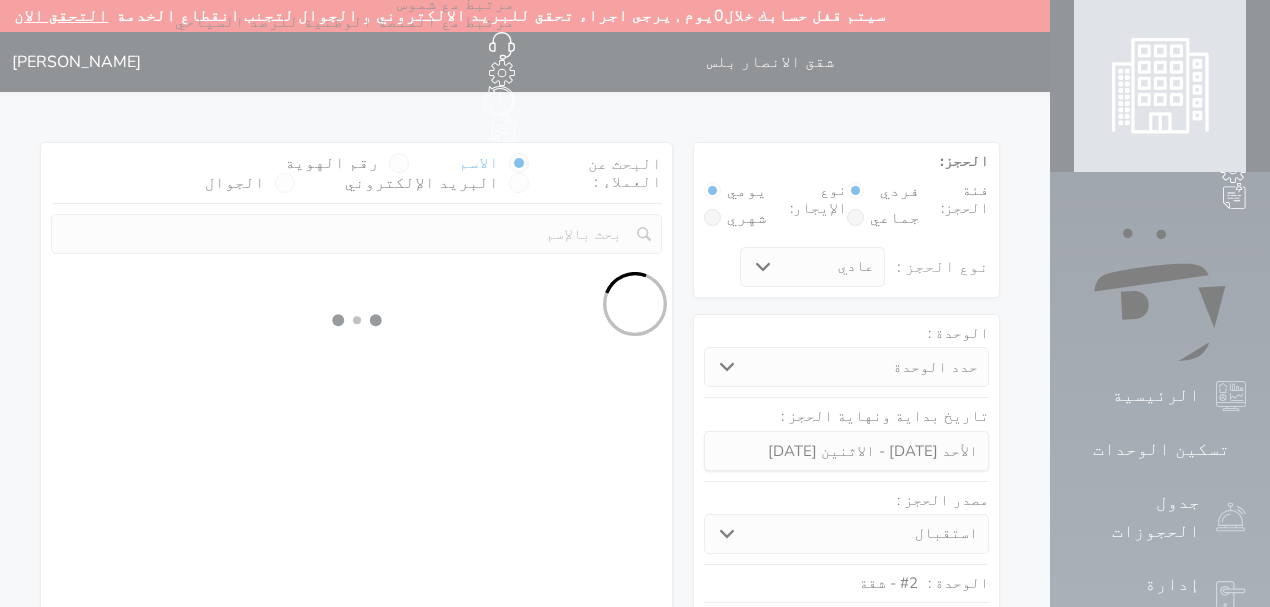 select 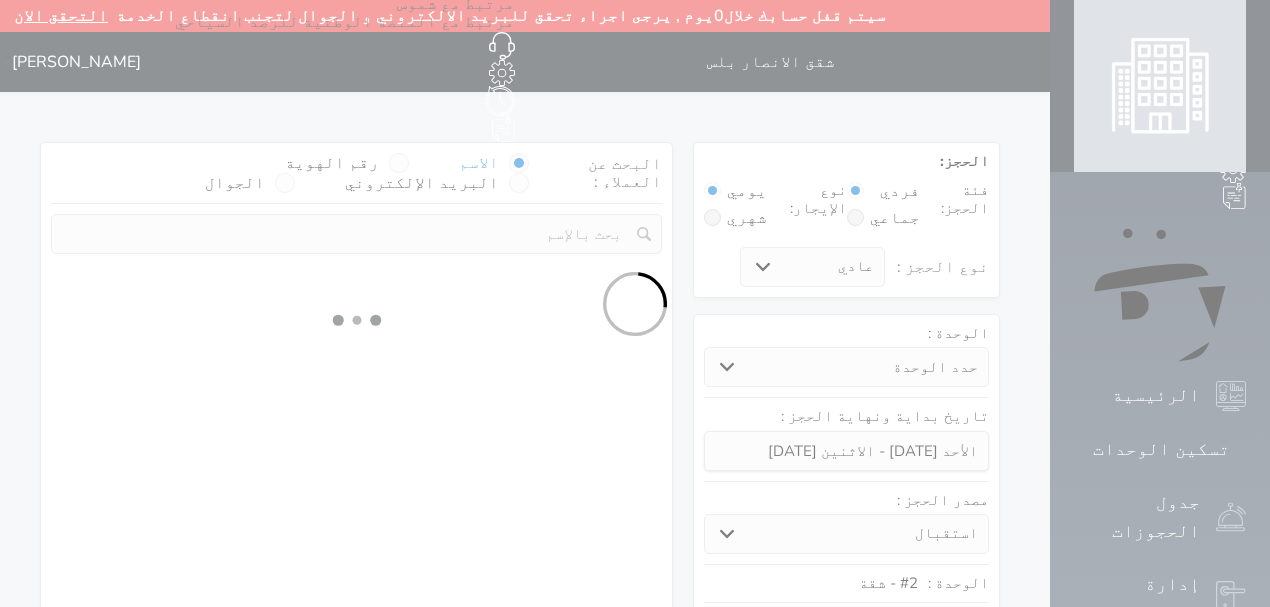 select on "7" 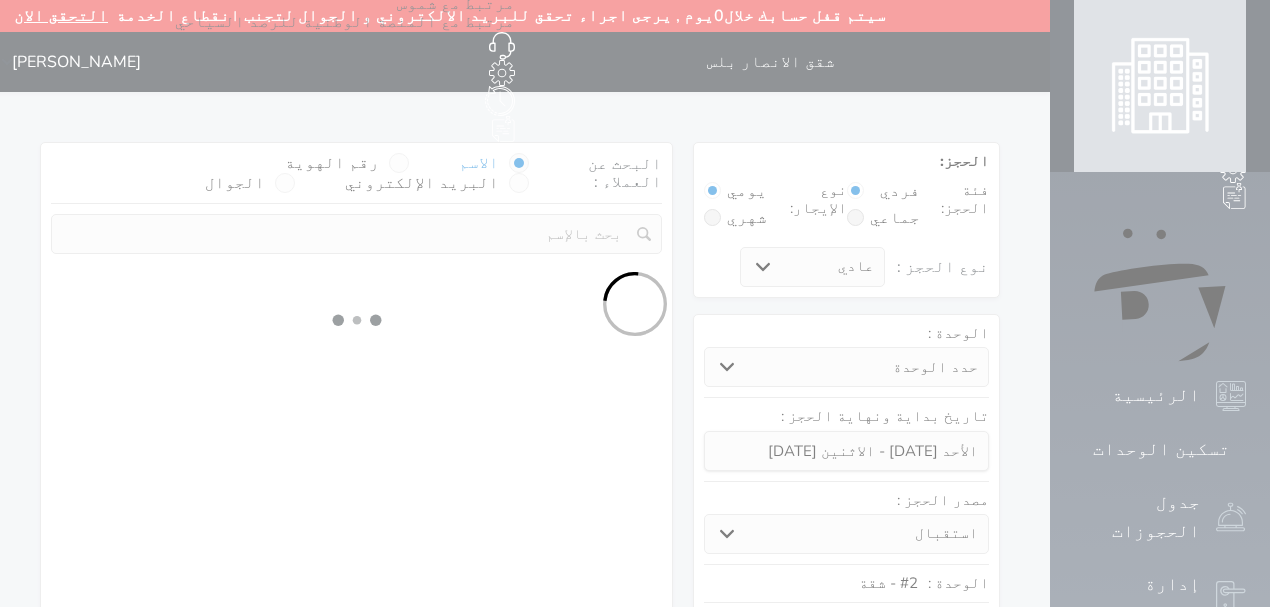 select 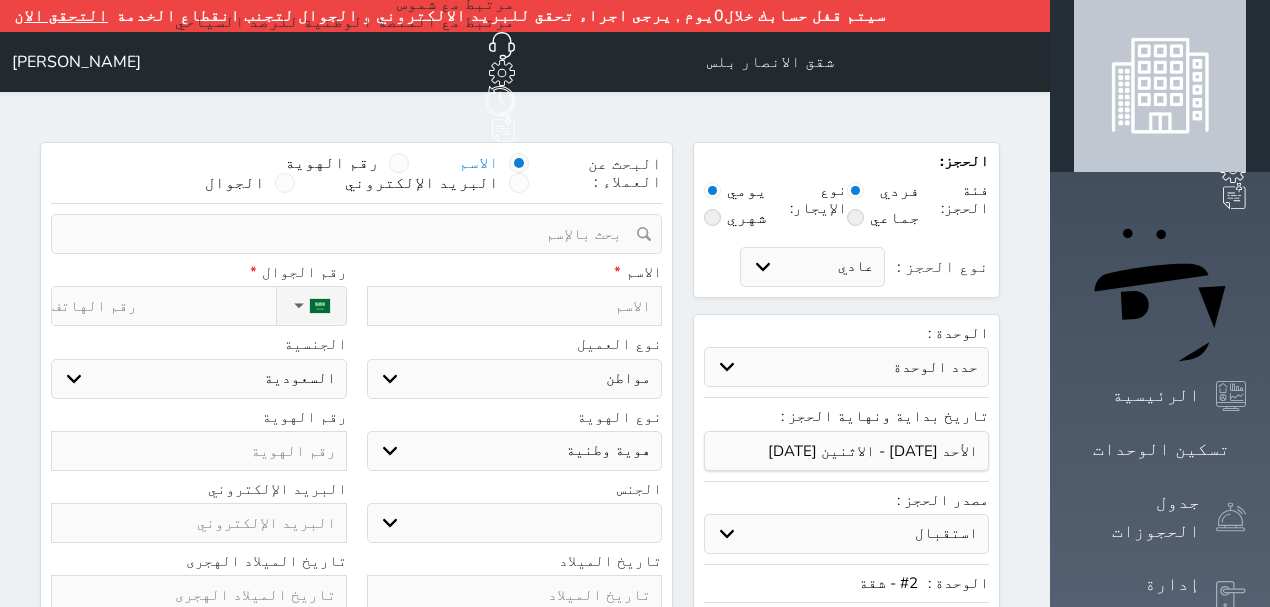 select 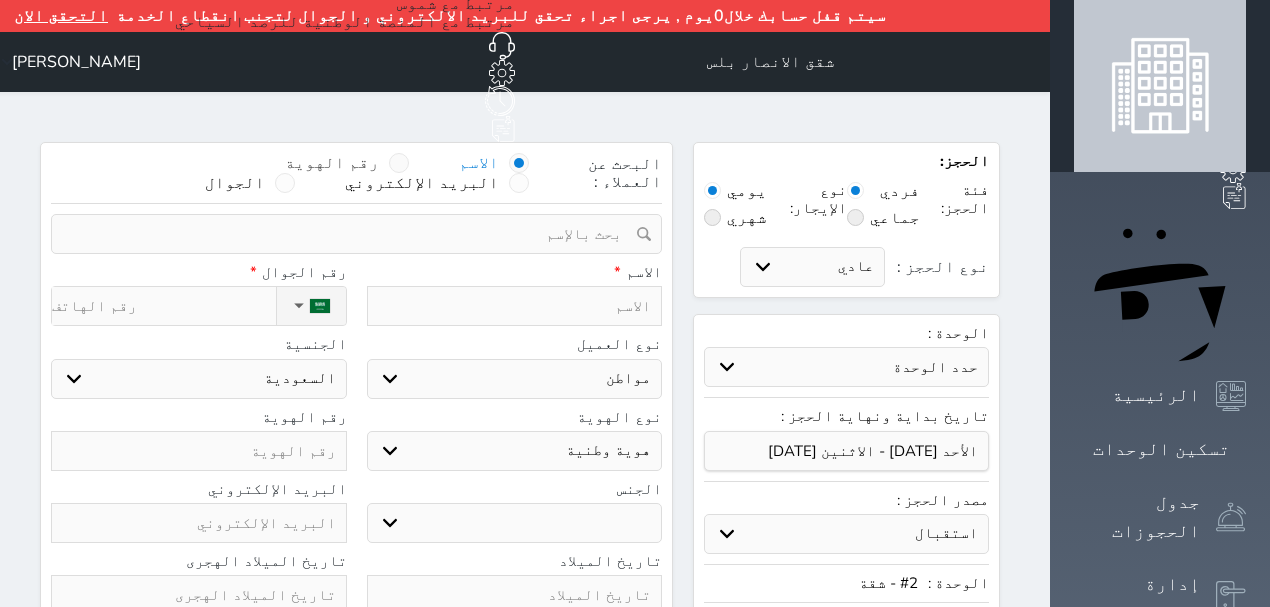 click at bounding box center [399, 163] 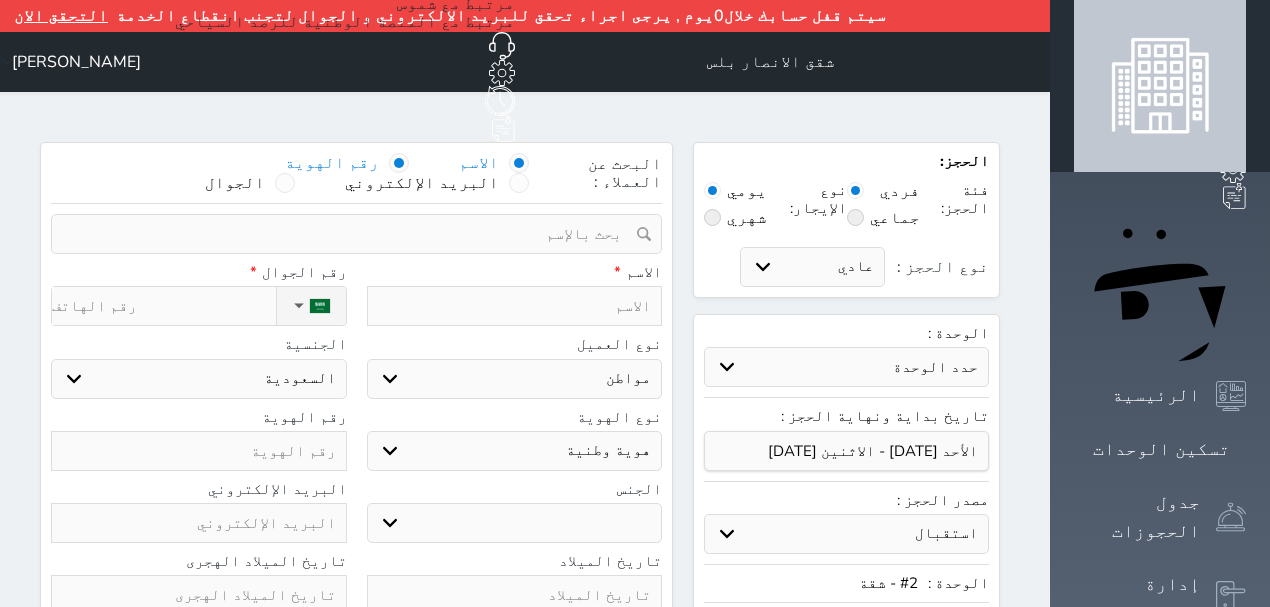 select 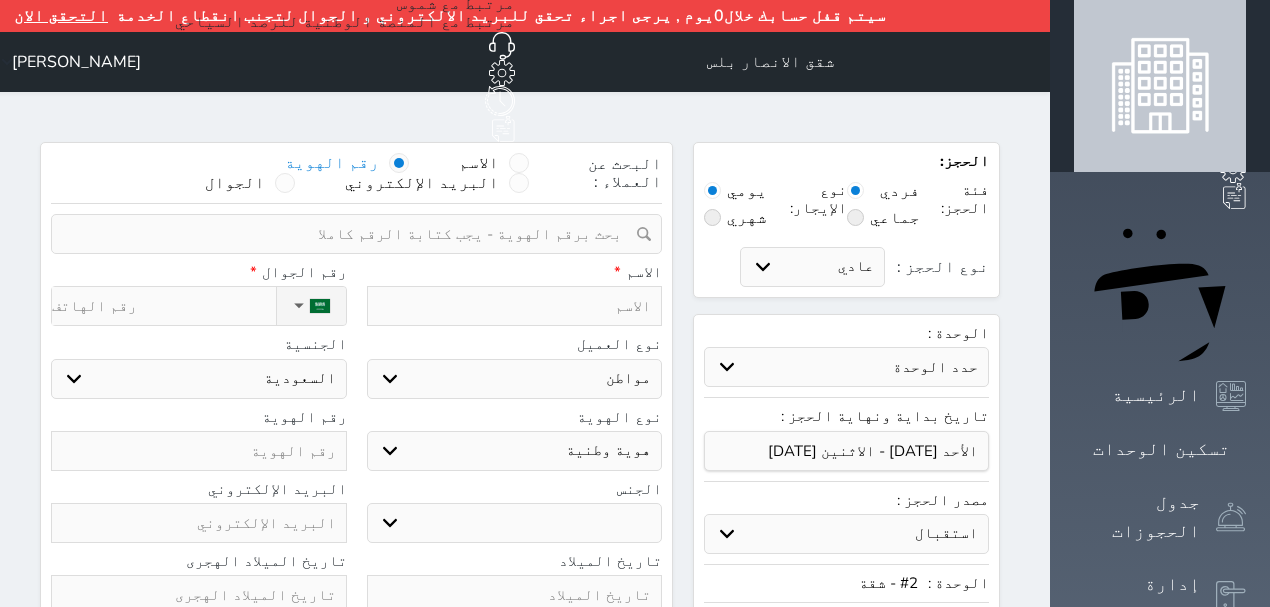 click at bounding box center [349, 234] 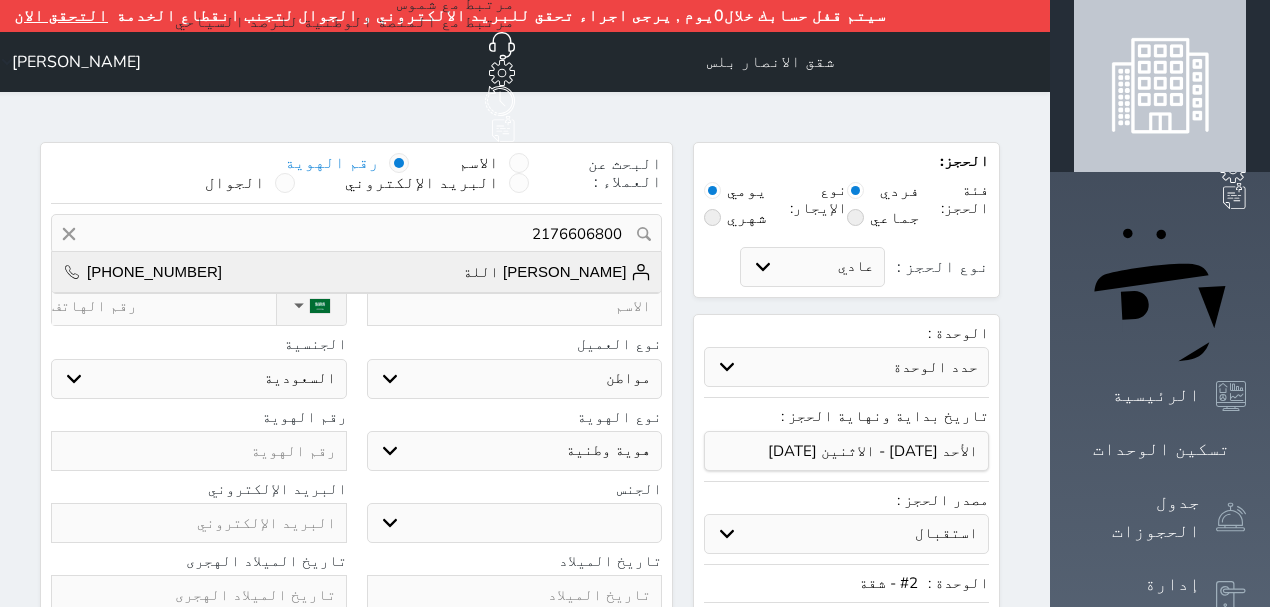 click on "[PERSON_NAME] اللة   [PHONE_NUMBER]" at bounding box center (356, 272) 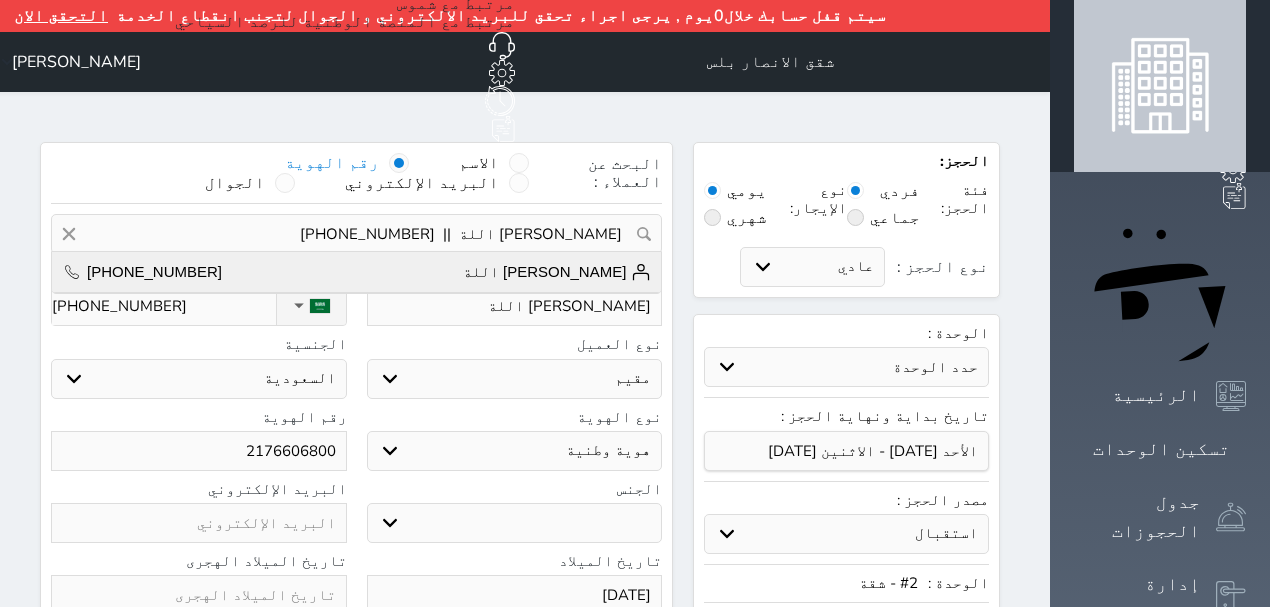 select on "301" 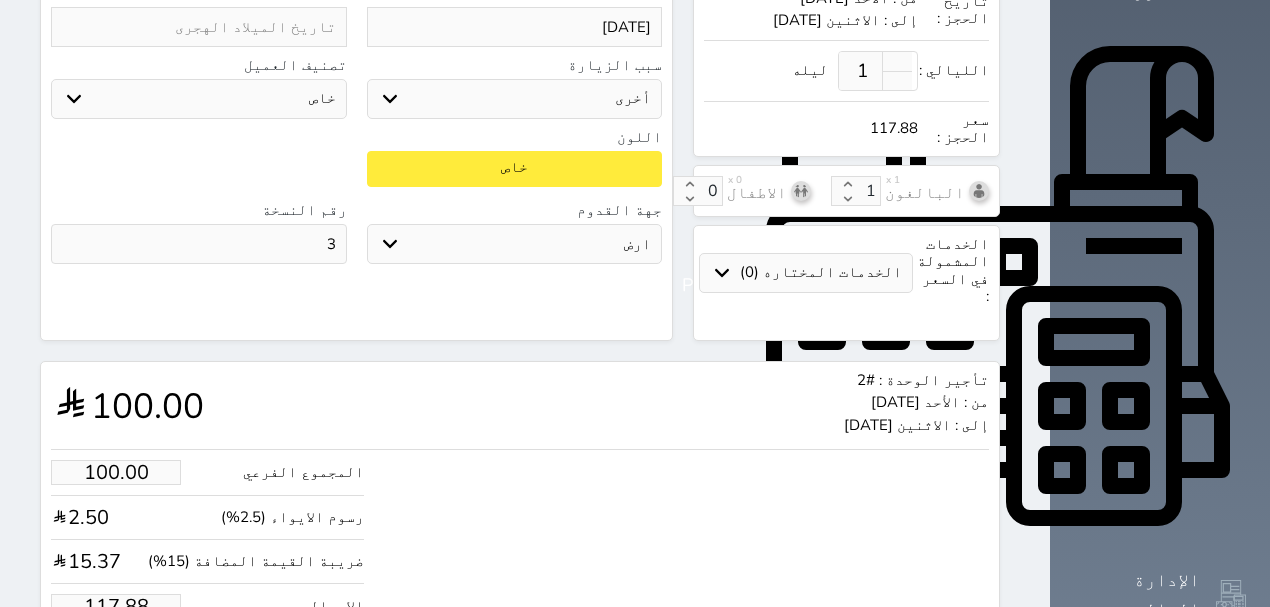 scroll, scrollTop: 644, scrollLeft: 0, axis: vertical 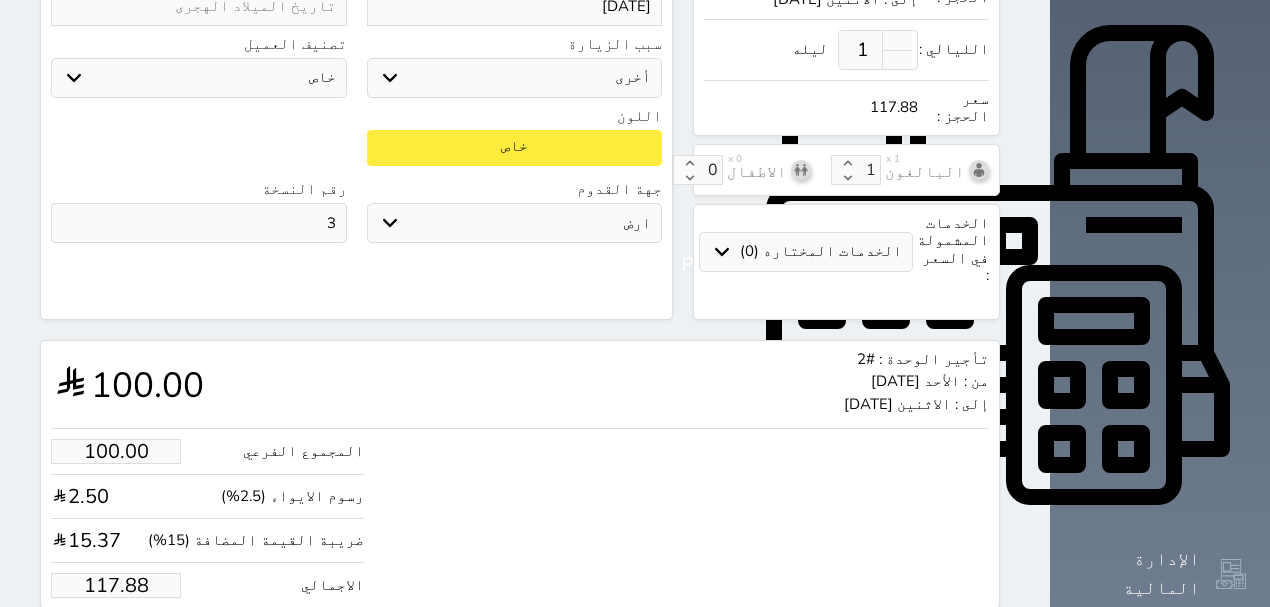 click on "حجز" at bounding box center [133, 646] 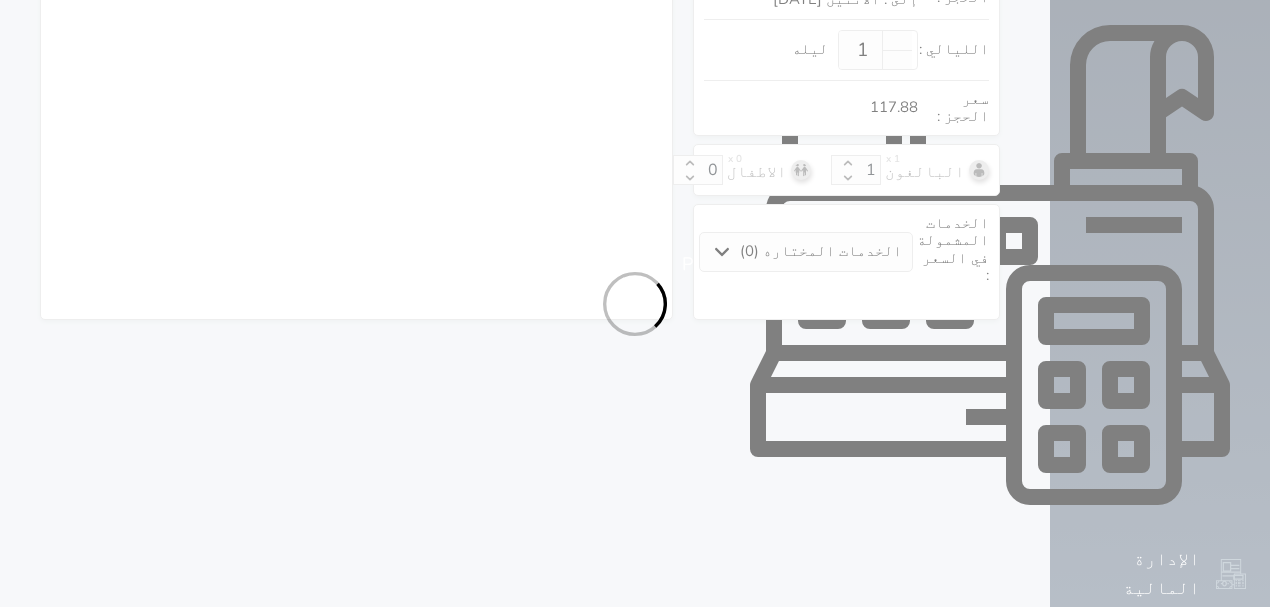 scroll, scrollTop: 578, scrollLeft: 0, axis: vertical 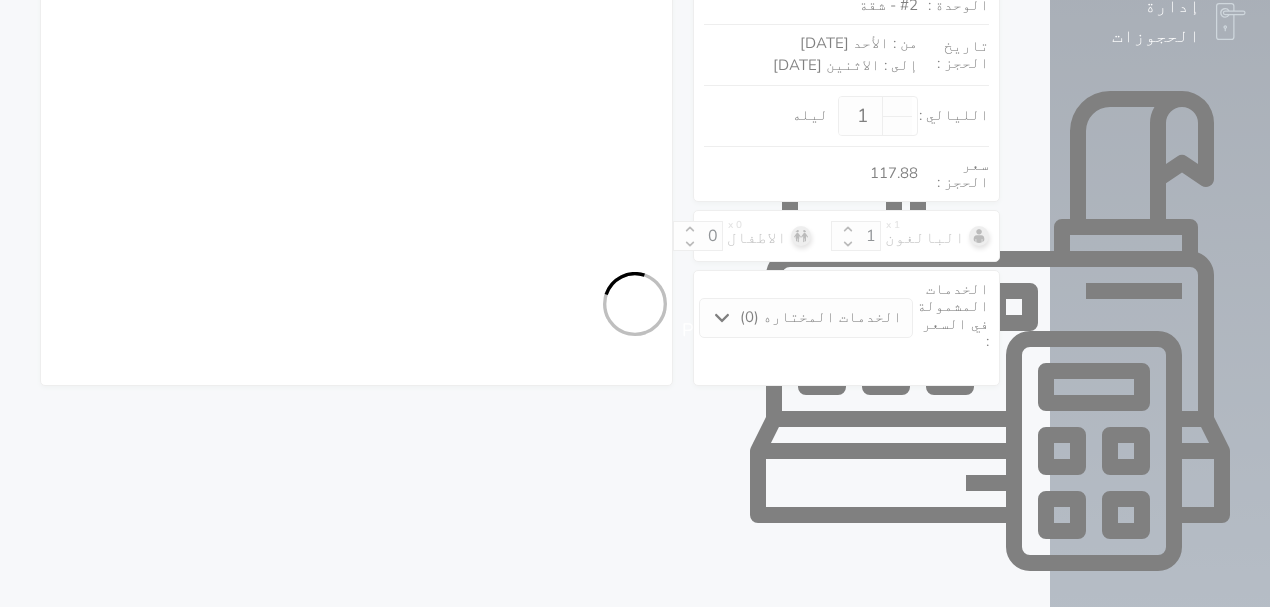select on "4" 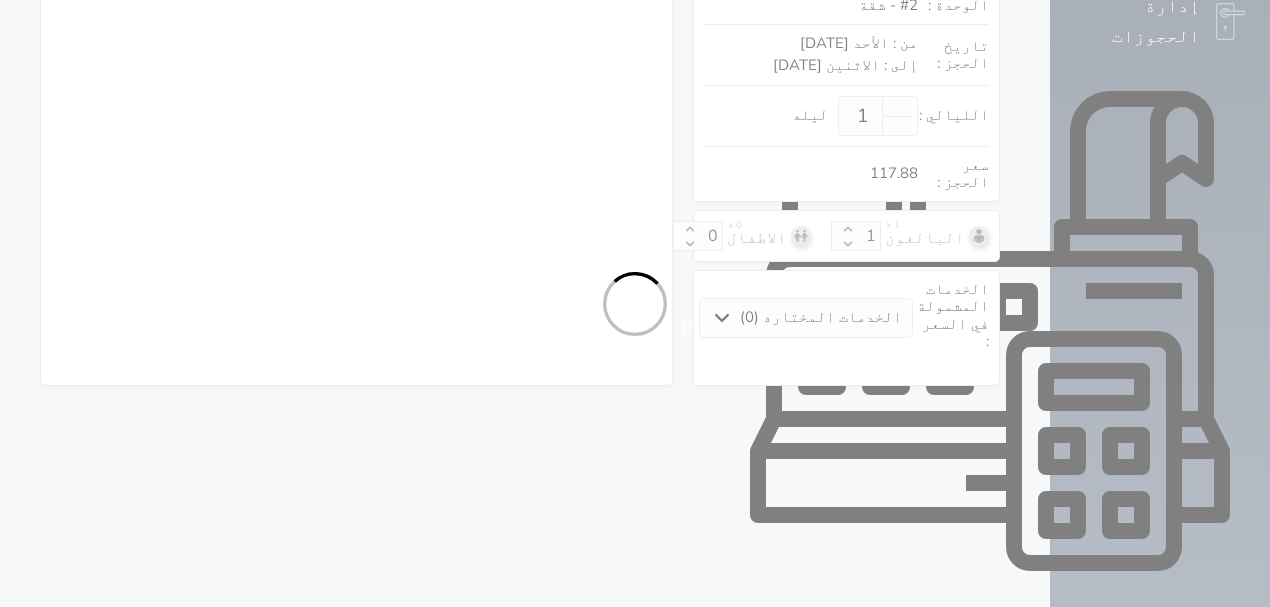 select on "301" 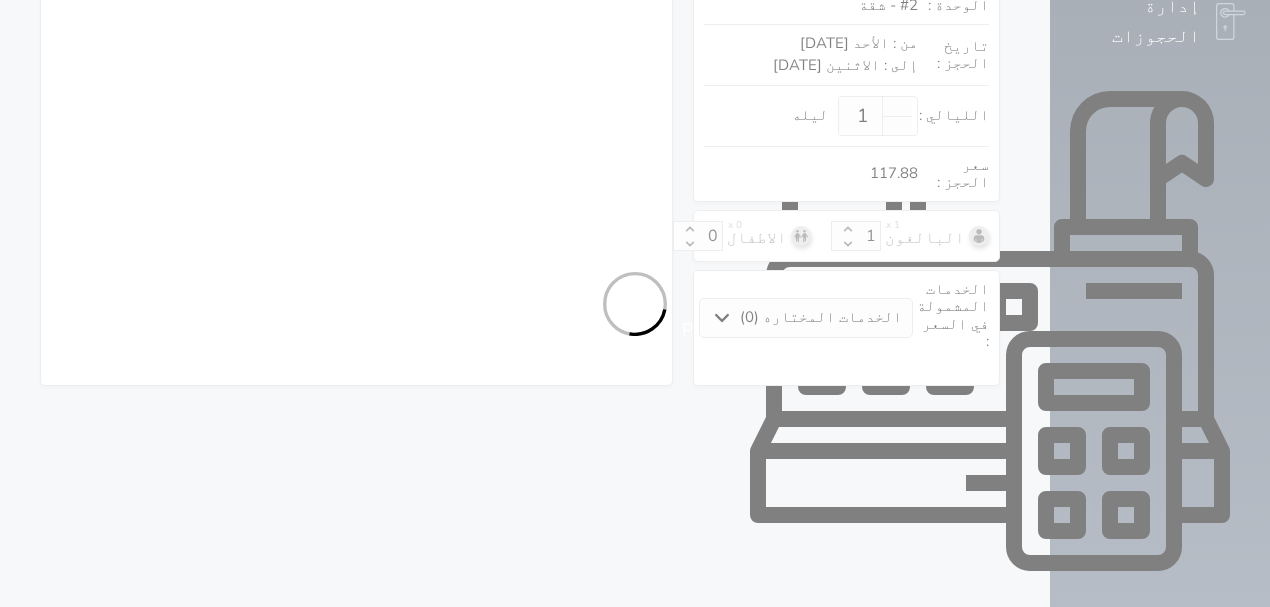 select on "4" 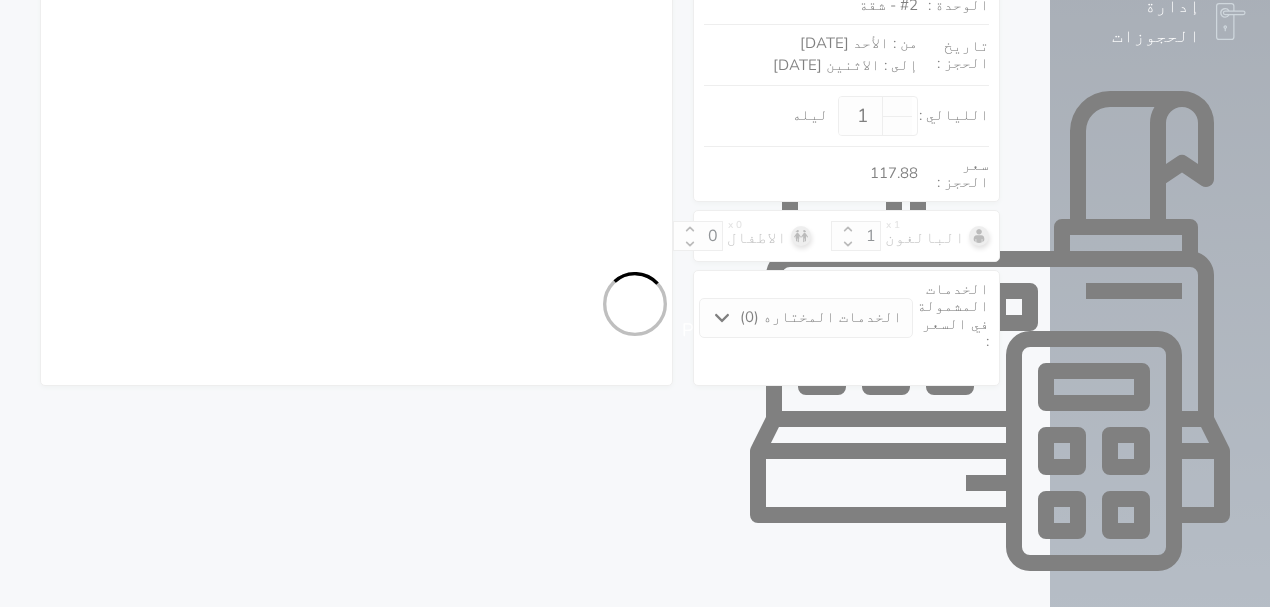 select on "7" 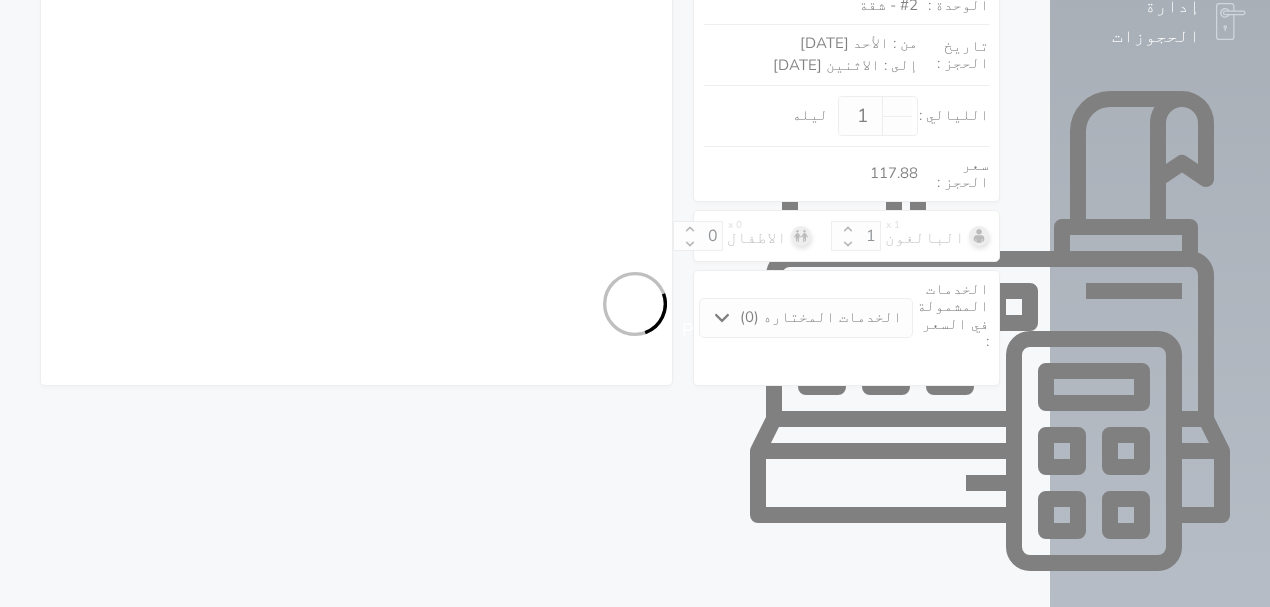 select on "5441" 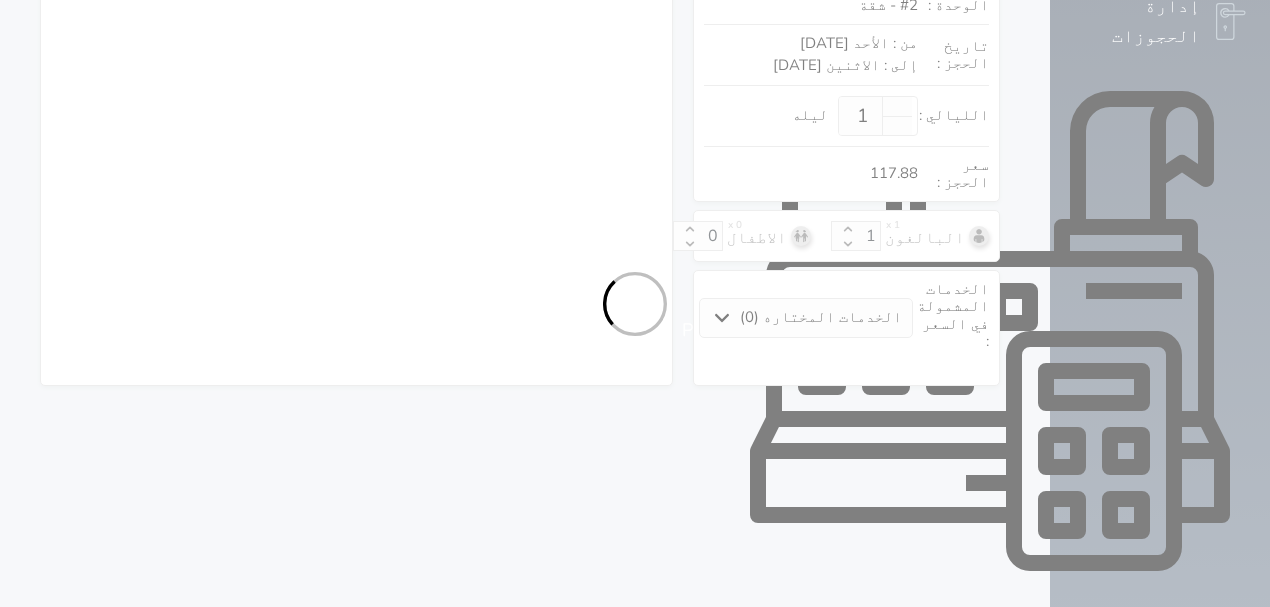 select on "9" 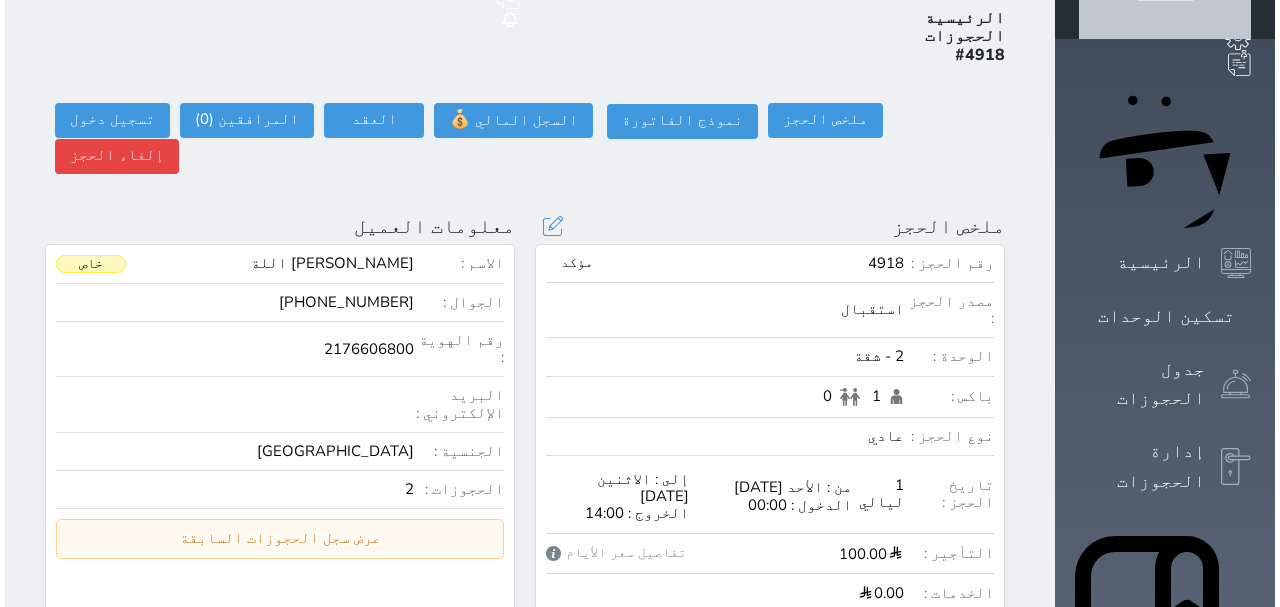 scroll, scrollTop: 66, scrollLeft: 0, axis: vertical 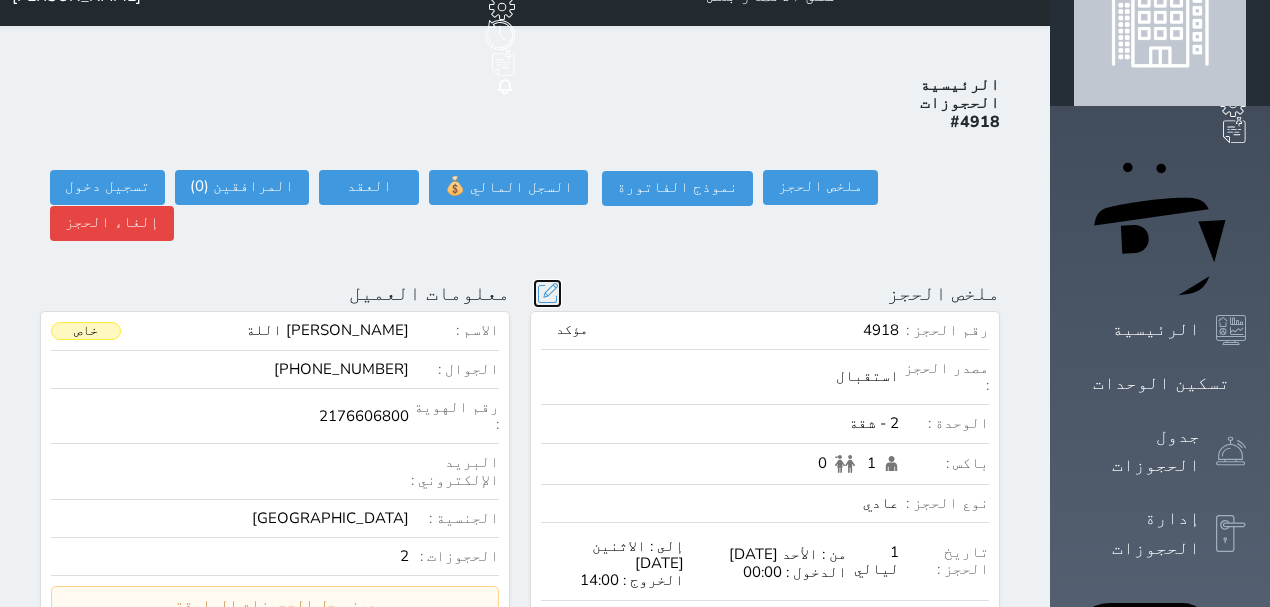 click at bounding box center [547, 293] 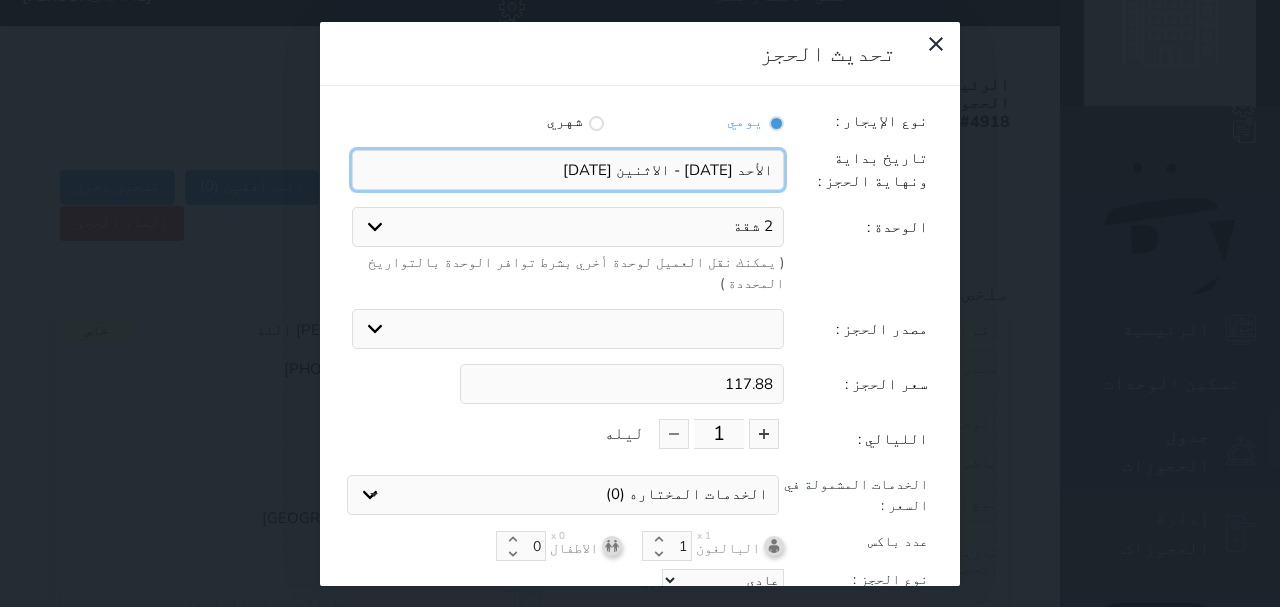 click at bounding box center (568, 170) 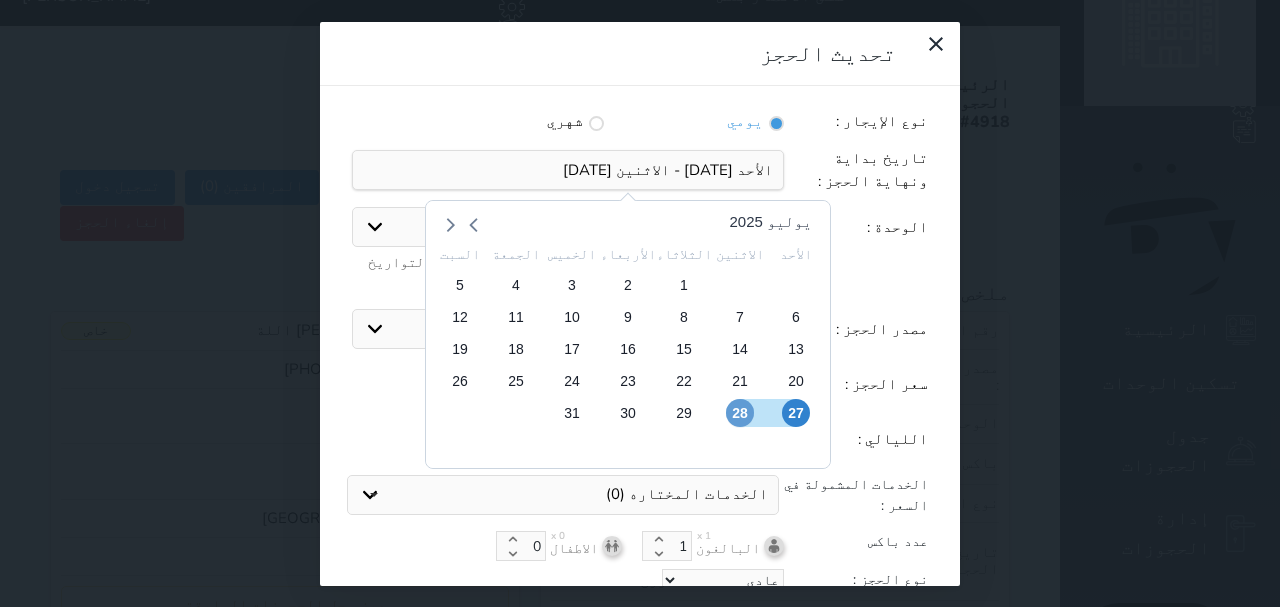 click on "28" at bounding box center [740, 413] 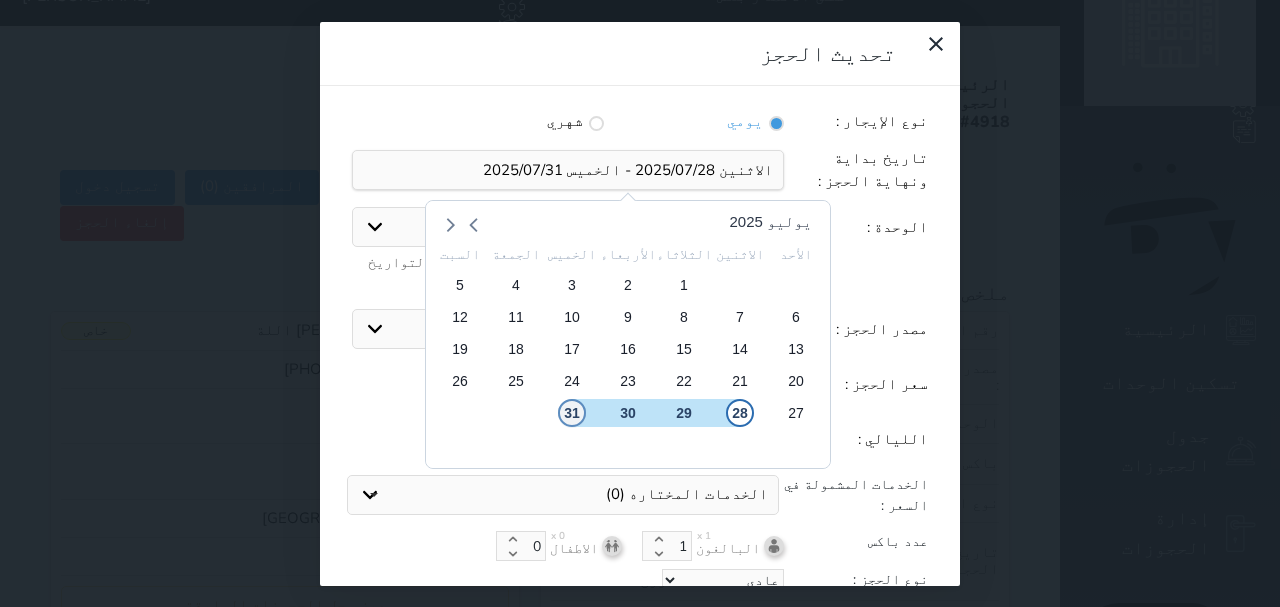 click on "31" at bounding box center (572, 413) 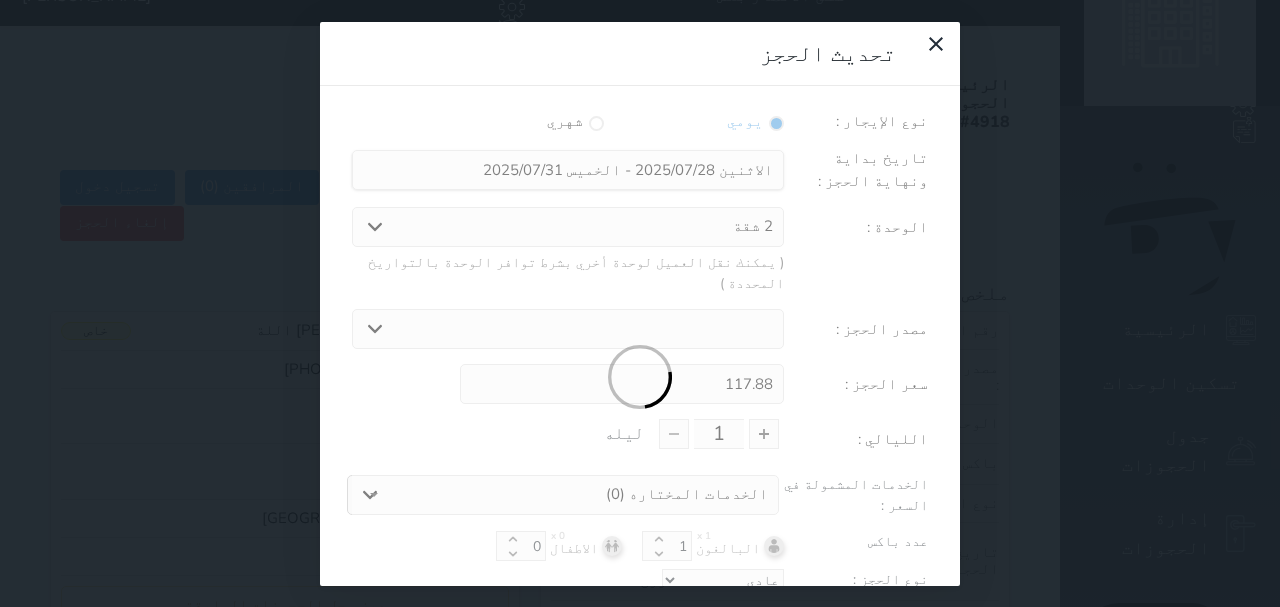 type on "3" 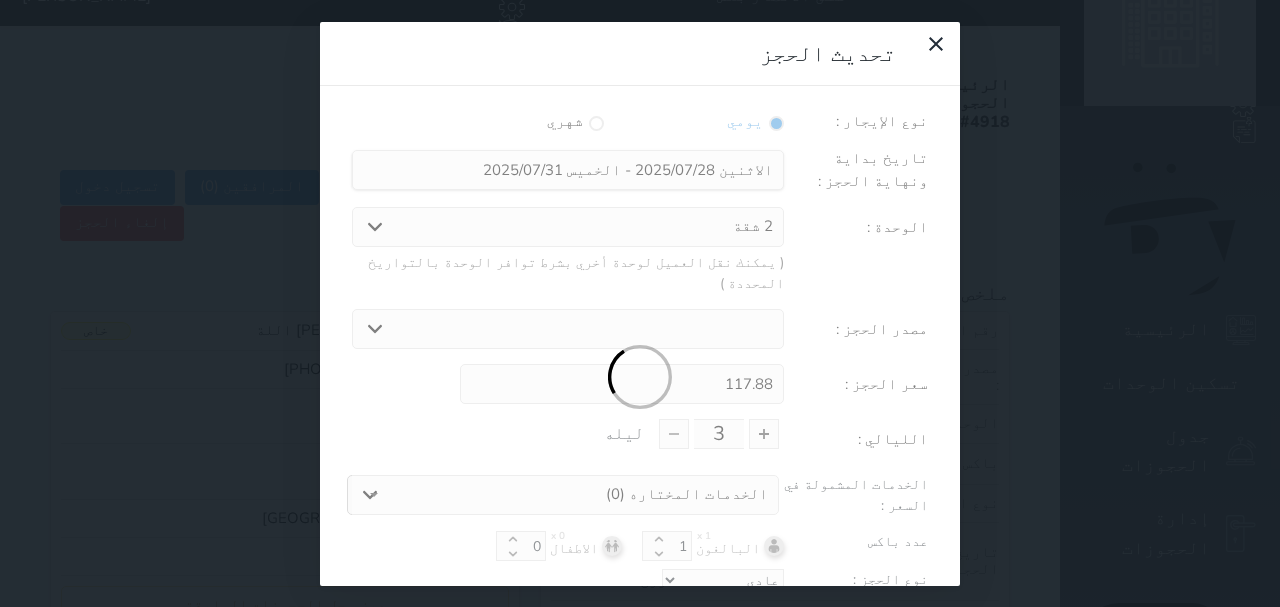type on "353.64" 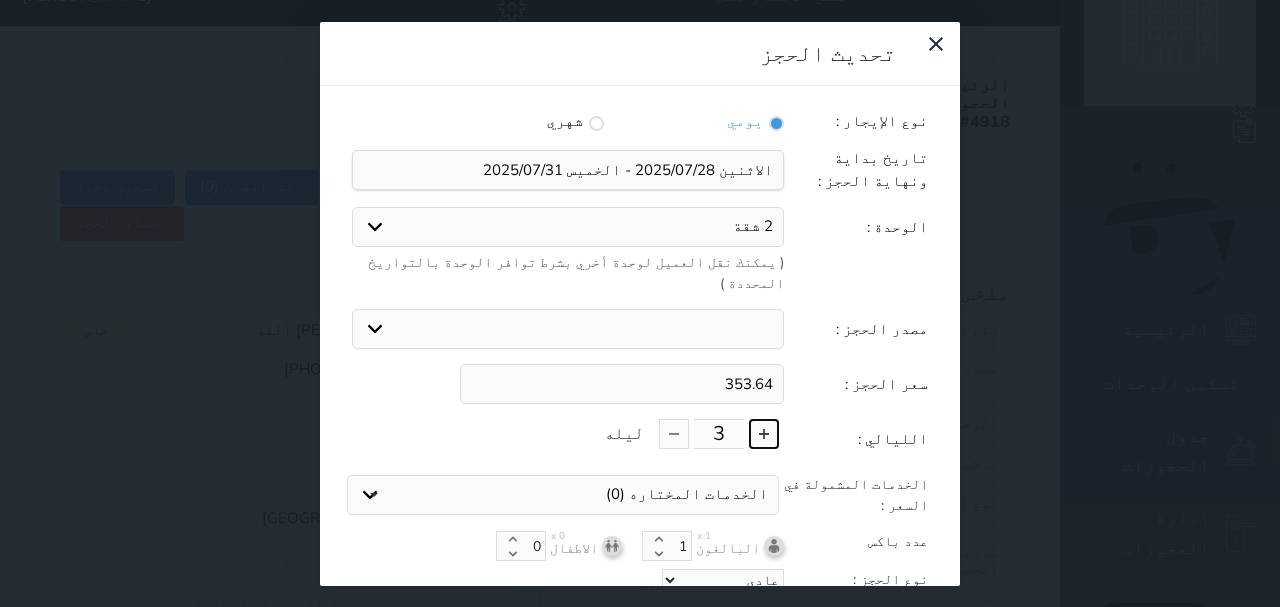 click at bounding box center (764, 434) 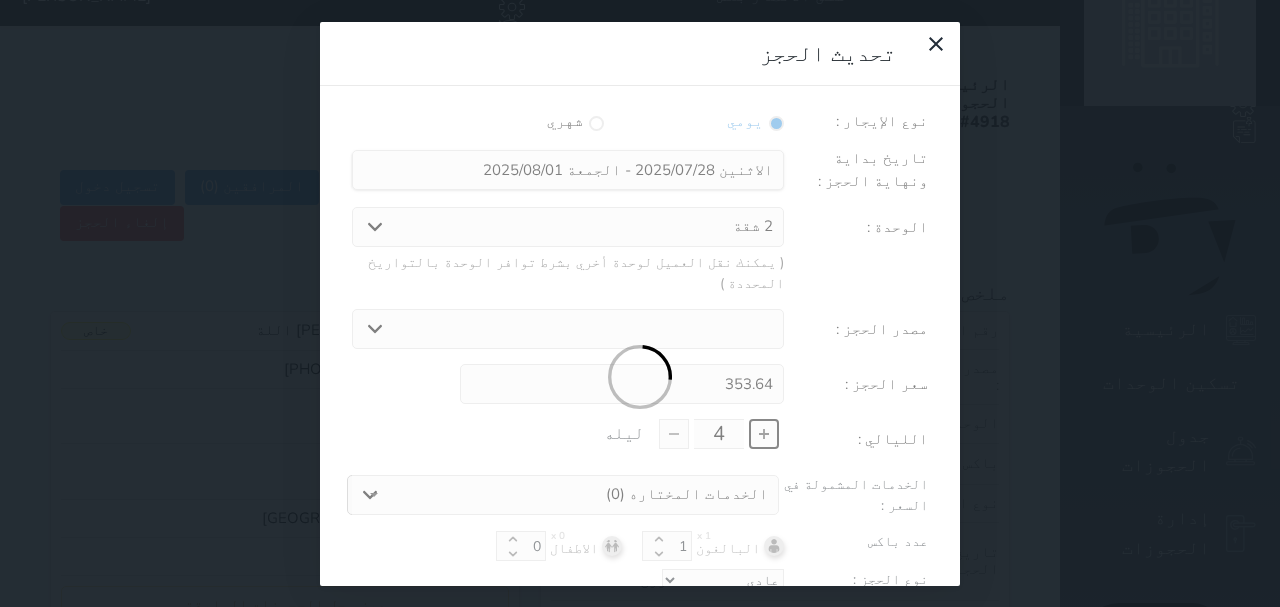 type on "471.52" 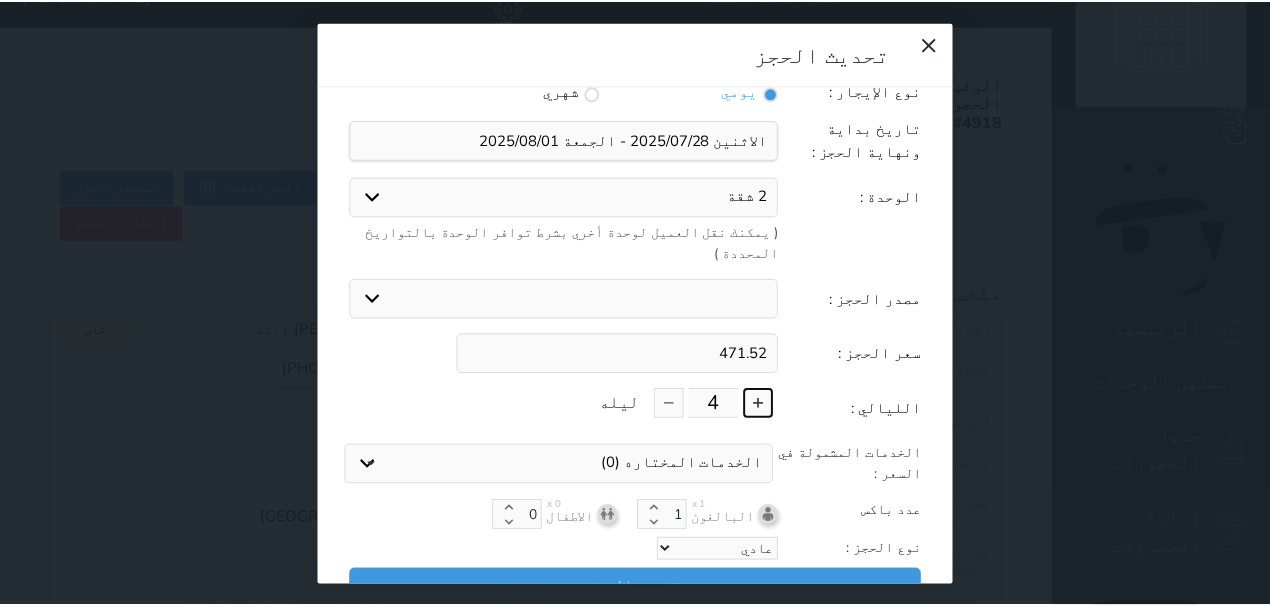 scroll, scrollTop: 44, scrollLeft: 0, axis: vertical 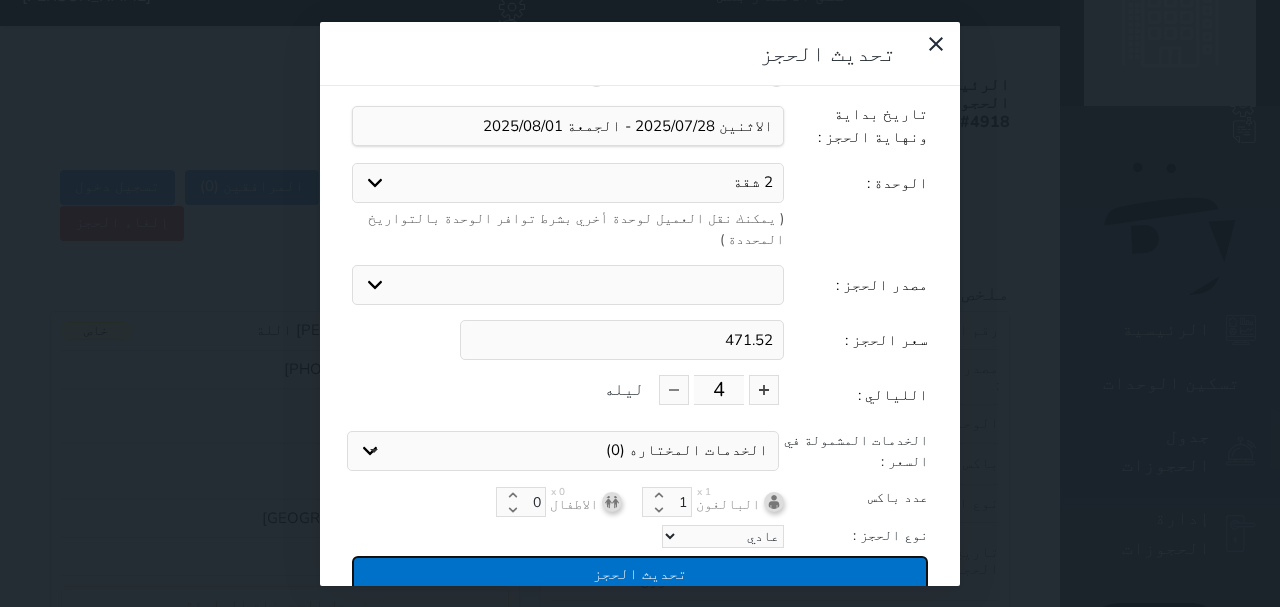 click on "تحديث الحجز" at bounding box center [640, 573] 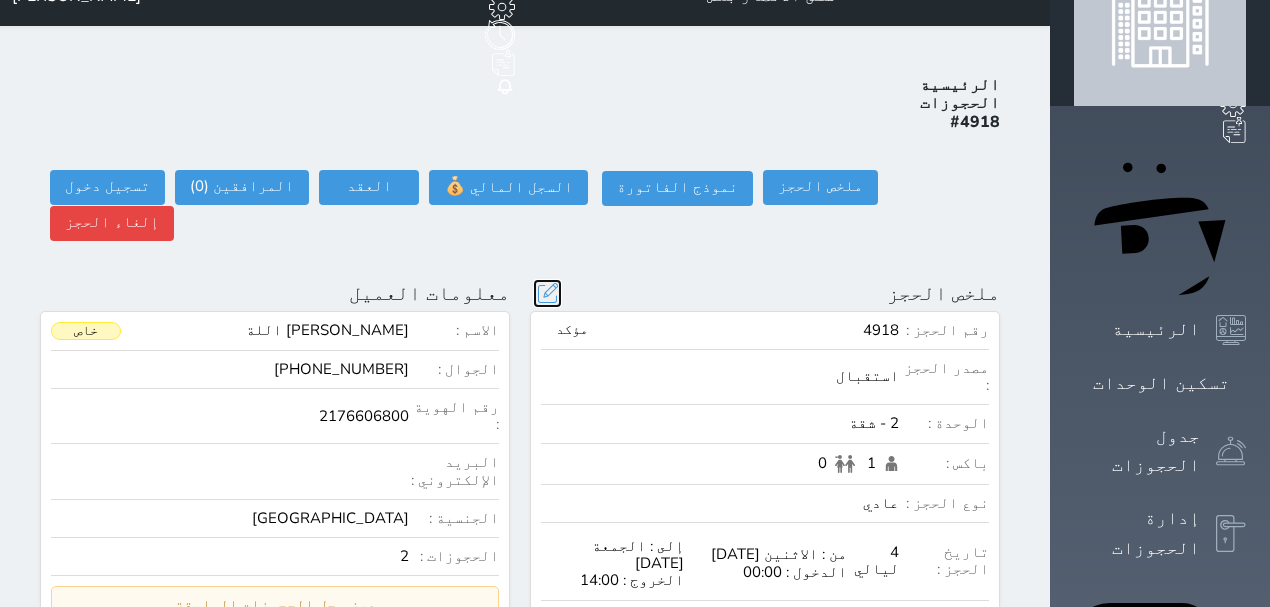 click at bounding box center [547, 293] 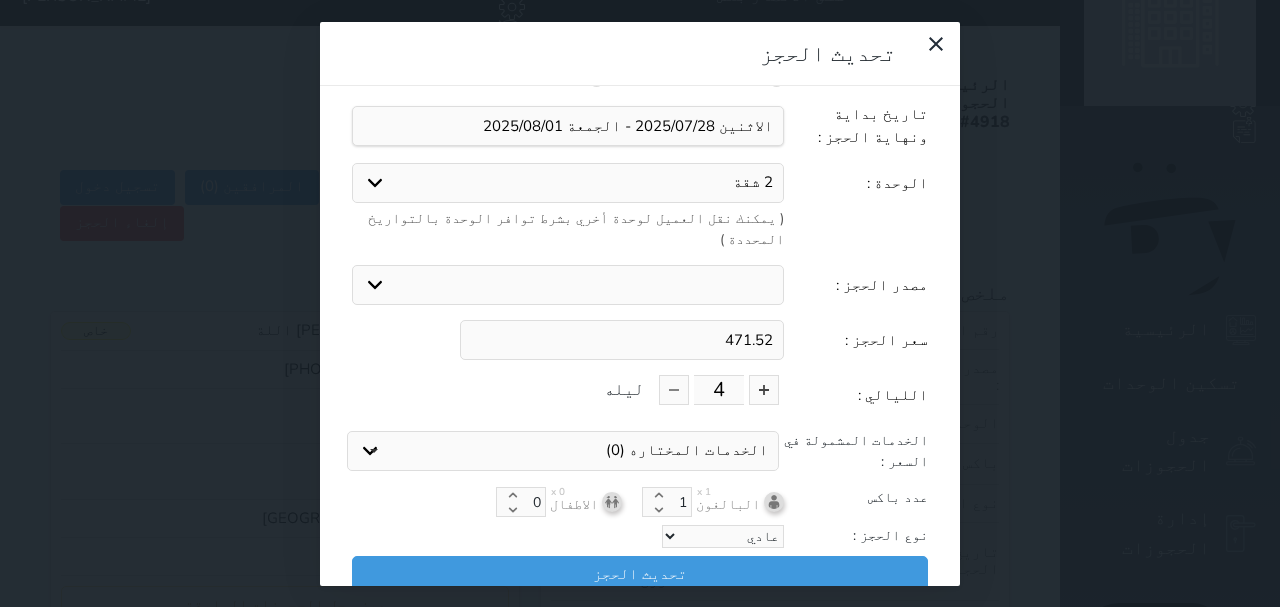 drag, startPoint x: 737, startPoint y: 290, endPoint x: 800, endPoint y: 304, distance: 64.53681 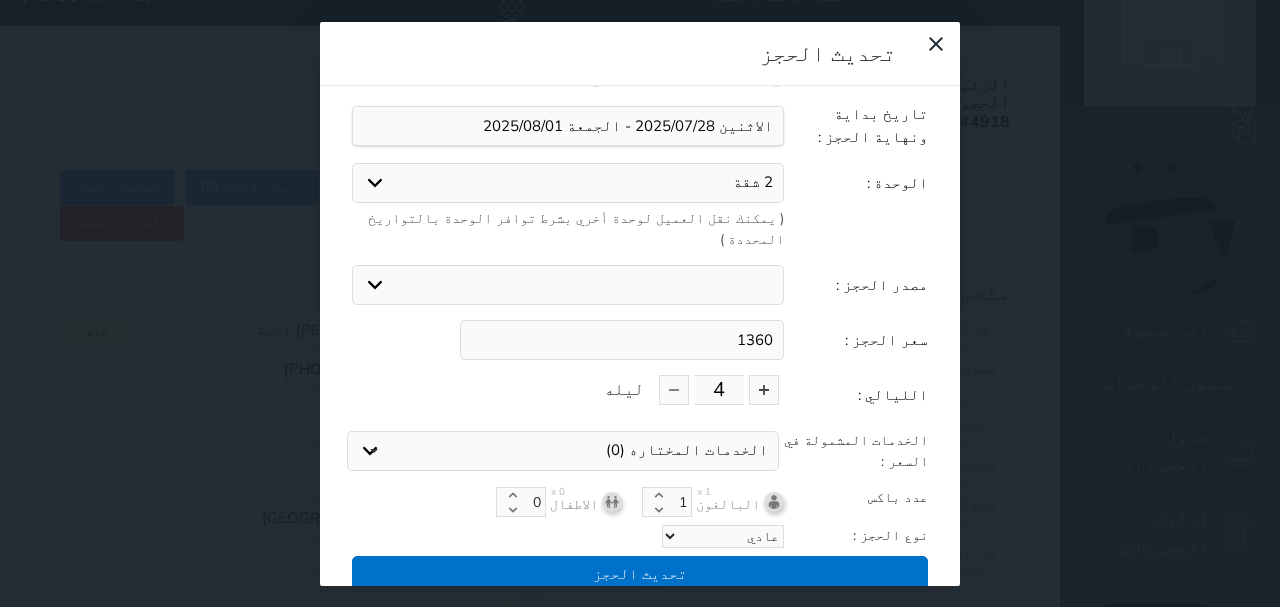 type on "1360" 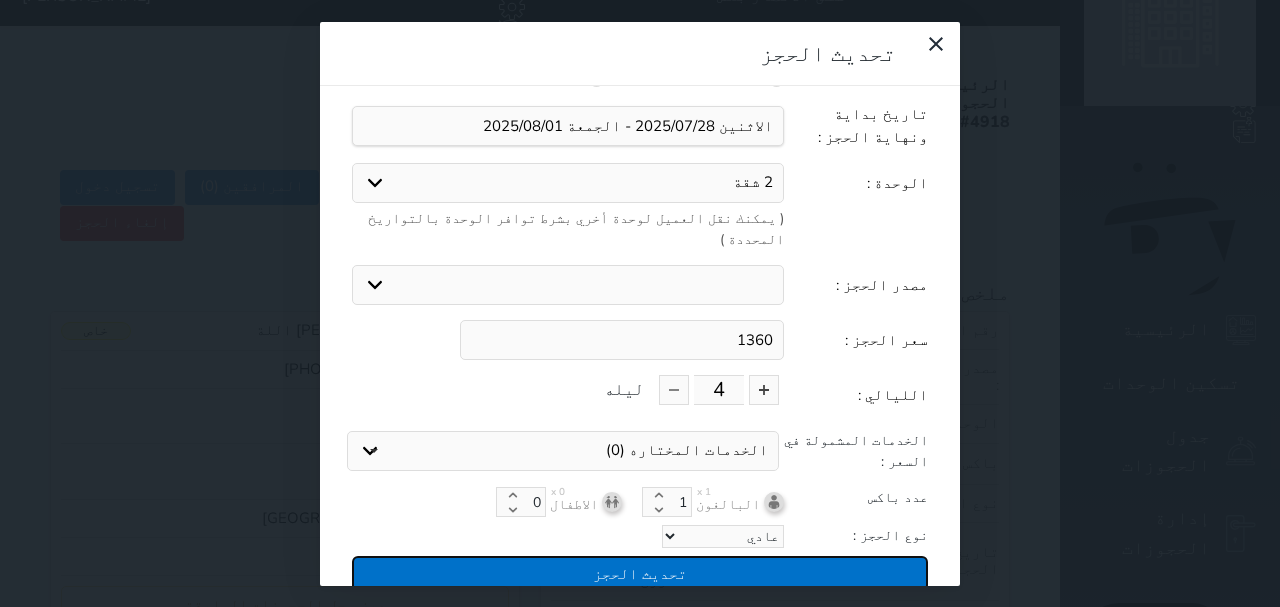 click on "تحديث الحجز" at bounding box center [640, 573] 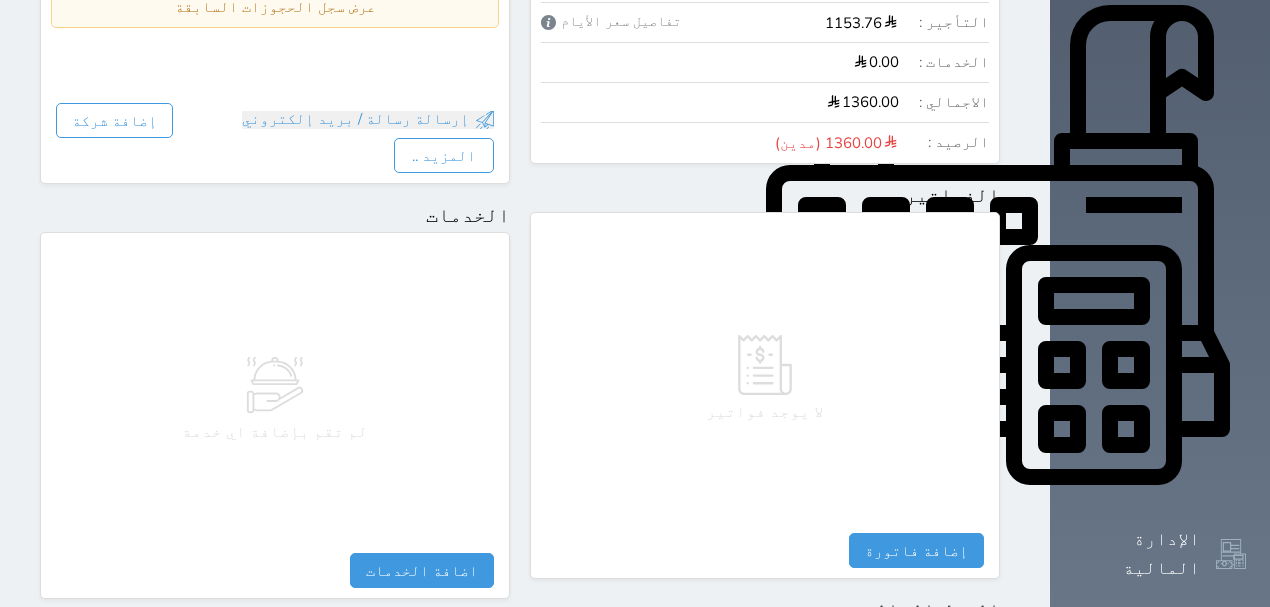 scroll, scrollTop: 666, scrollLeft: 0, axis: vertical 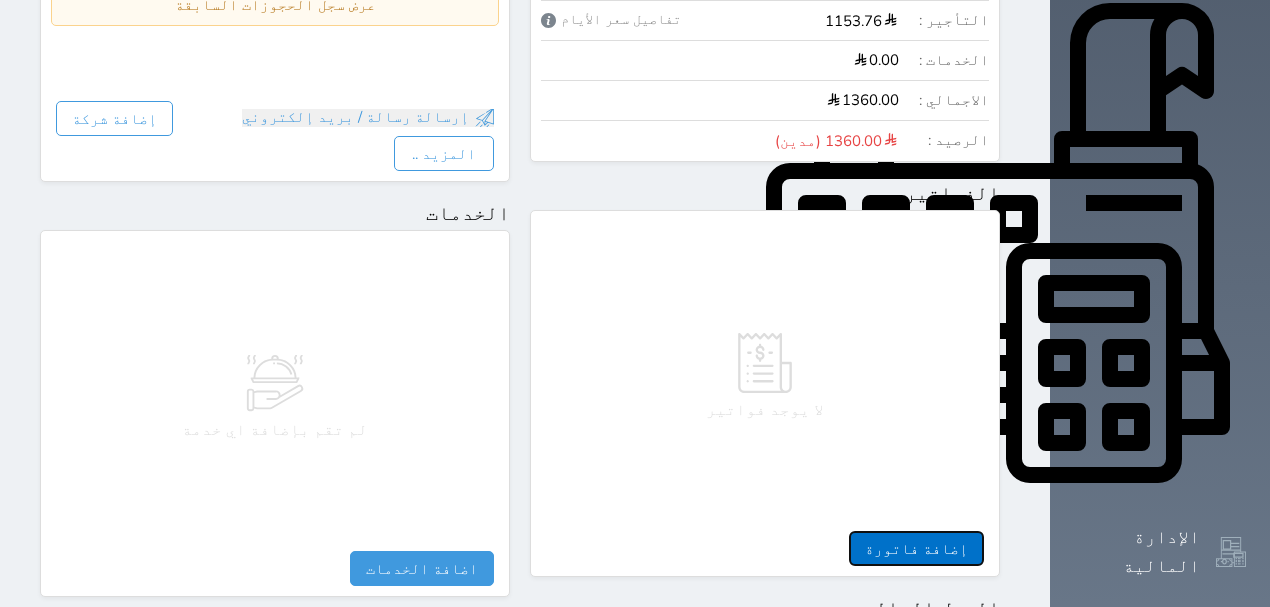 click on "إضافة فاتورة" at bounding box center (916, 548) 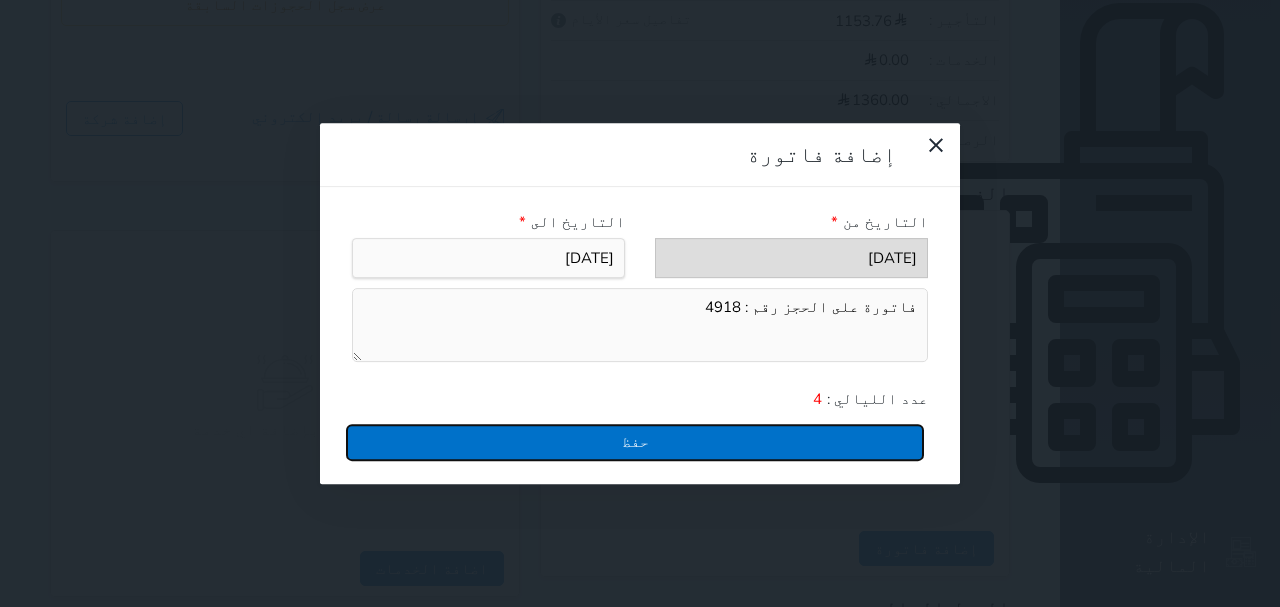 click on "حفظ" at bounding box center [635, 442] 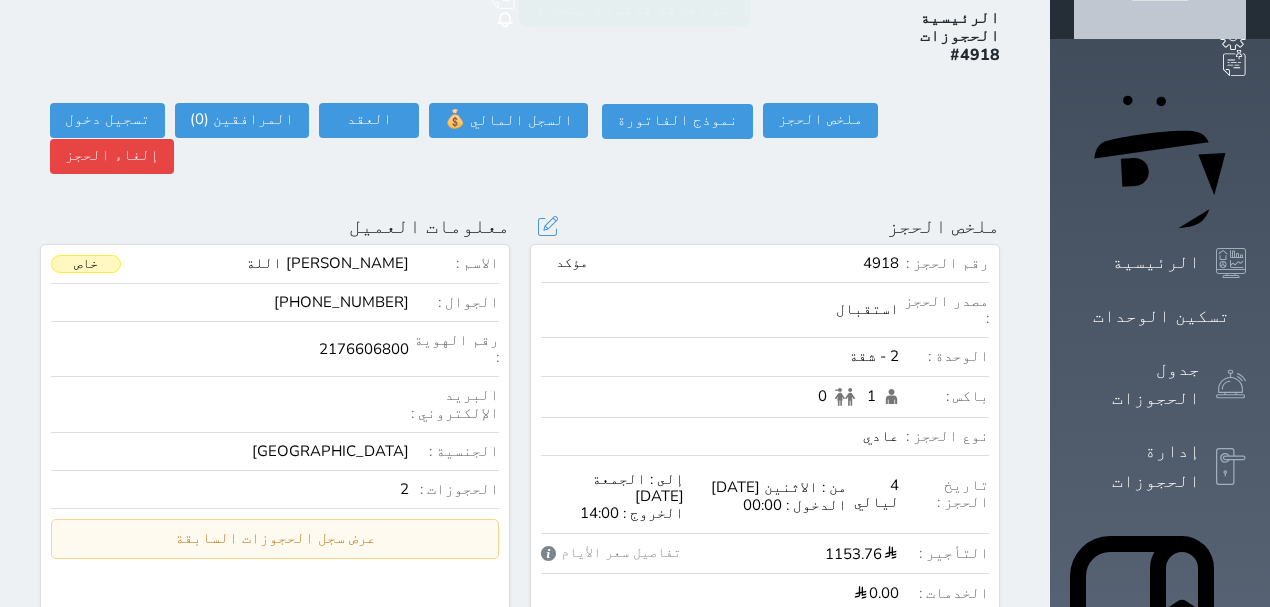 scroll, scrollTop: 0, scrollLeft: 0, axis: both 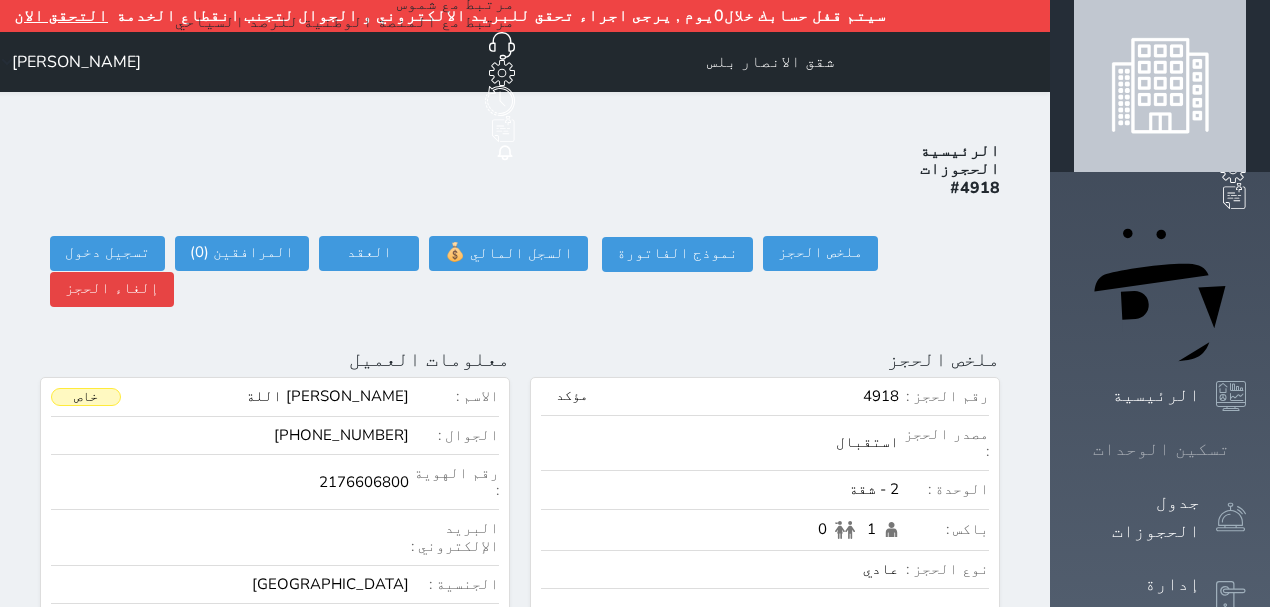 click on "تسكين الوحدات" at bounding box center (1161, 449) 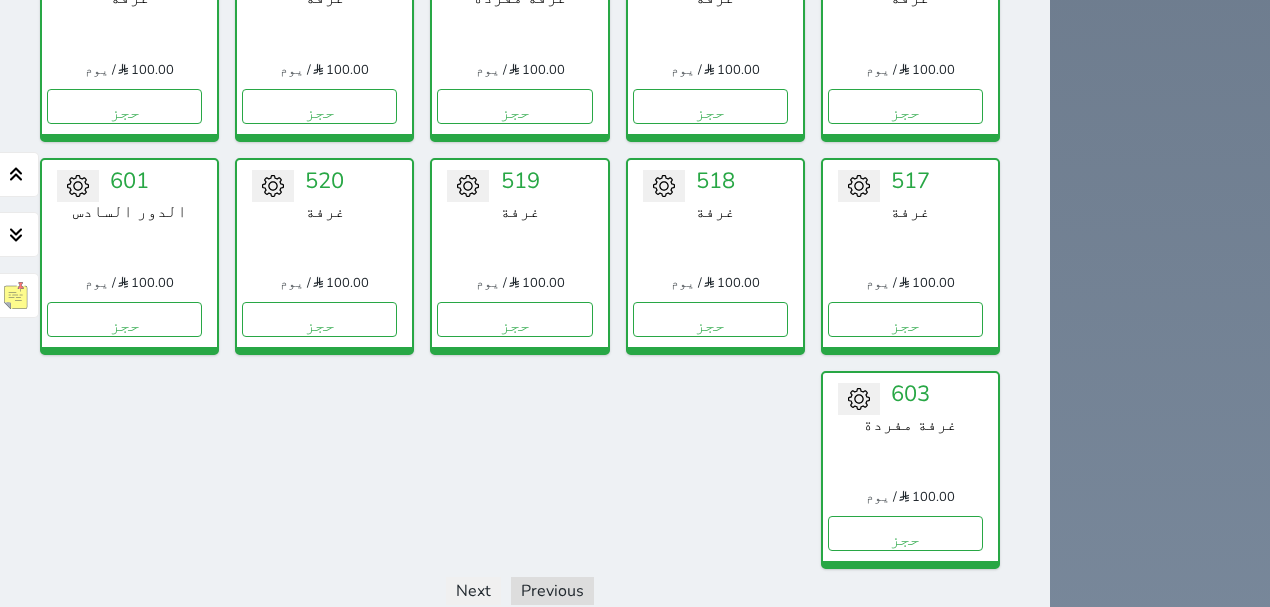 scroll, scrollTop: 3364, scrollLeft: 0, axis: vertical 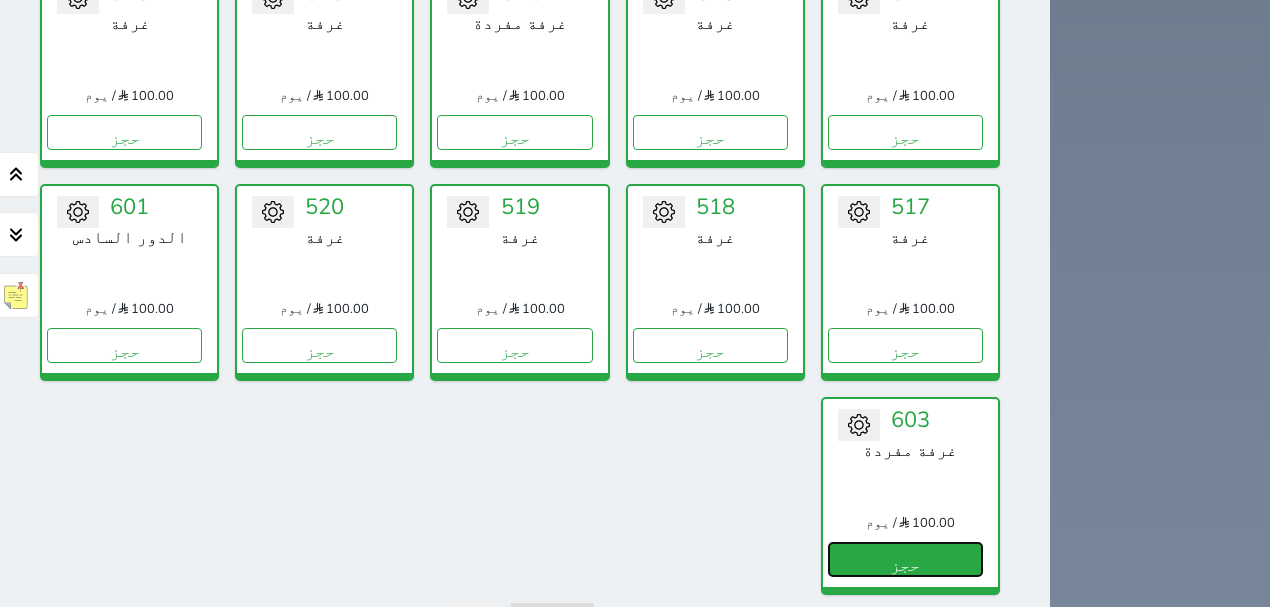 click on "حجز" at bounding box center (905, 559) 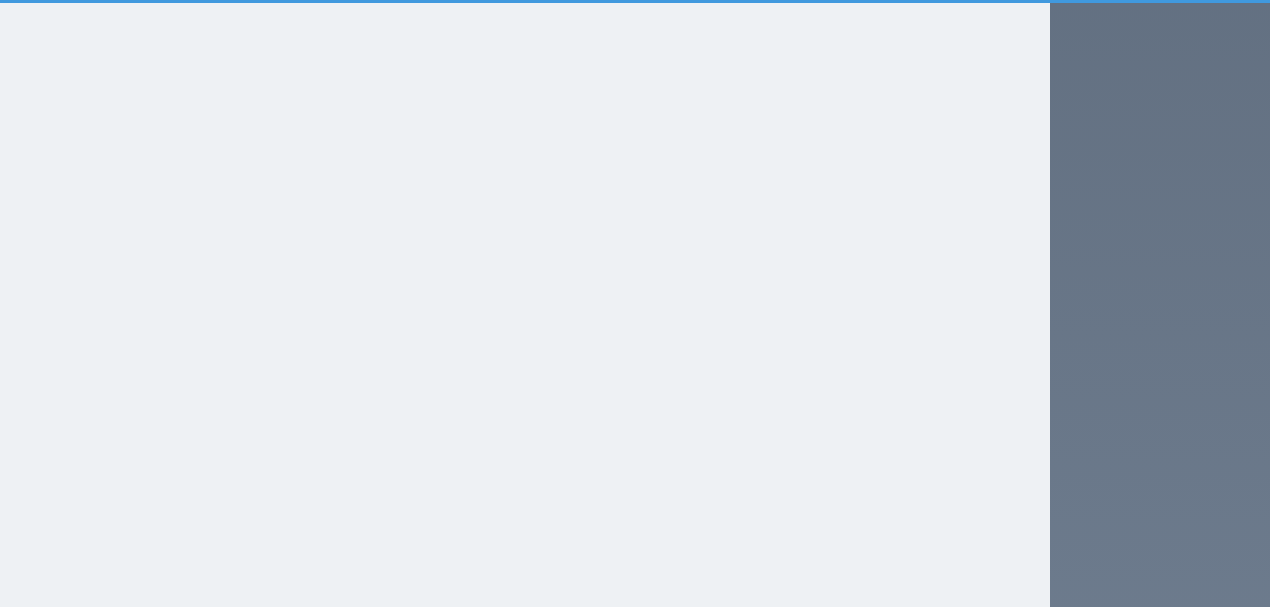 select on "1" 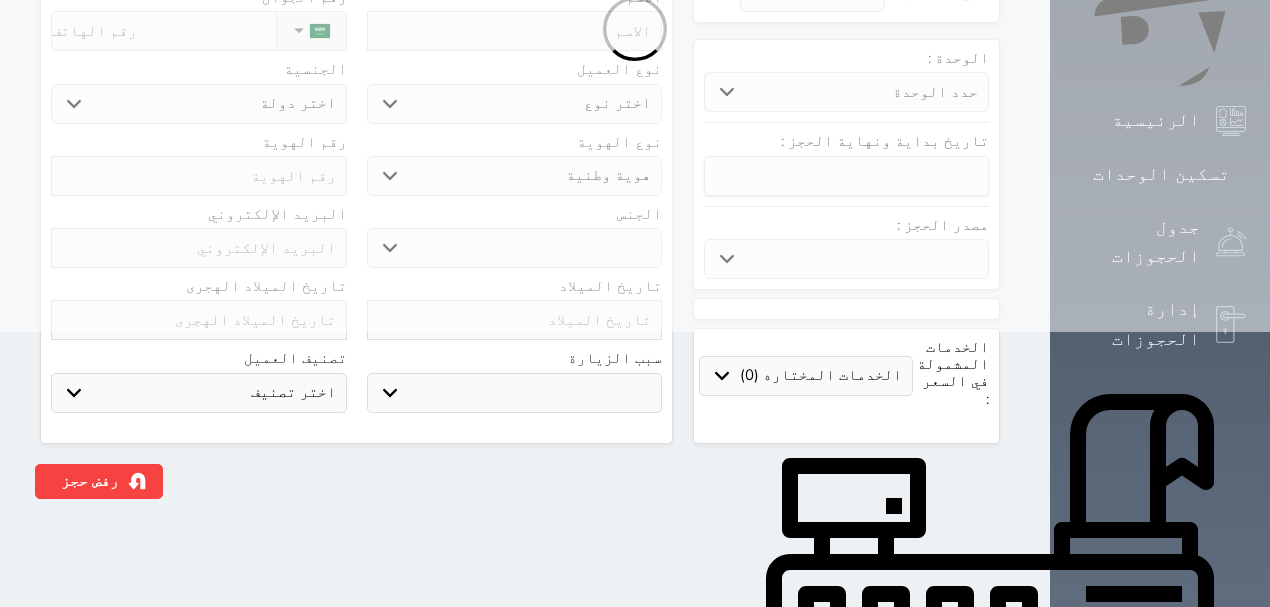 select 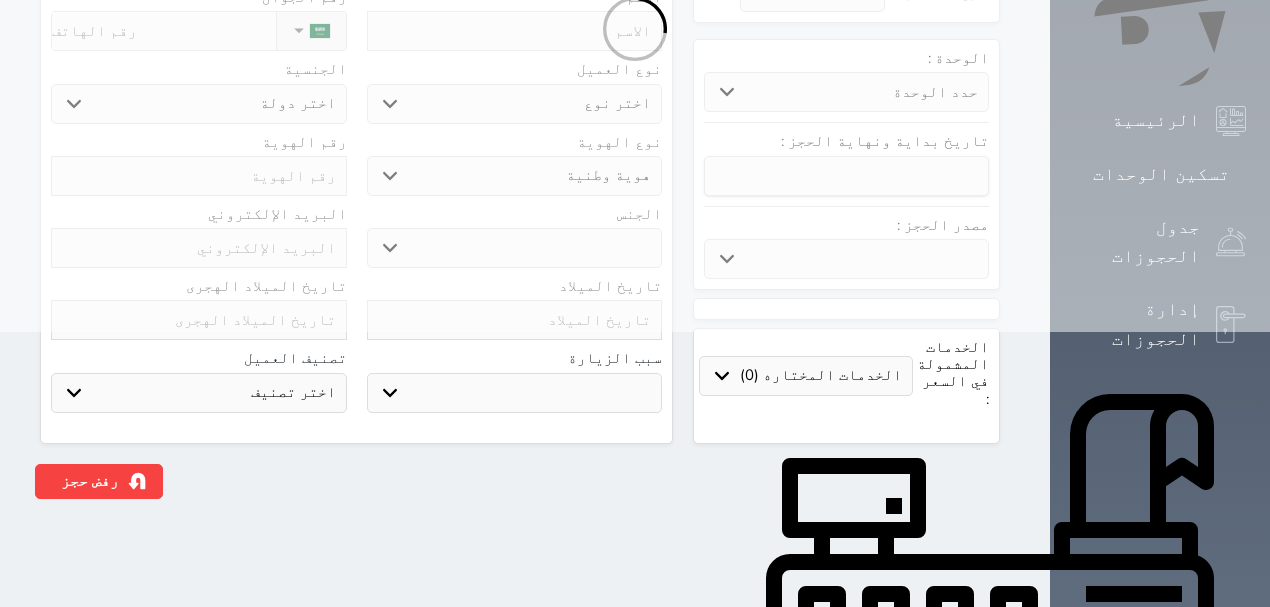 select 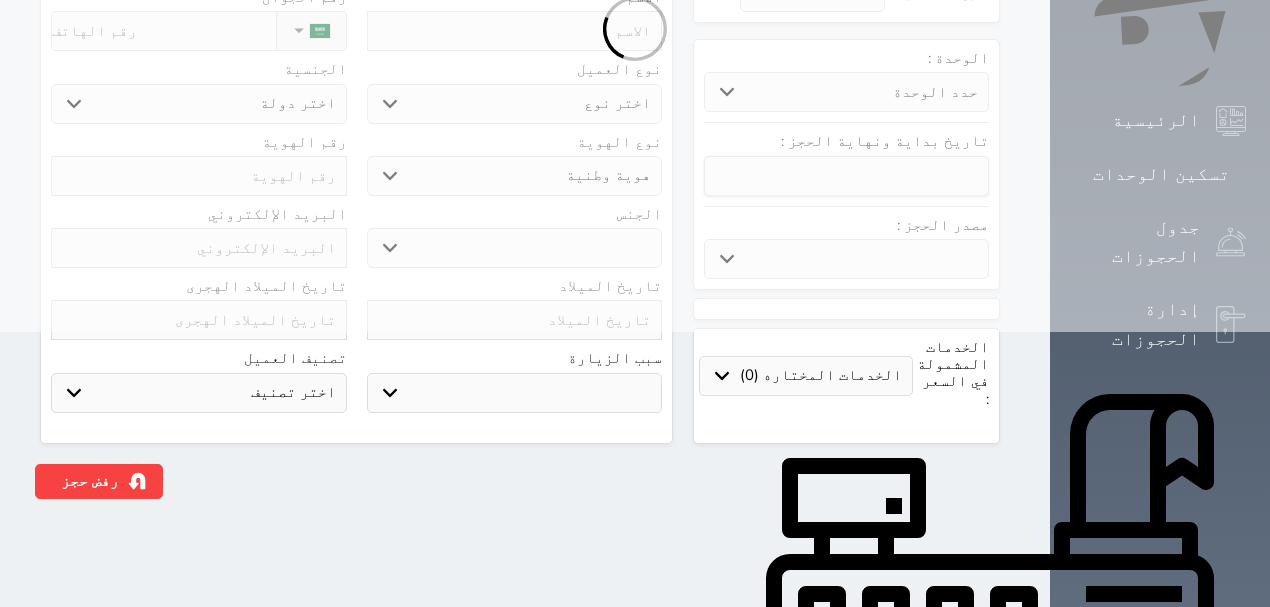 select 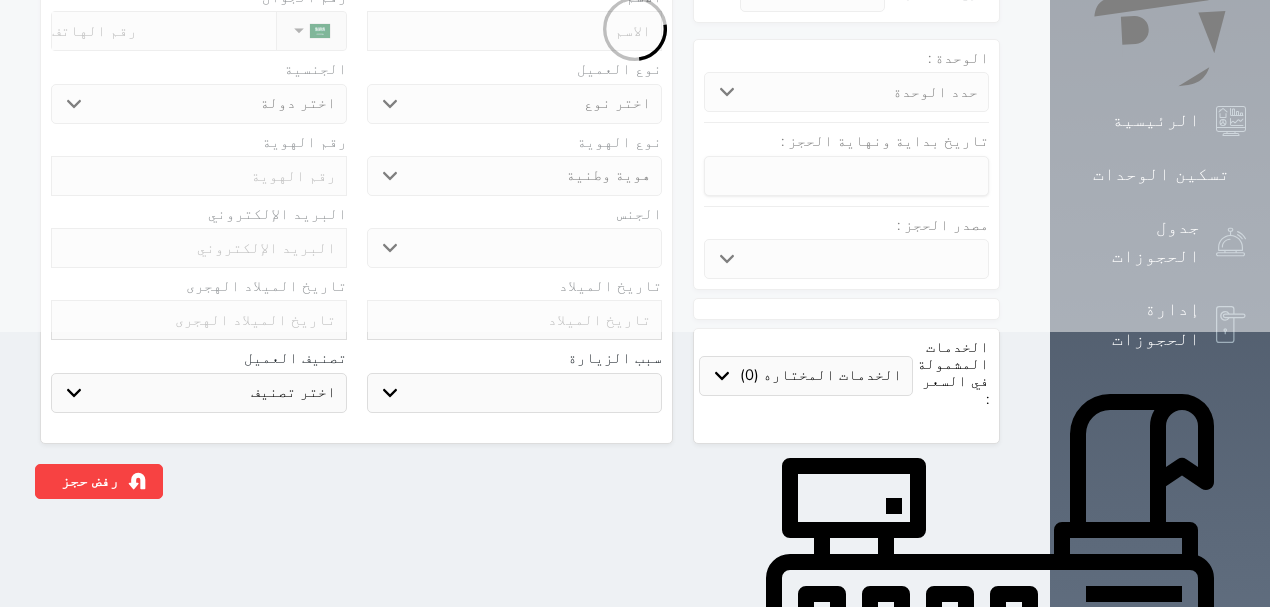 select 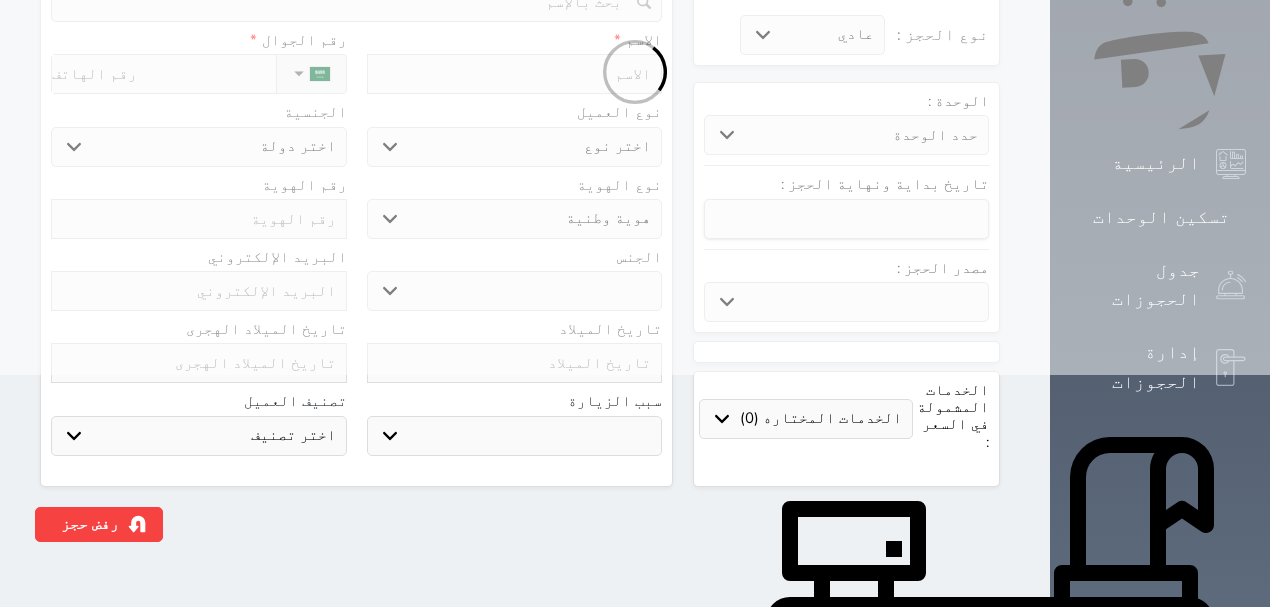 select 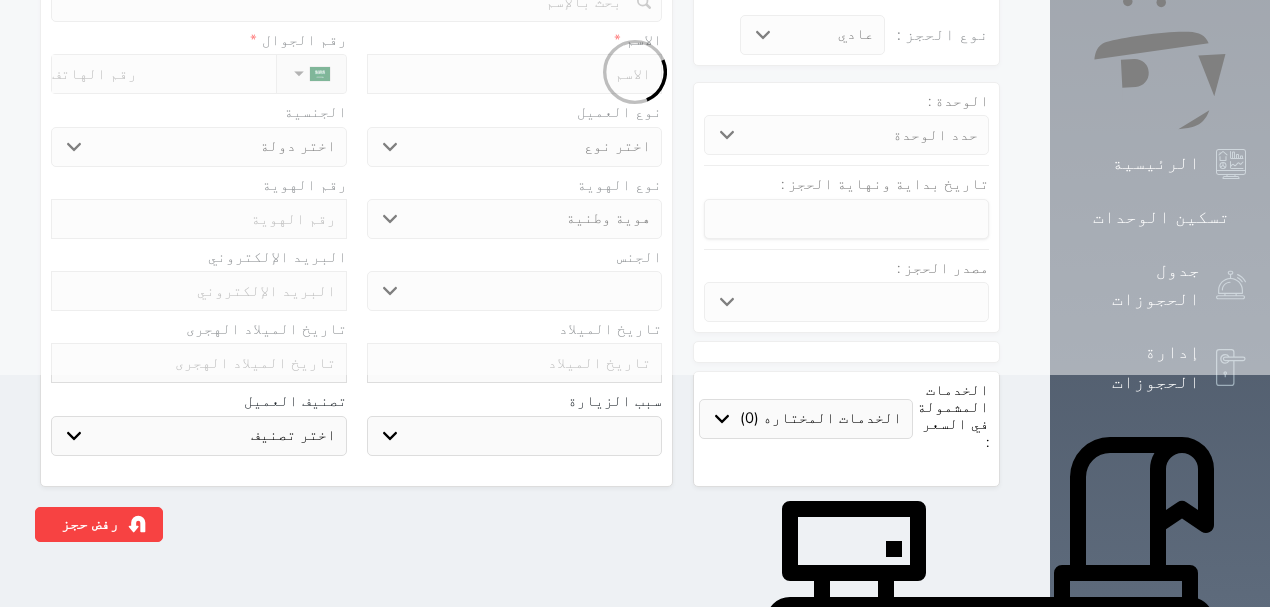 select 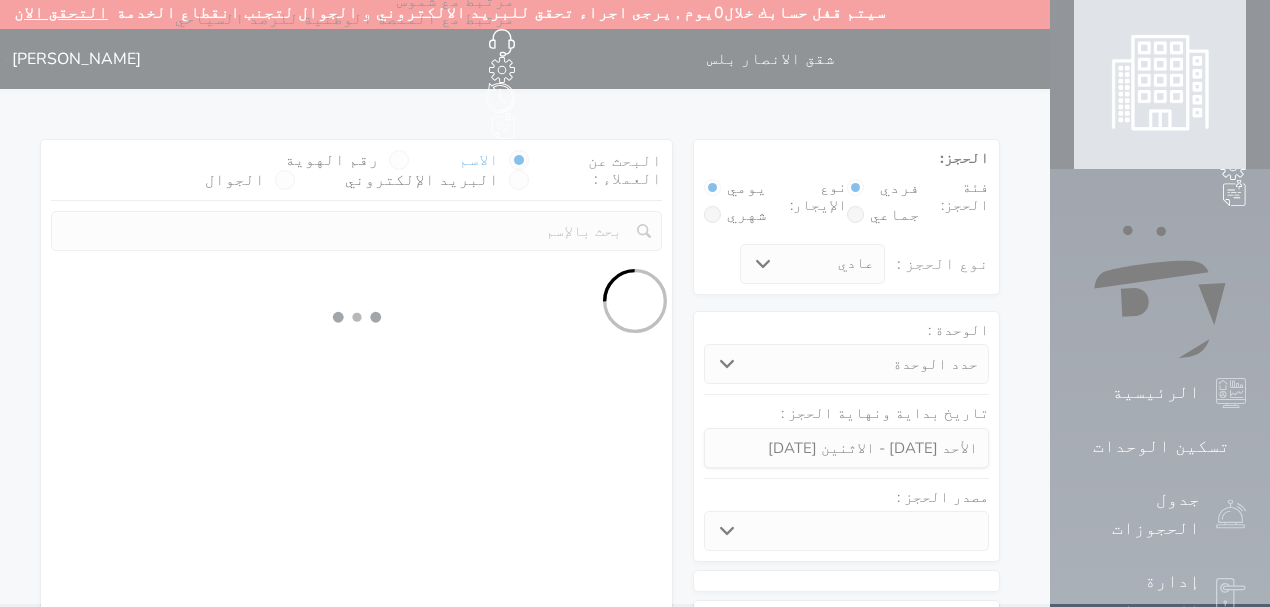 scroll, scrollTop: 0, scrollLeft: 0, axis: both 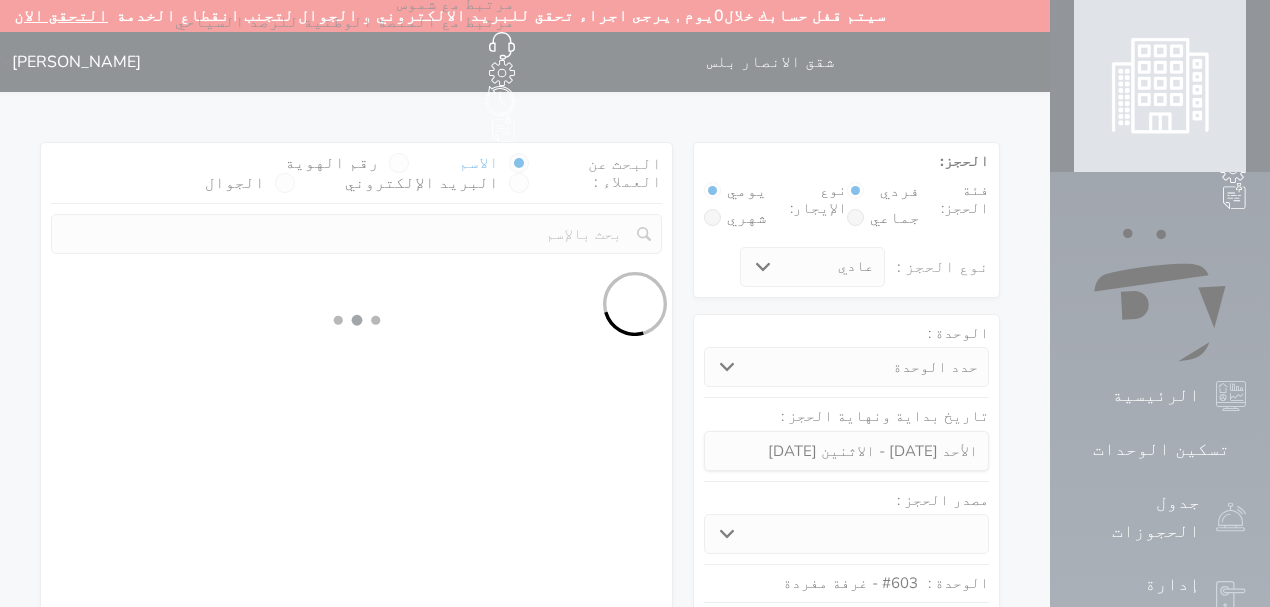 select 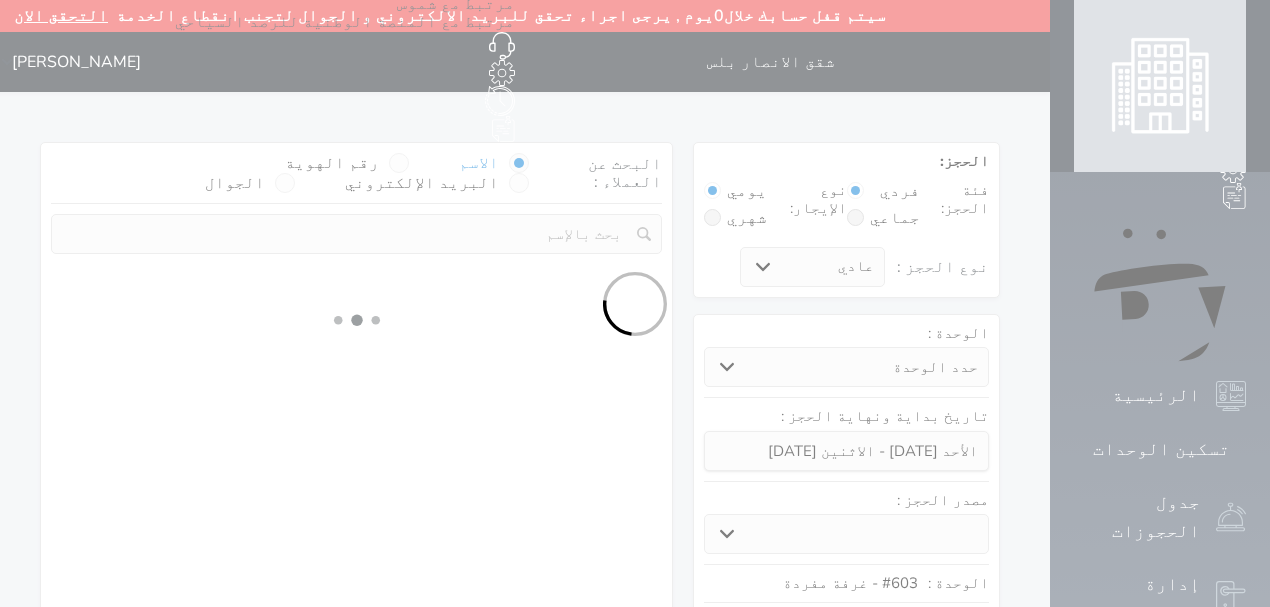 select on "1" 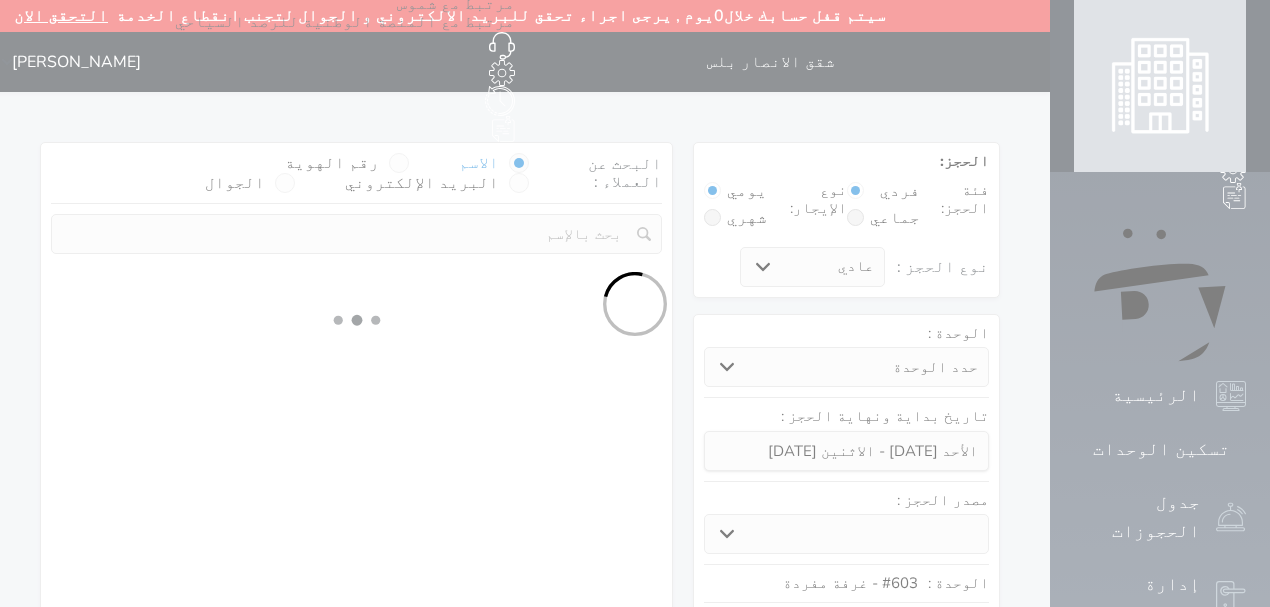 select on "113" 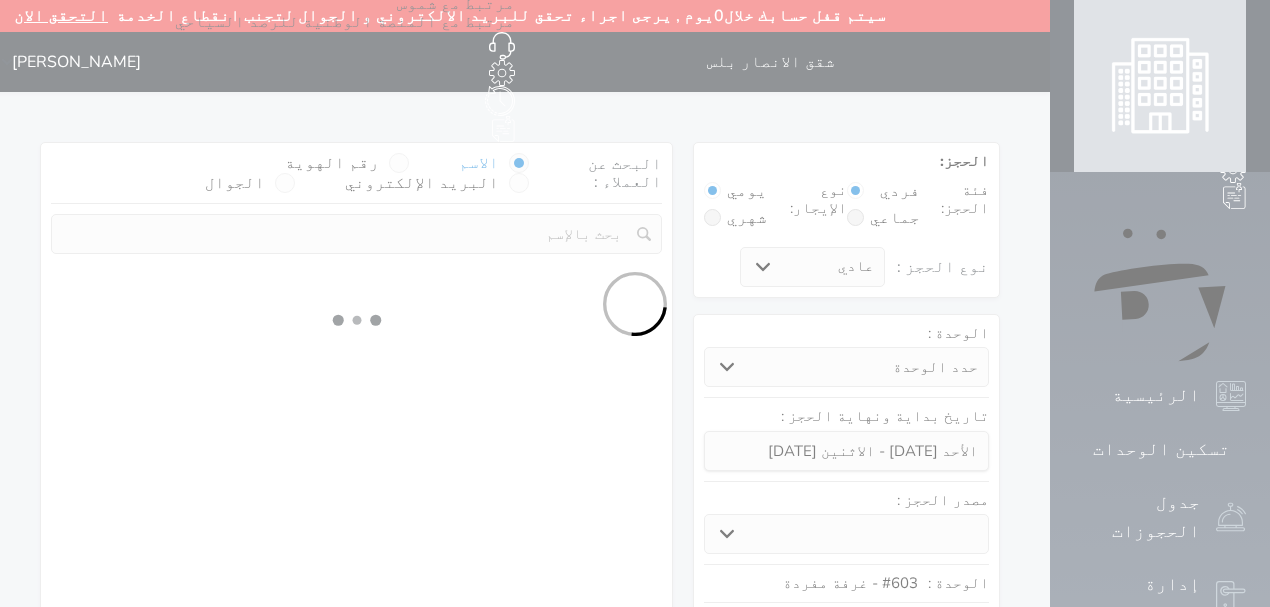 select on "1" 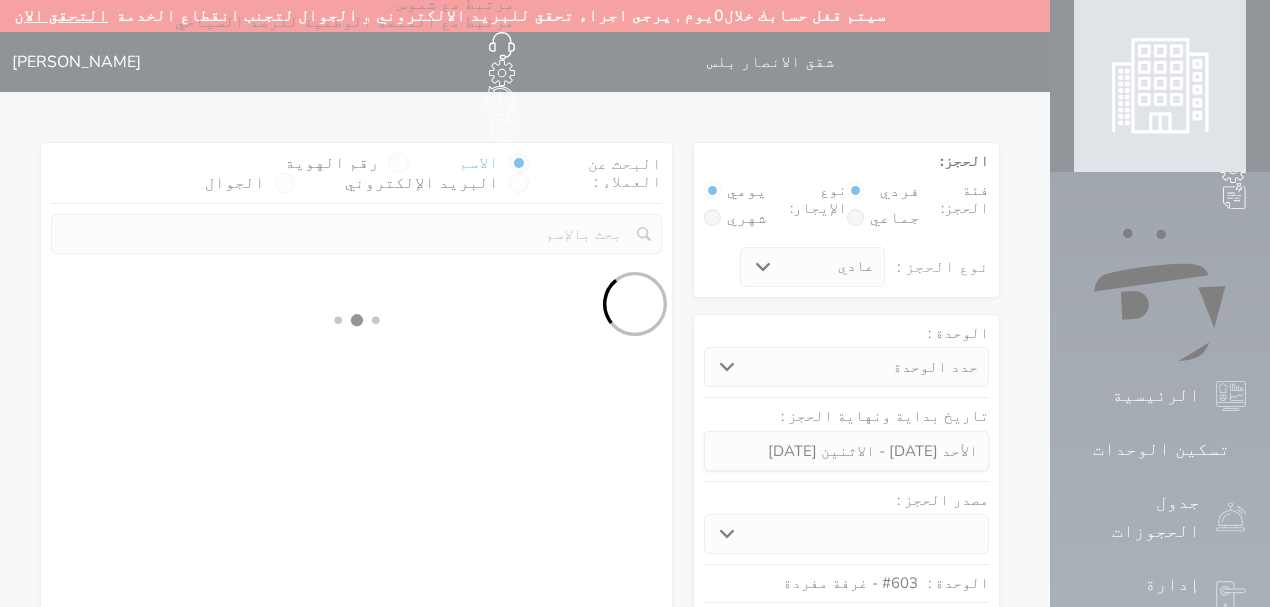select 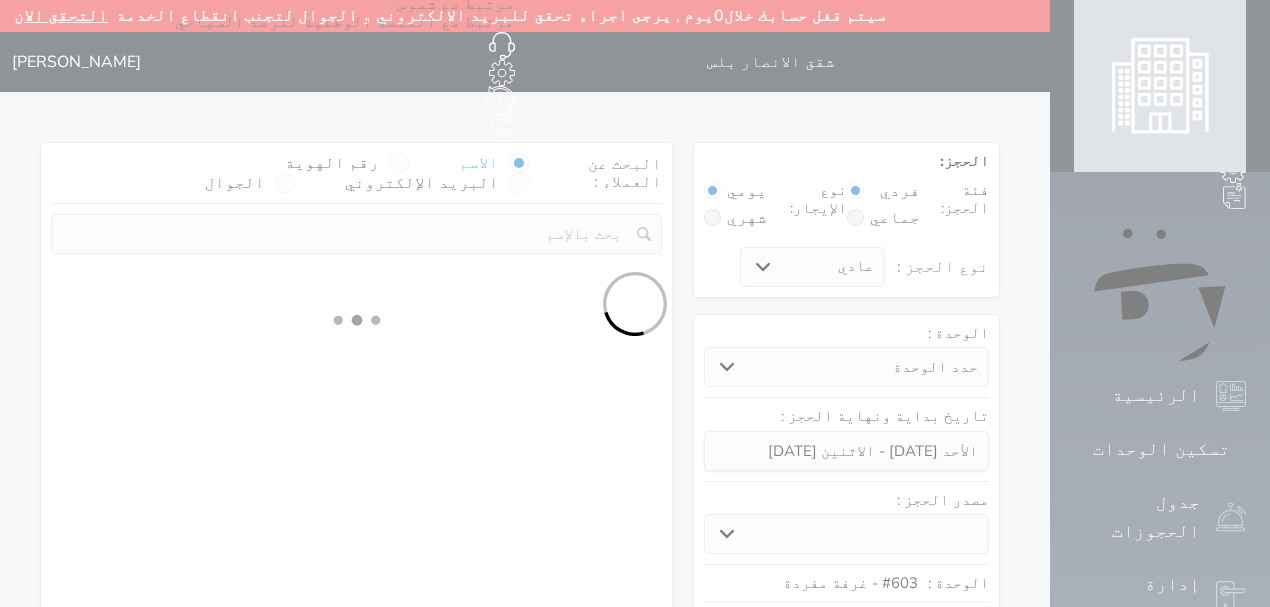 select on "7" 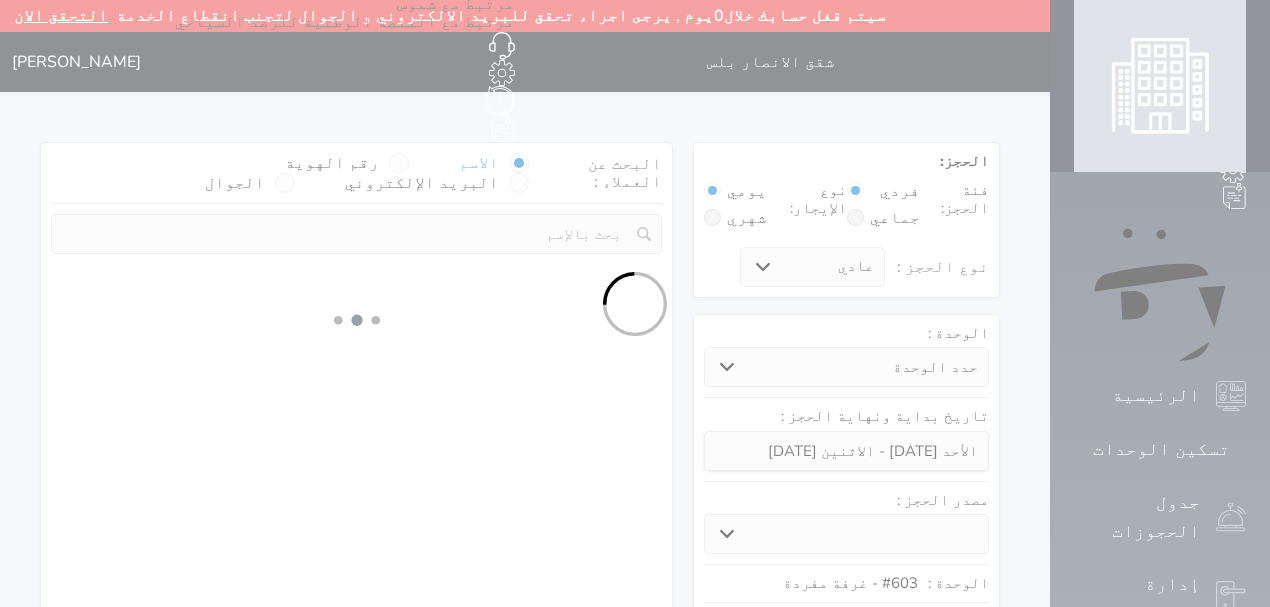 select 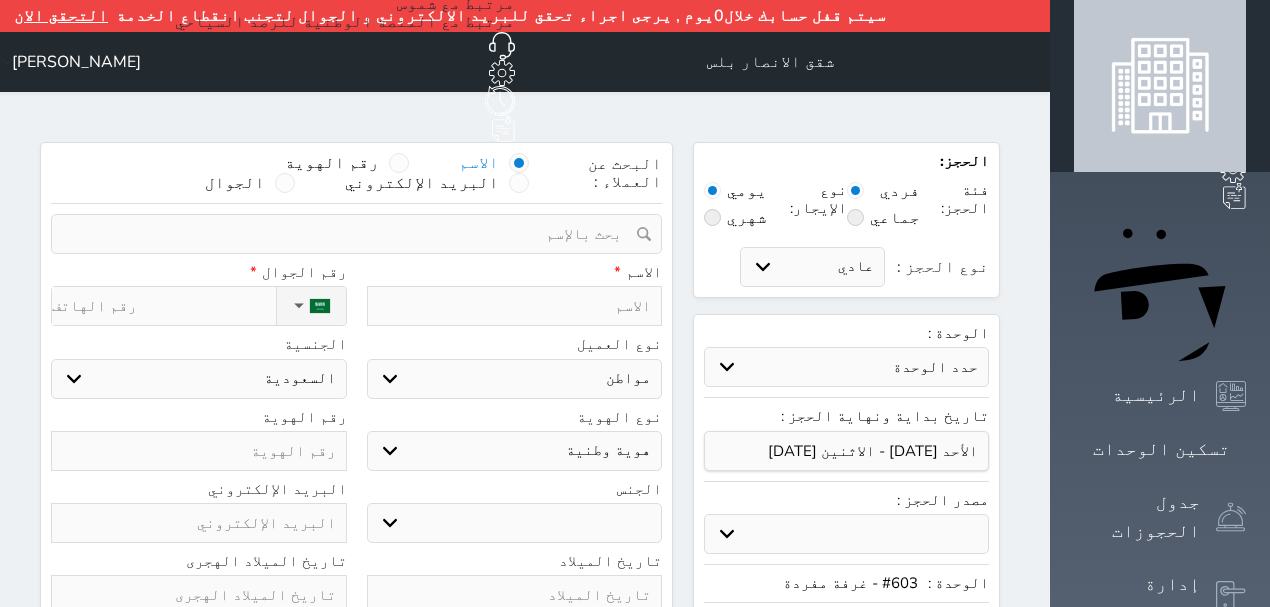 select 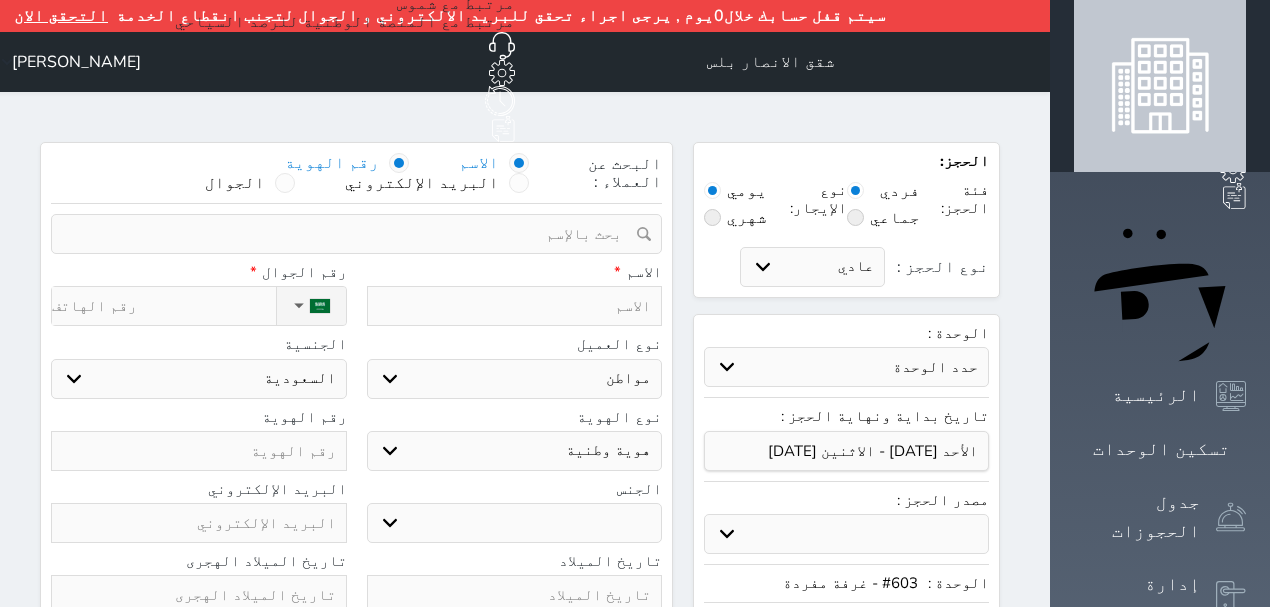 select 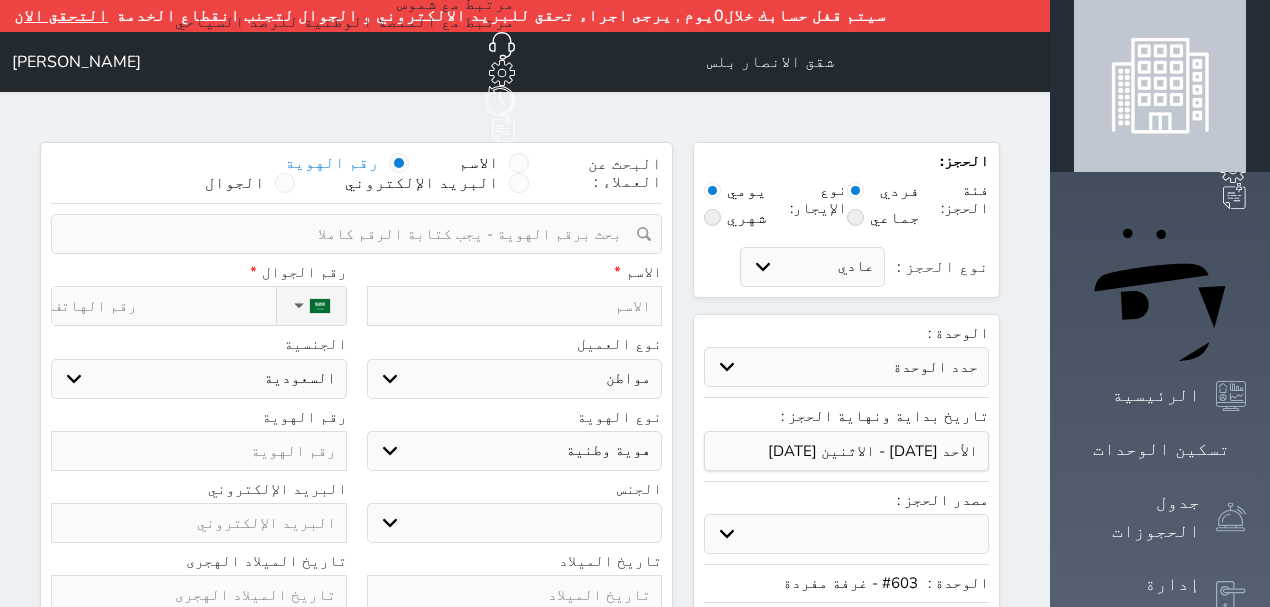 select 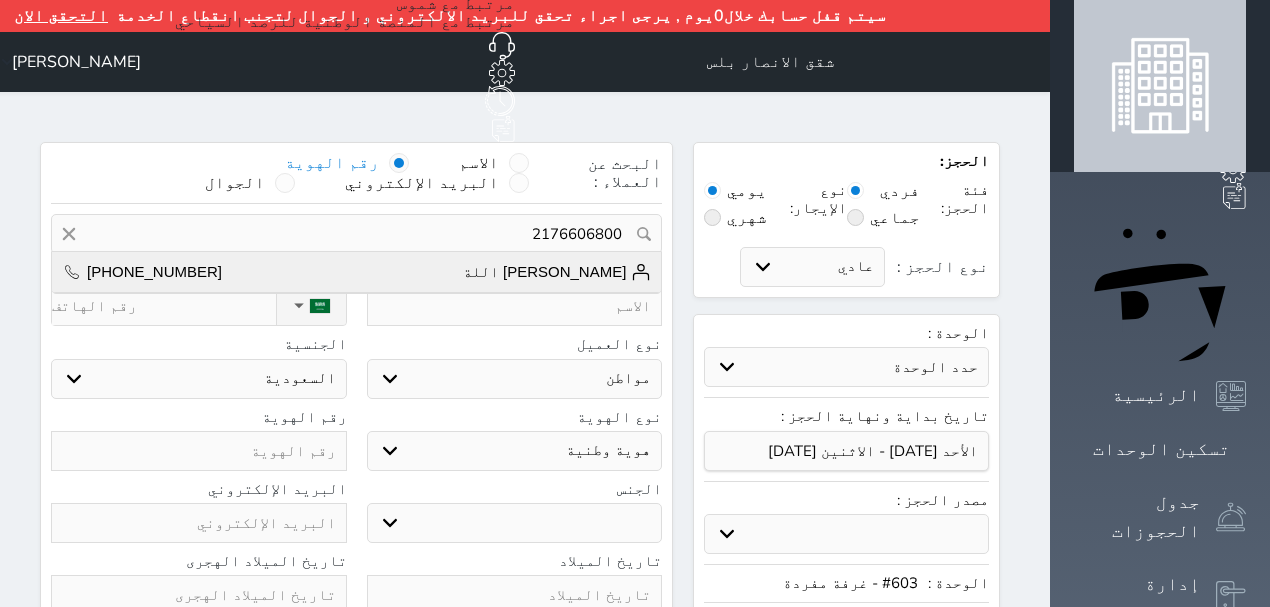 click on "[PERSON_NAME] اللة   [PHONE_NUMBER]" at bounding box center [356, 272] 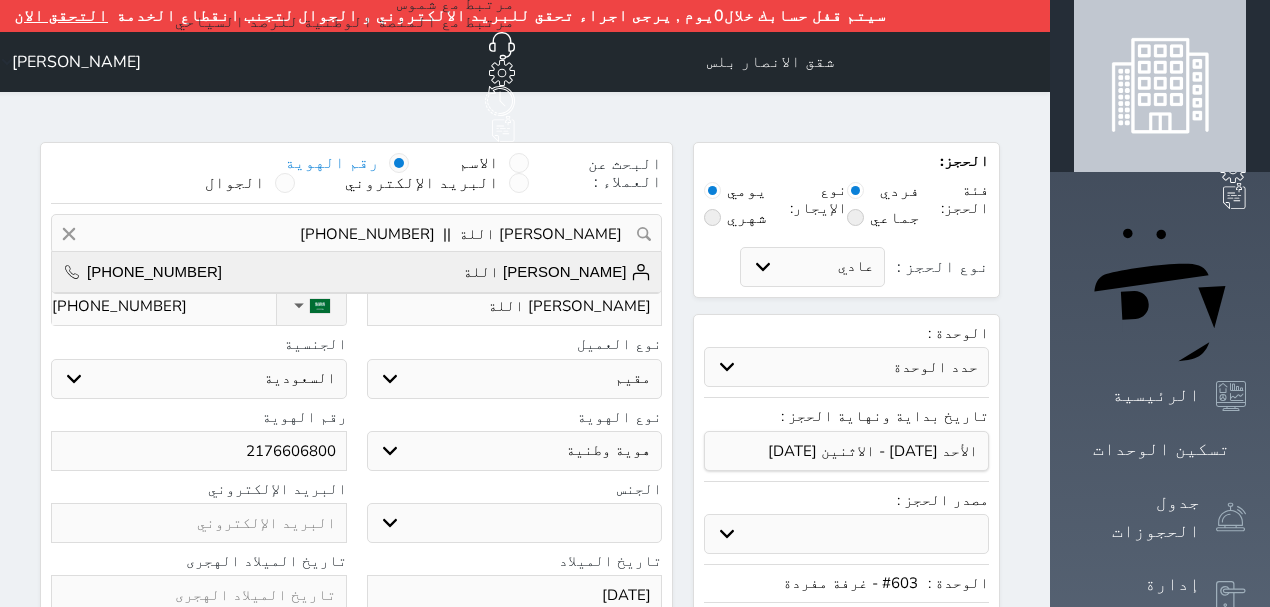 select on "301" 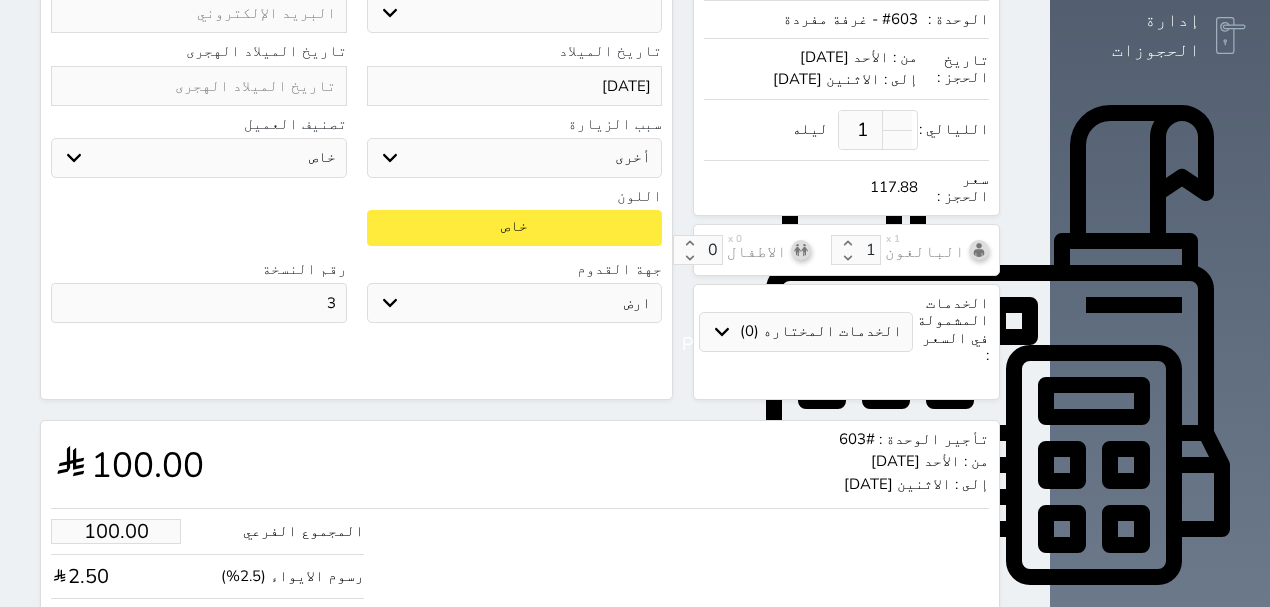 scroll, scrollTop: 644, scrollLeft: 0, axis: vertical 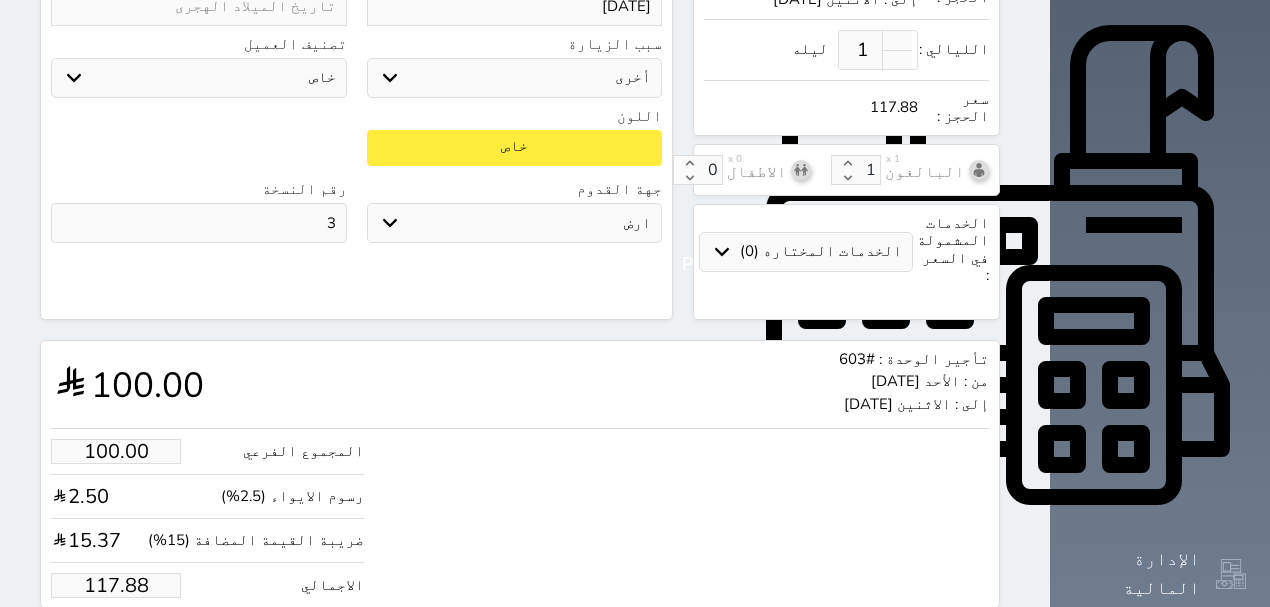 click on "حجز" at bounding box center (133, 646) 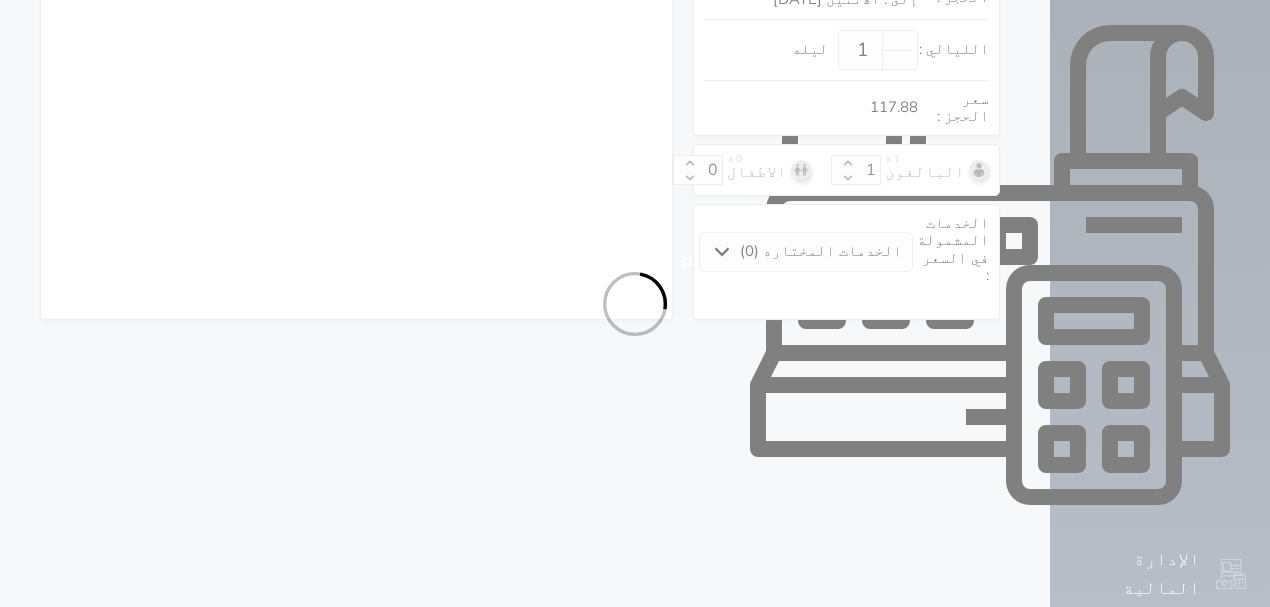 scroll, scrollTop: 578, scrollLeft: 0, axis: vertical 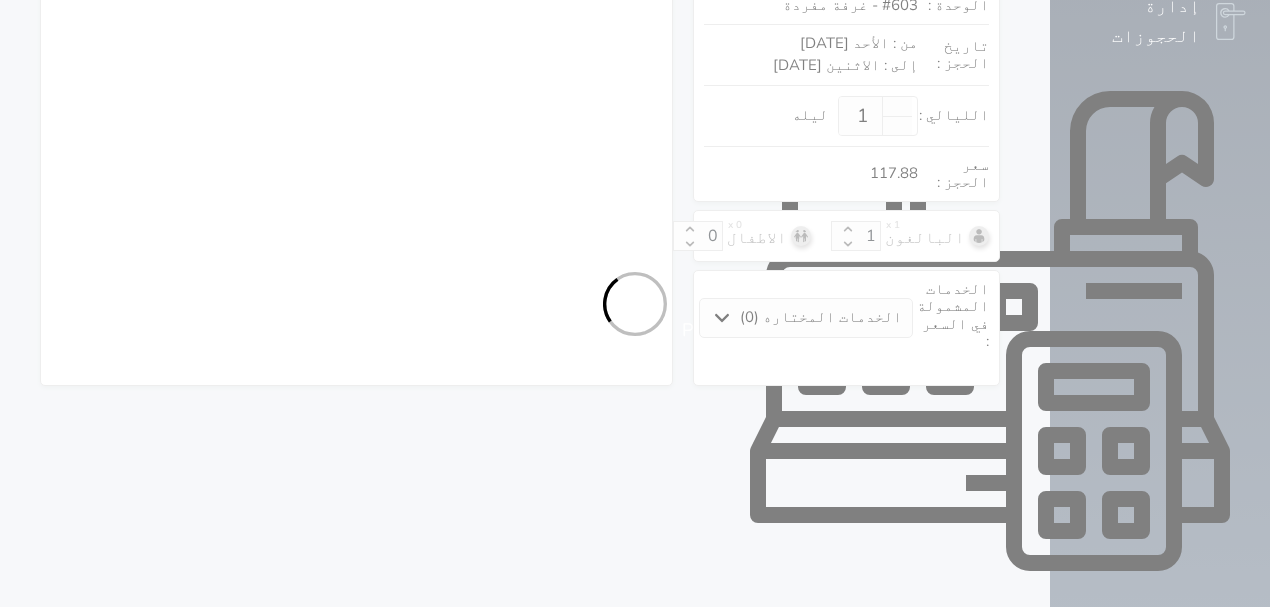 select on "4" 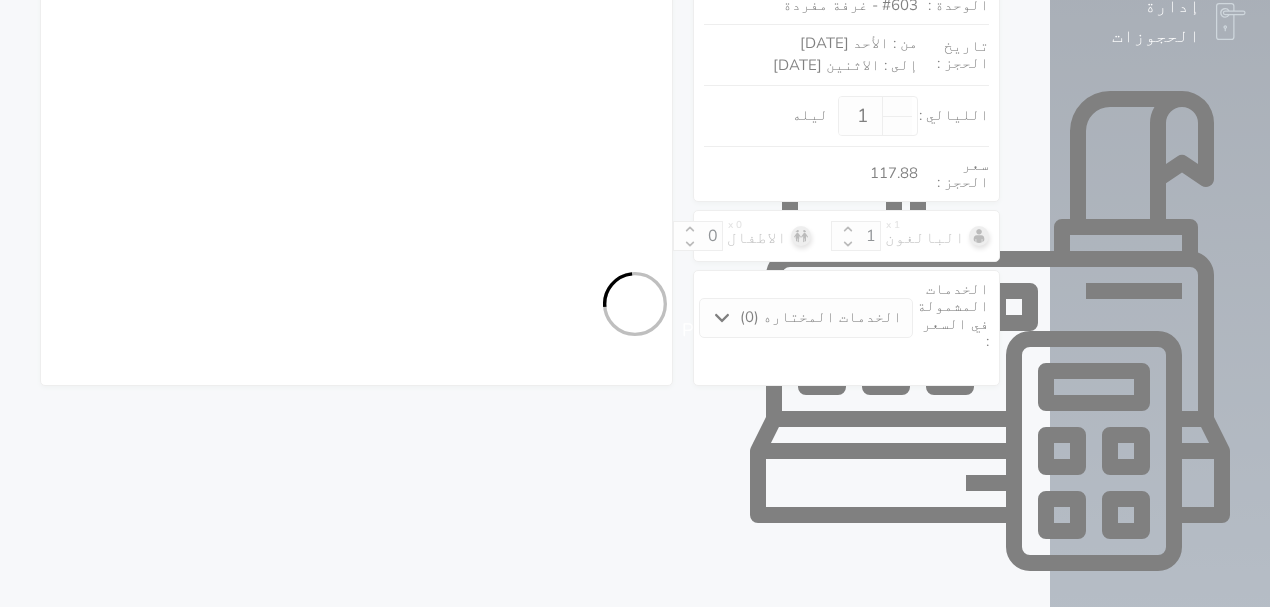 select on "301" 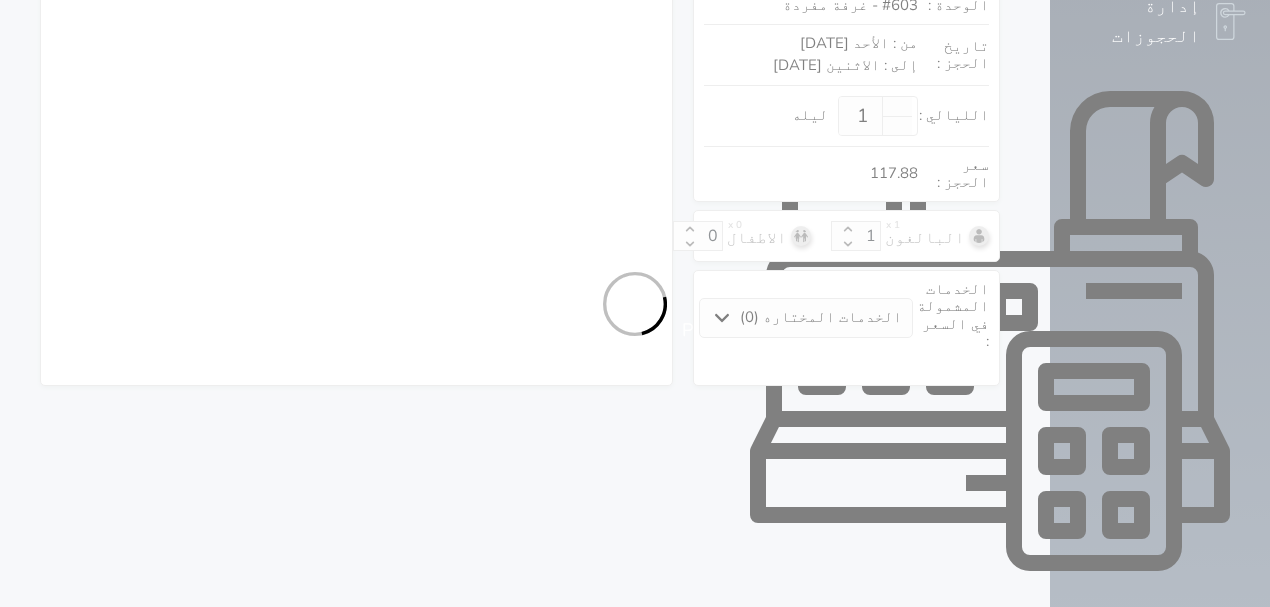 select on "4" 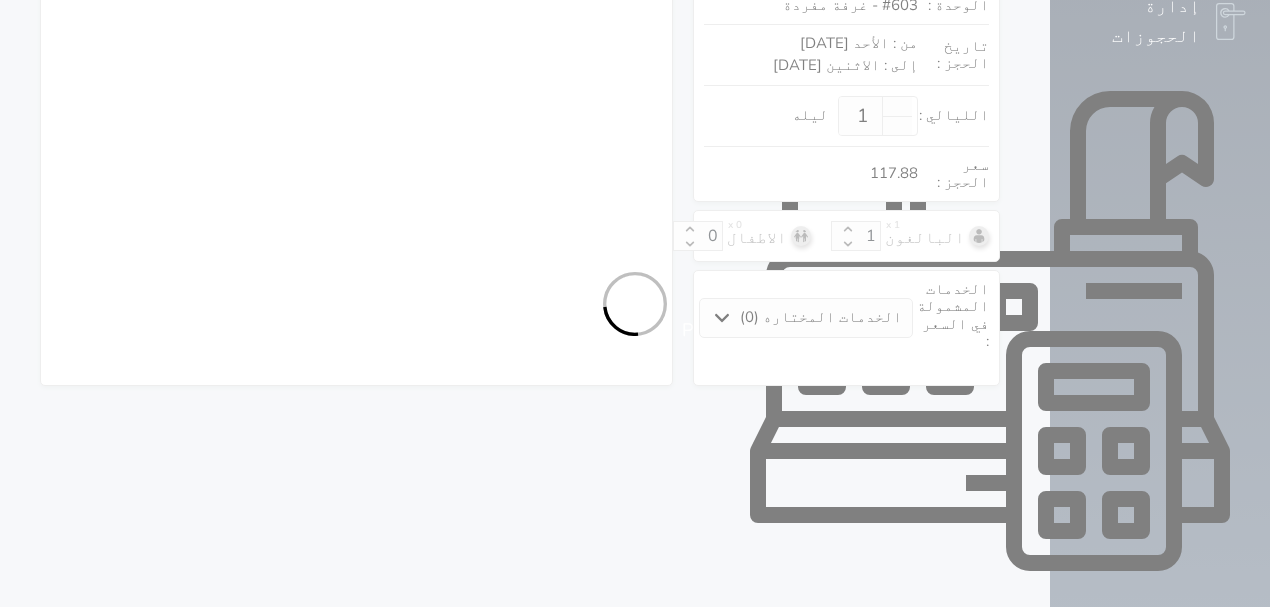 select on "7" 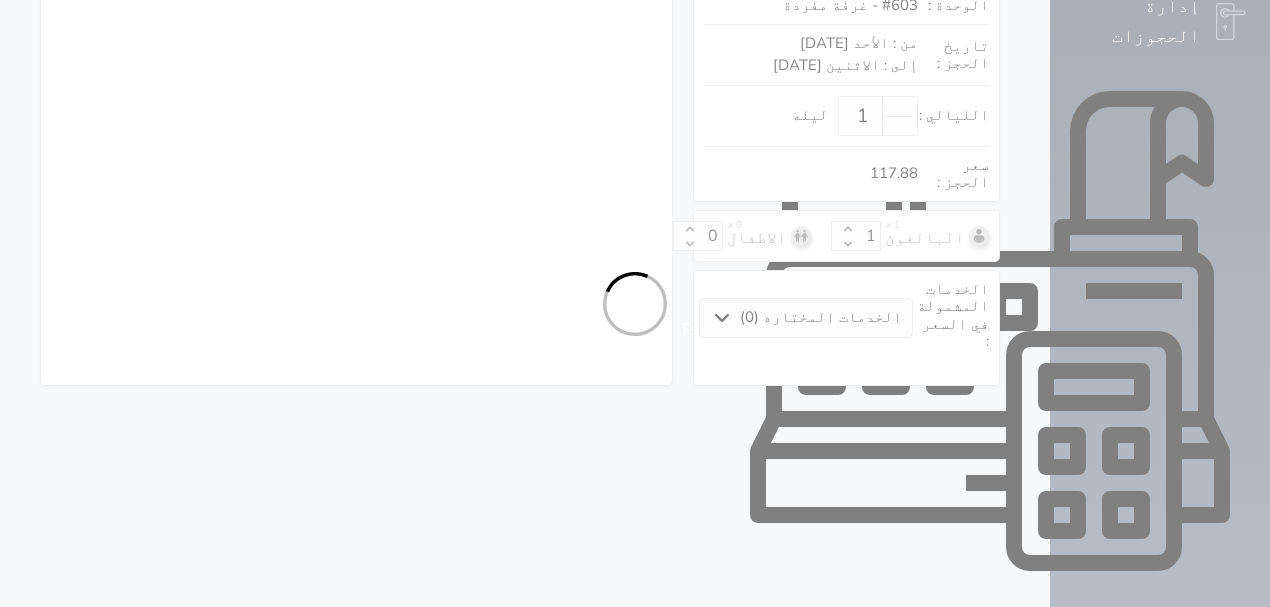select on "5441" 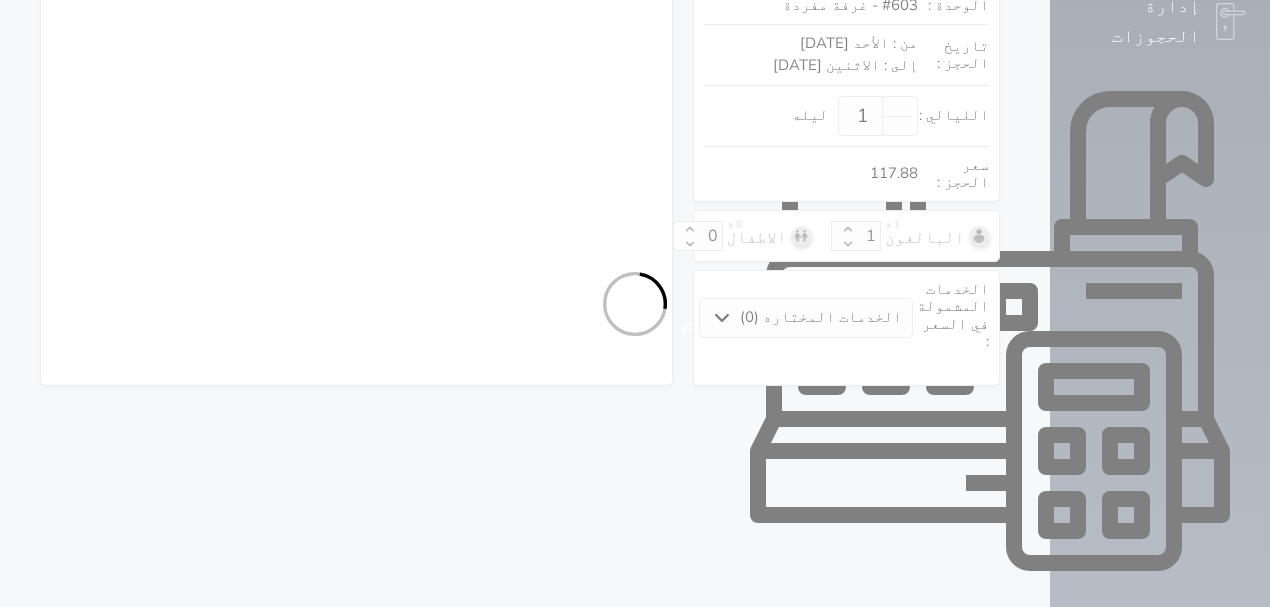 select on "9" 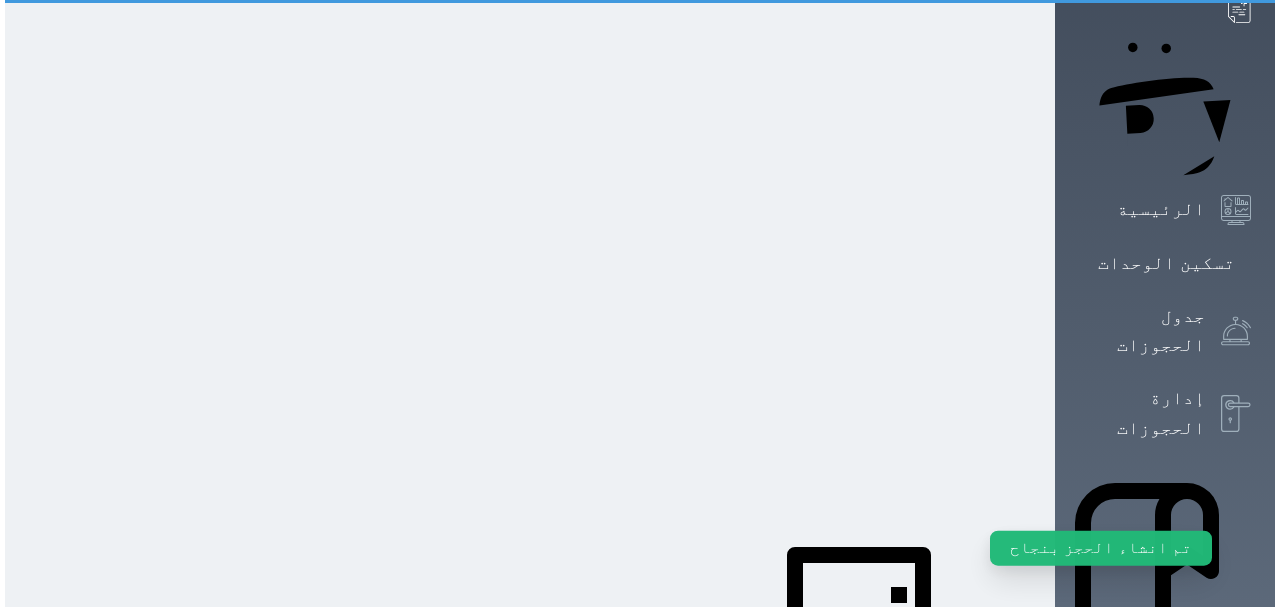 scroll, scrollTop: 0, scrollLeft: 0, axis: both 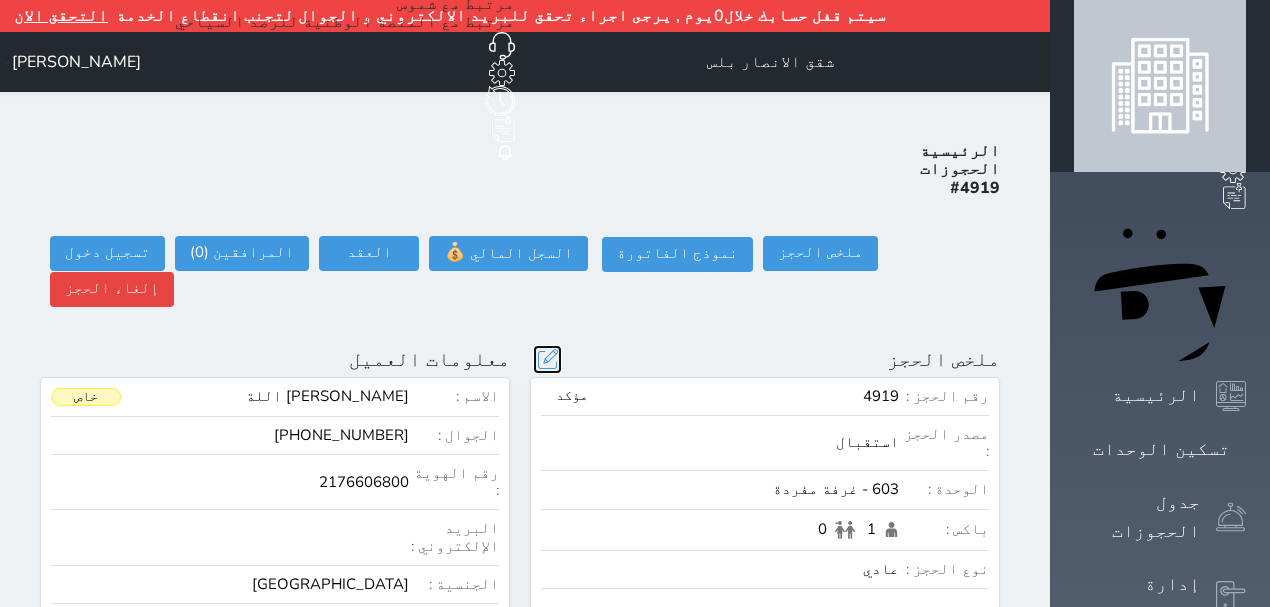 click at bounding box center (547, 359) 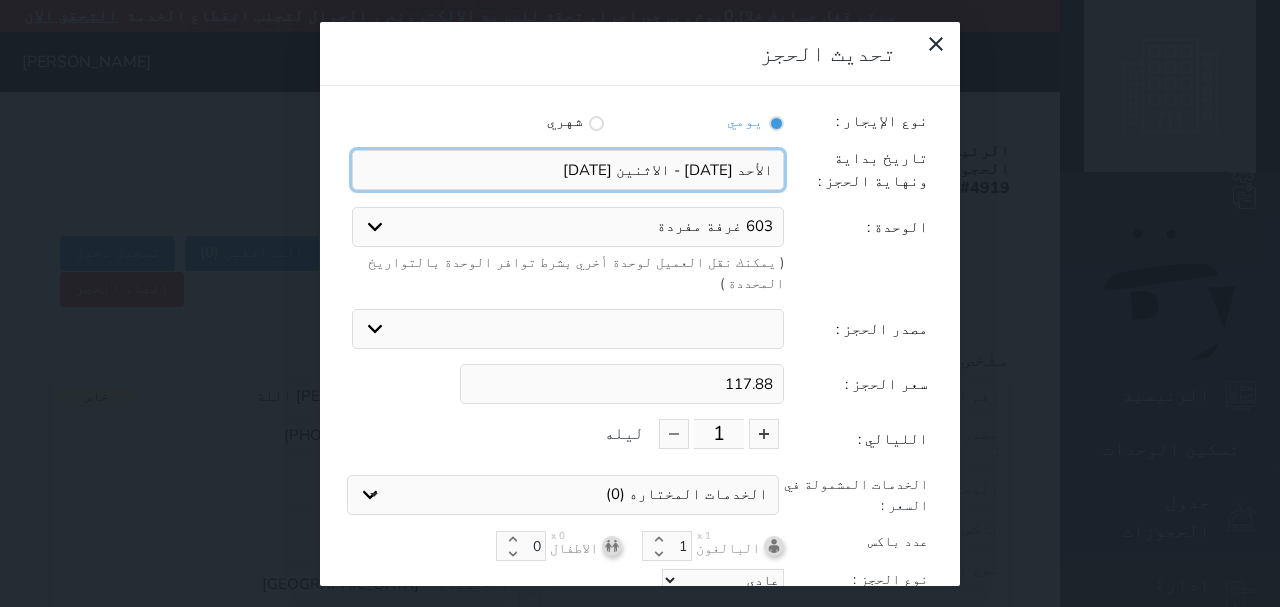 click at bounding box center (568, 170) 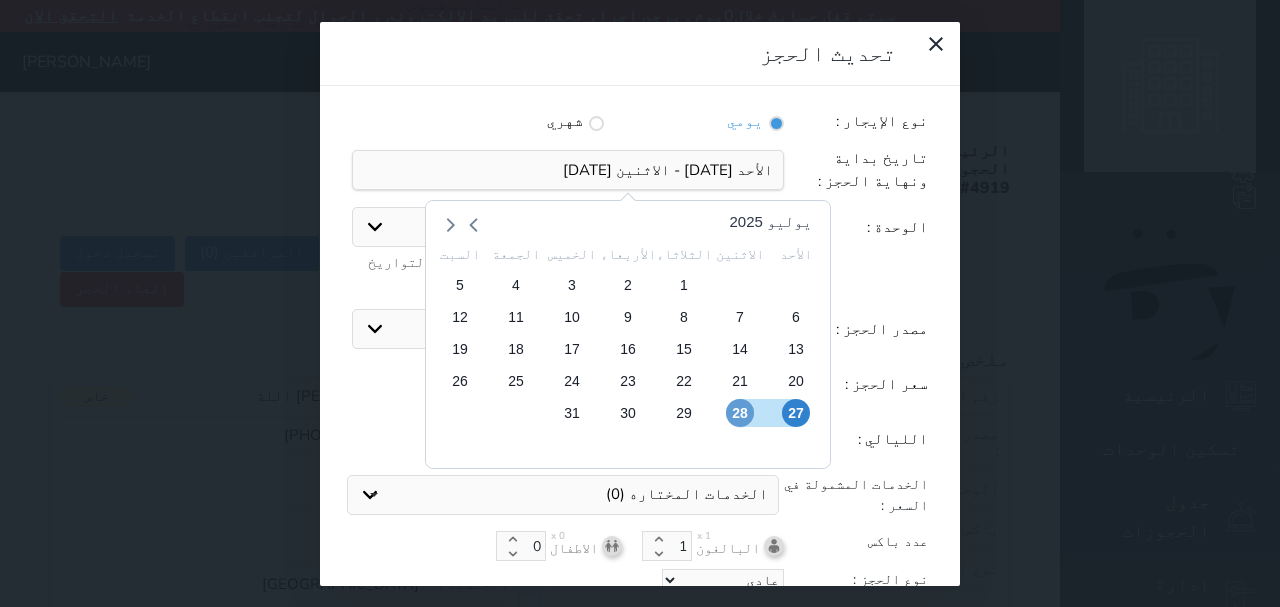 click on "28" at bounding box center [740, 413] 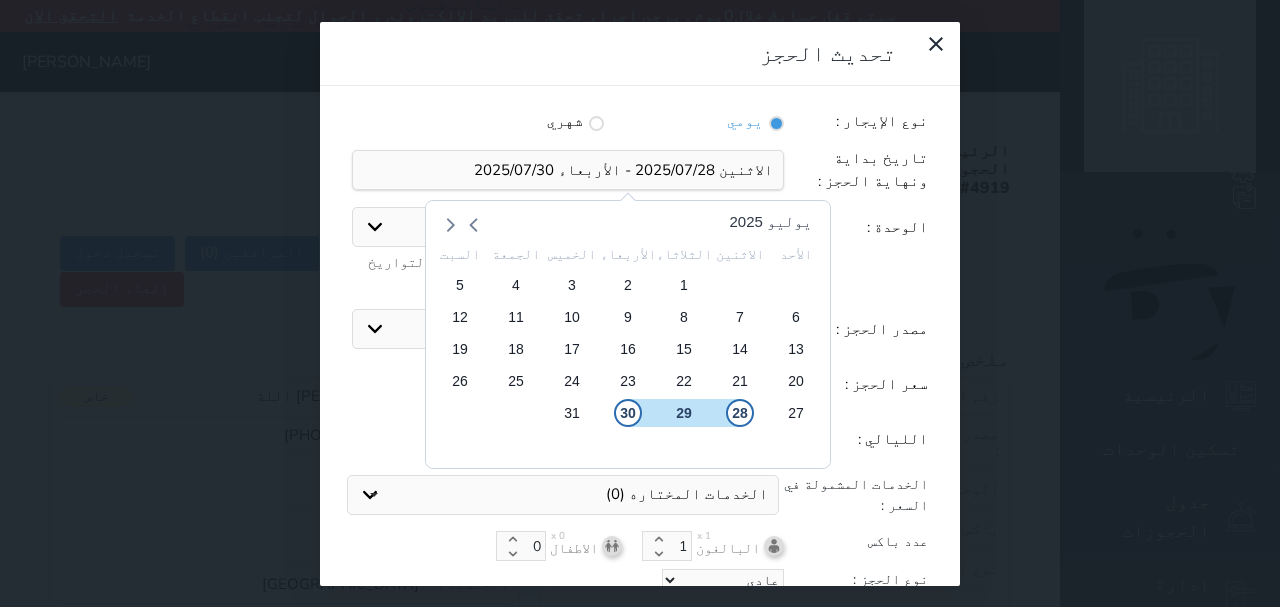 click on "7" at bounding box center (572, 445) 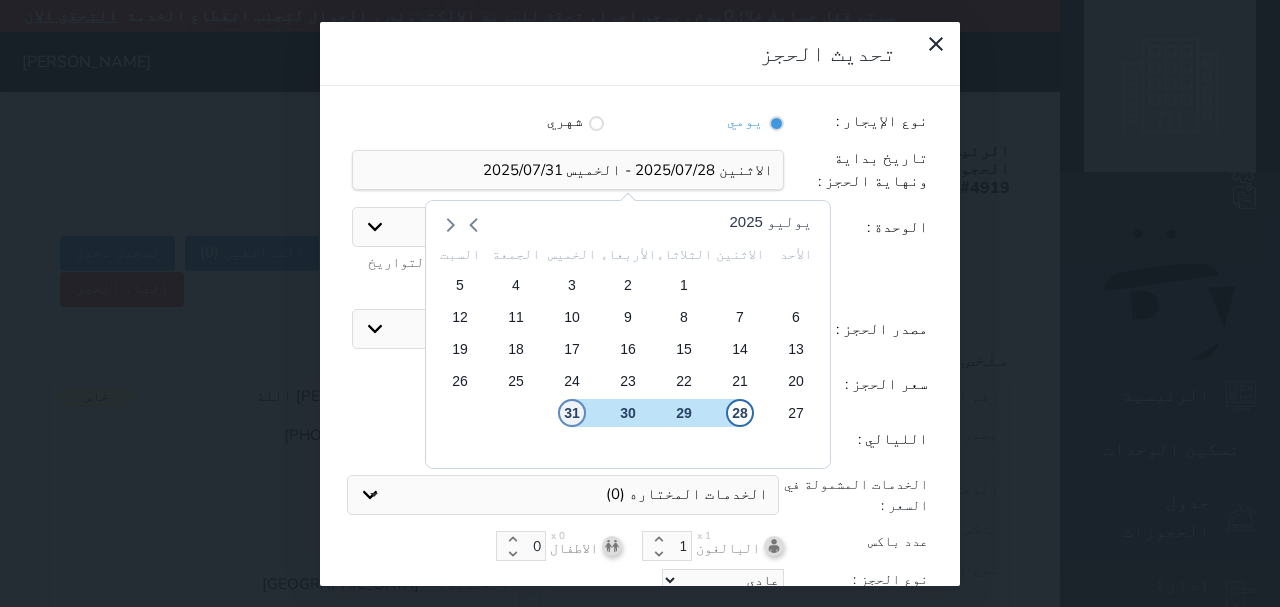 click on "31" at bounding box center [572, 413] 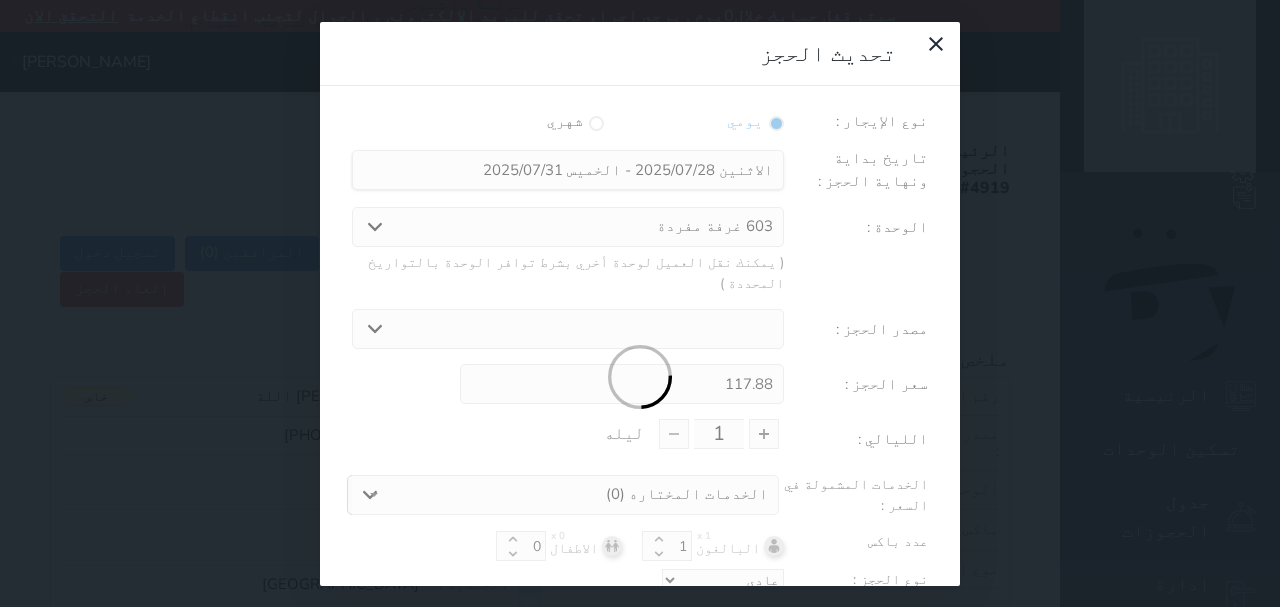 type 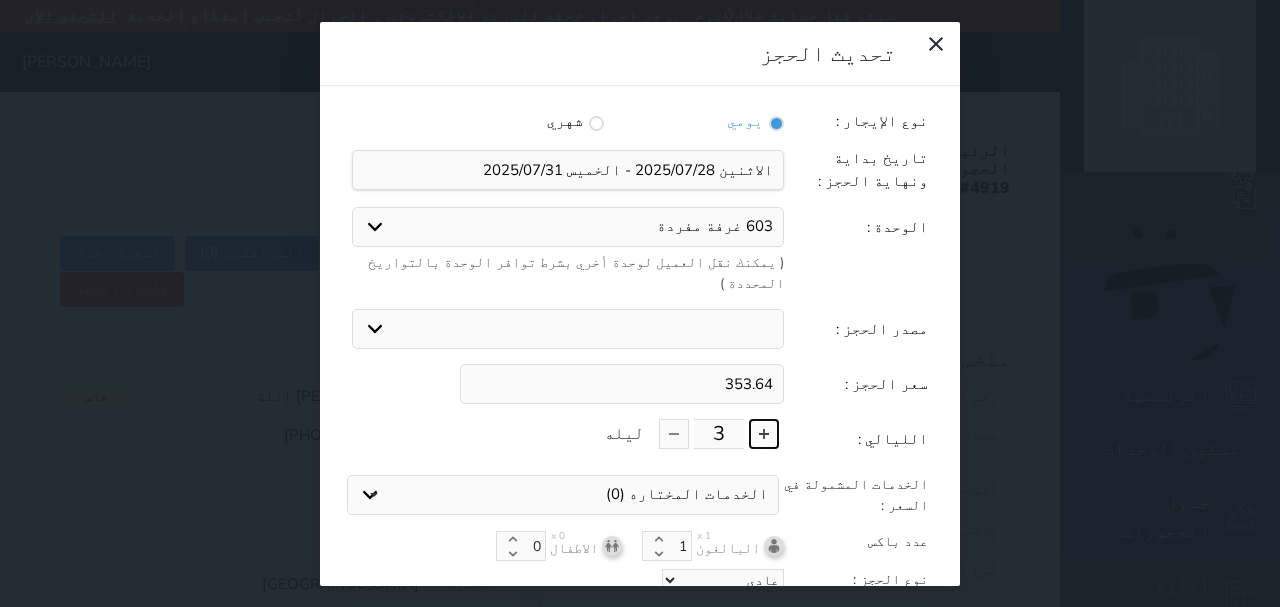 click at bounding box center [764, 434] 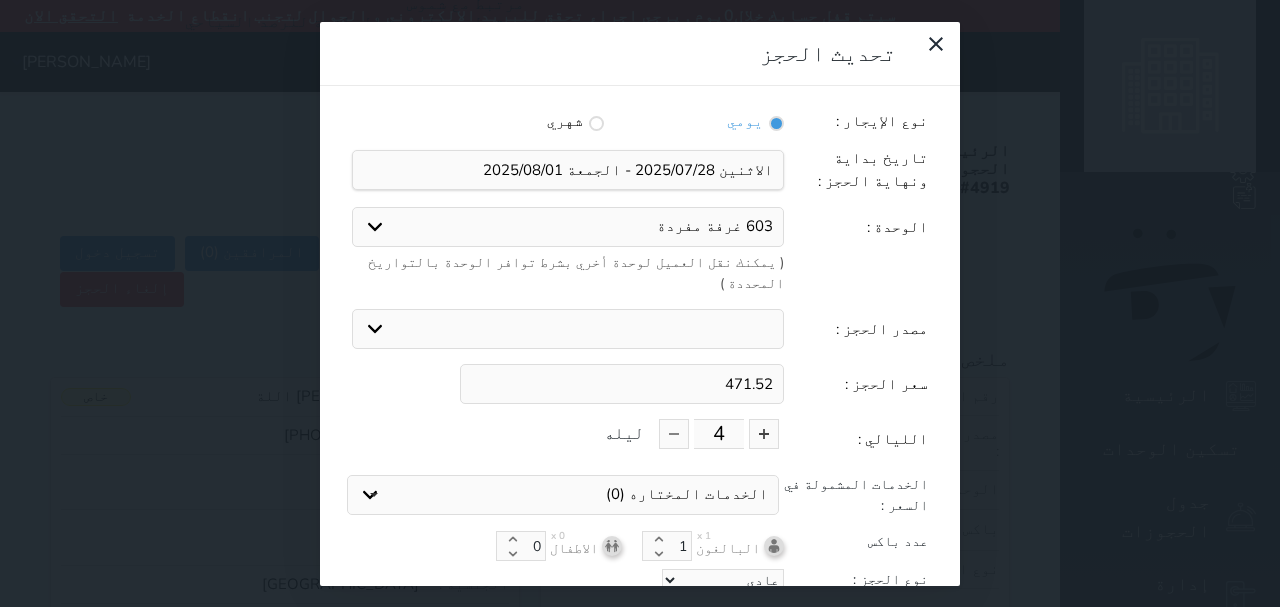 drag, startPoint x: 726, startPoint y: 334, endPoint x: 798, endPoint y: 355, distance: 75 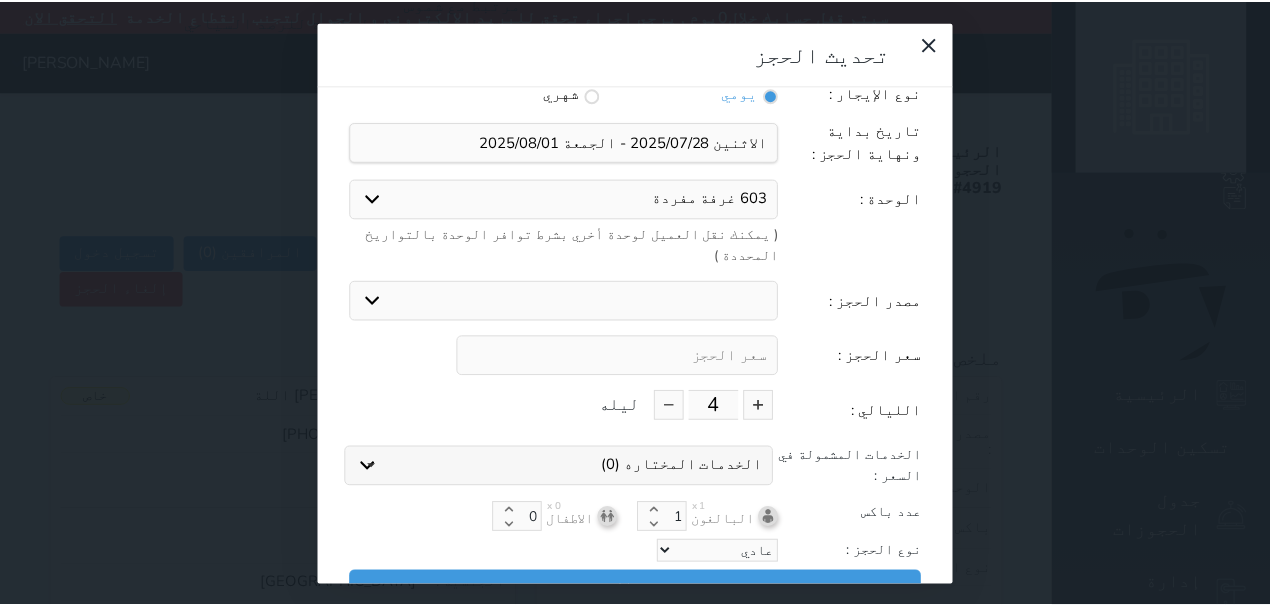 scroll, scrollTop: 44, scrollLeft: 0, axis: vertical 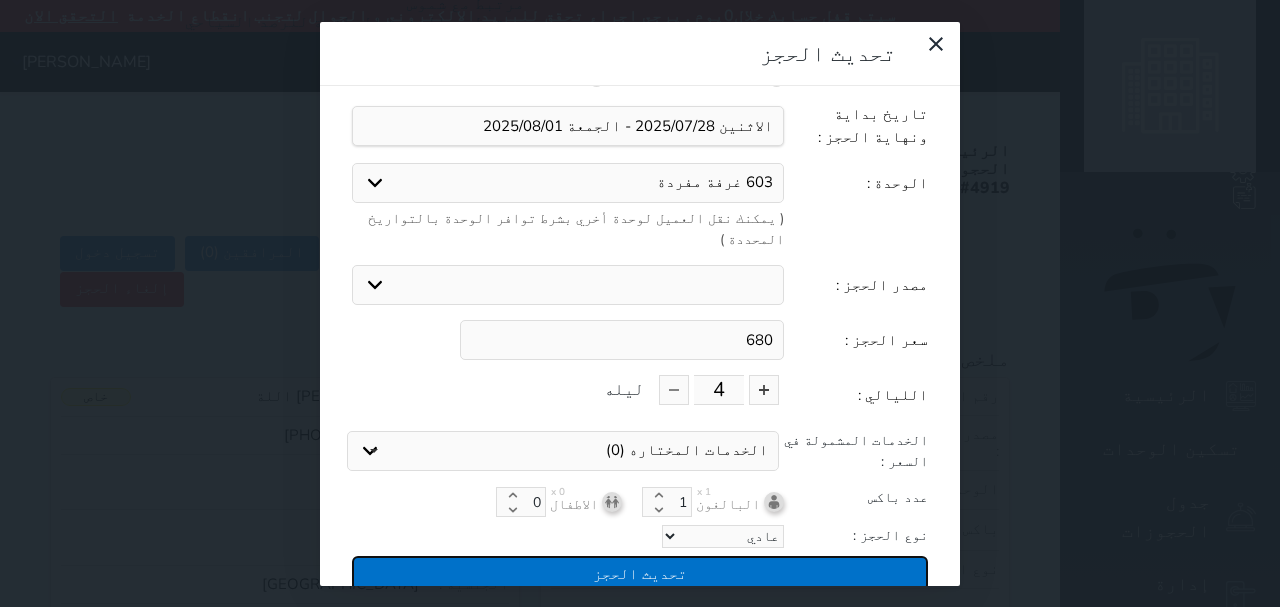 click on "تحديث الحجز" at bounding box center (640, 573) 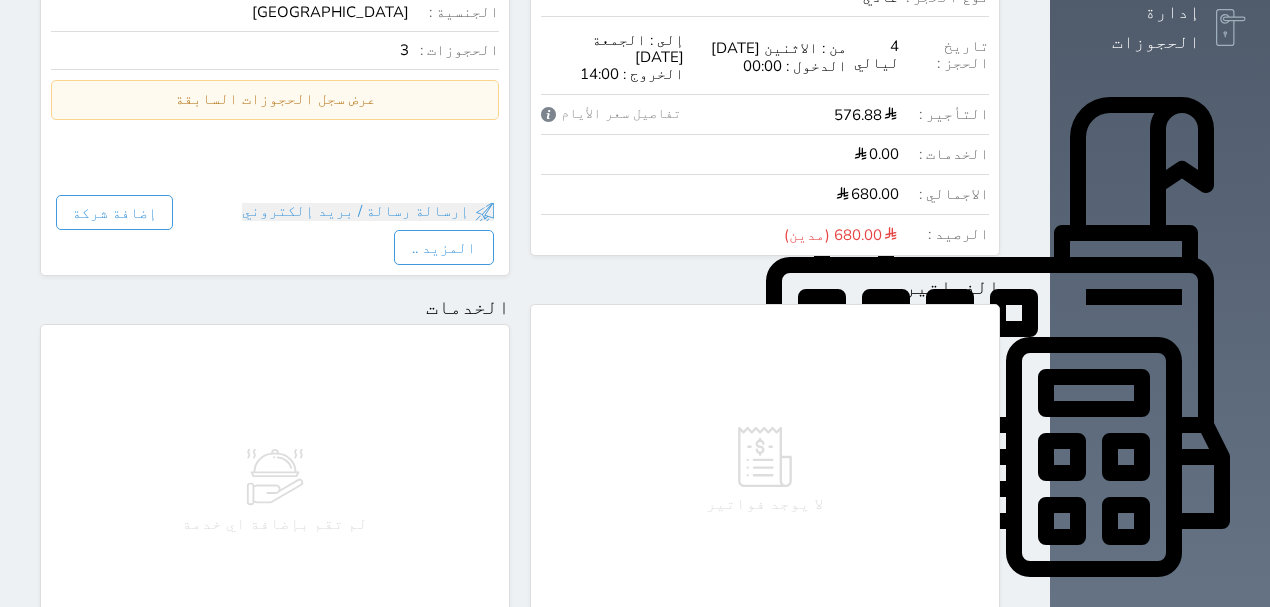 scroll, scrollTop: 600, scrollLeft: 0, axis: vertical 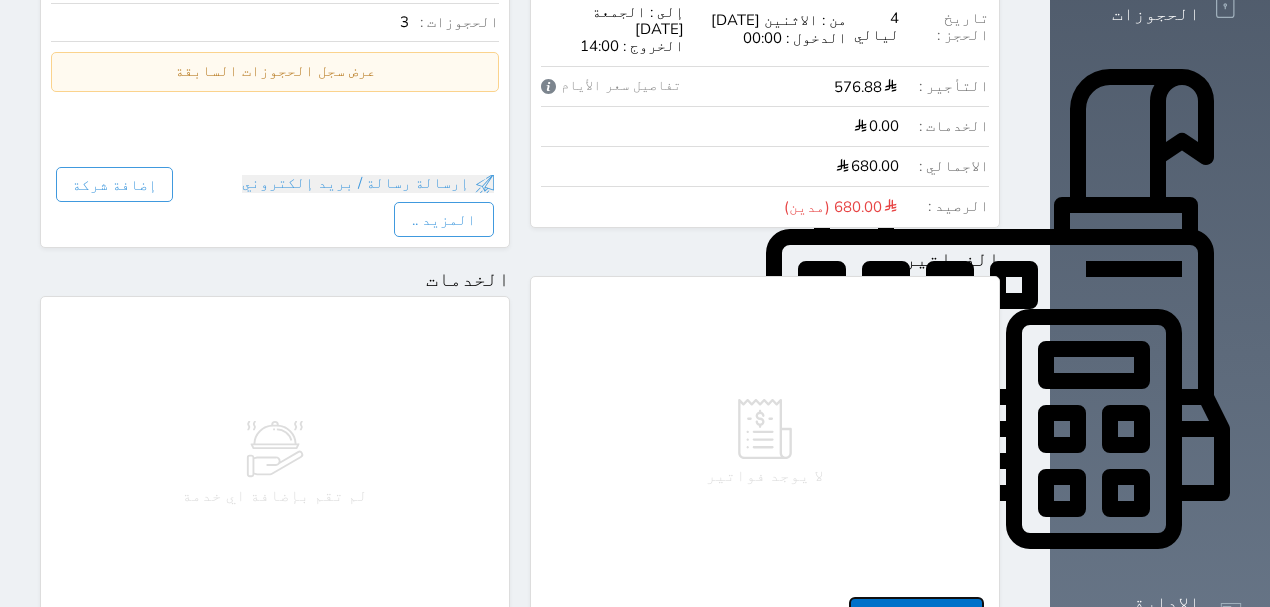 click on "إضافة فاتورة" at bounding box center (916, 614) 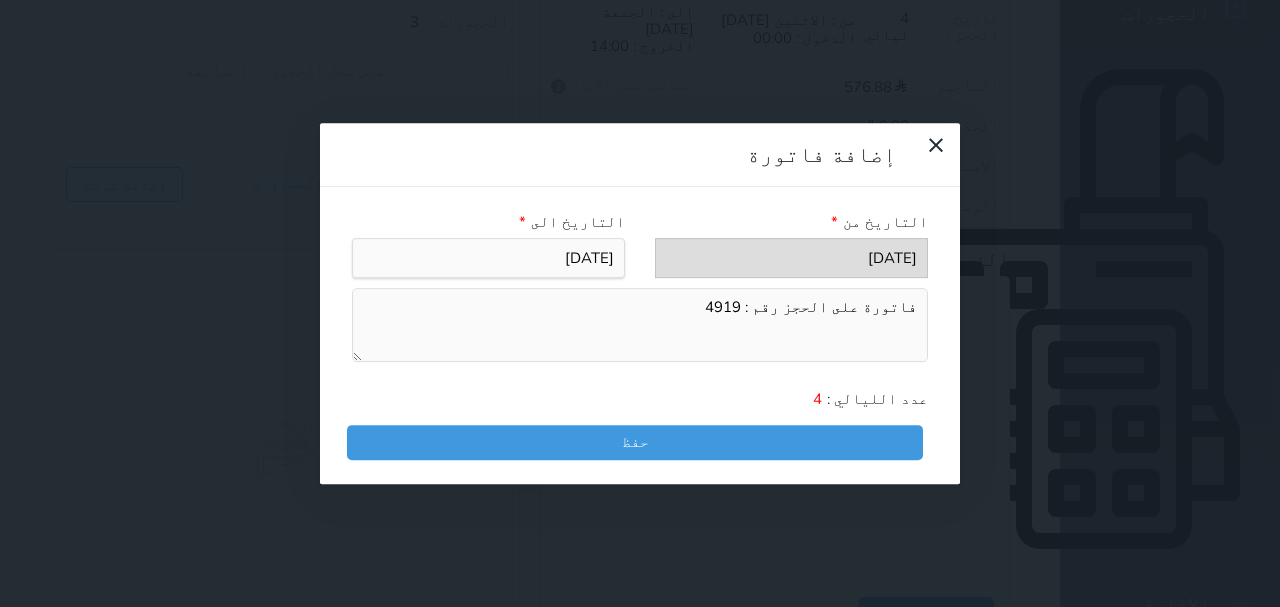 click on "التاريخ من  *     التاريخ الى  *     فاتورة على الحجز رقم : 4919   عدد الليالي :  4     حفظ" at bounding box center (640, 336) 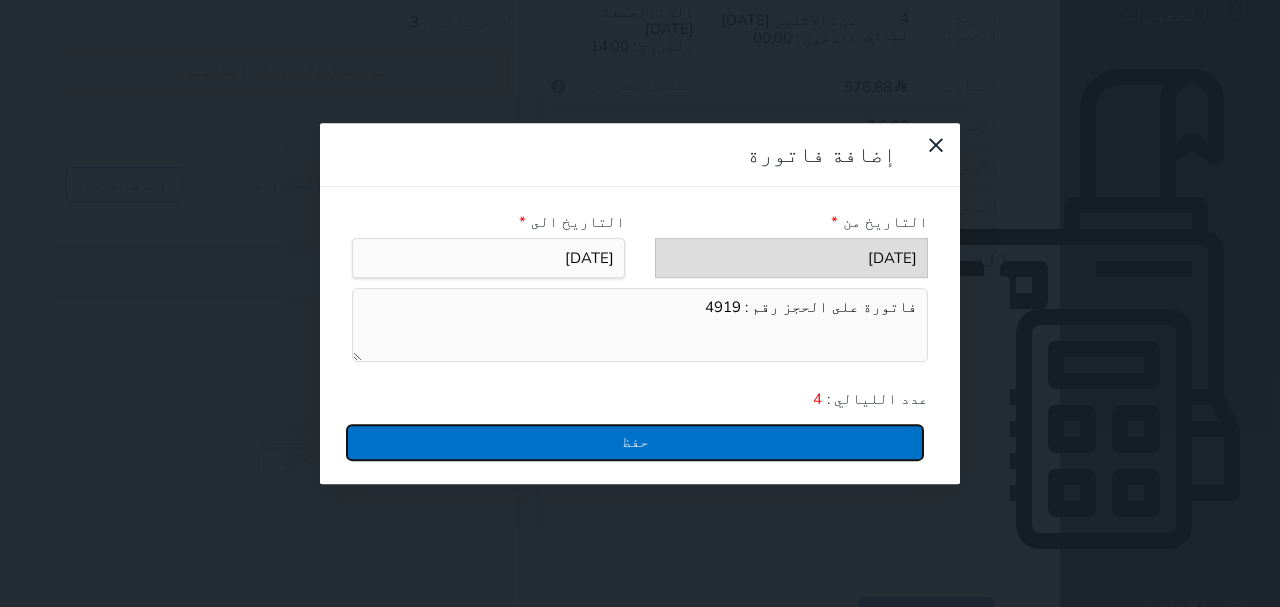click on "حفظ" at bounding box center [635, 442] 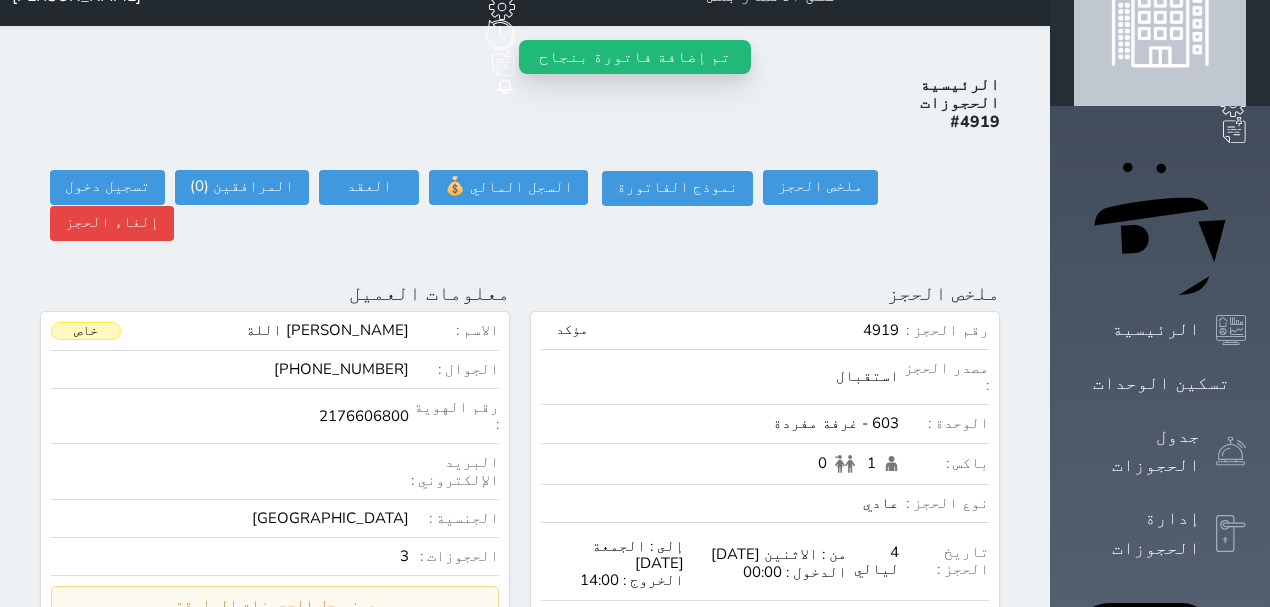 scroll, scrollTop: 0, scrollLeft: 0, axis: both 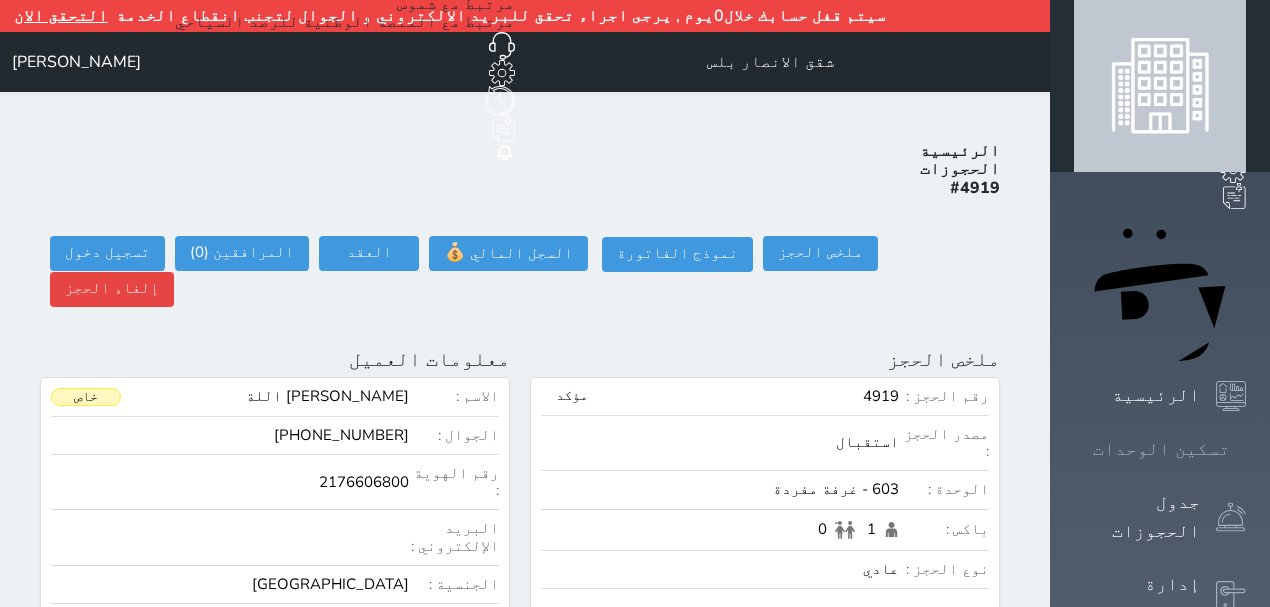 click on "تسكين الوحدات" at bounding box center [1161, 449] 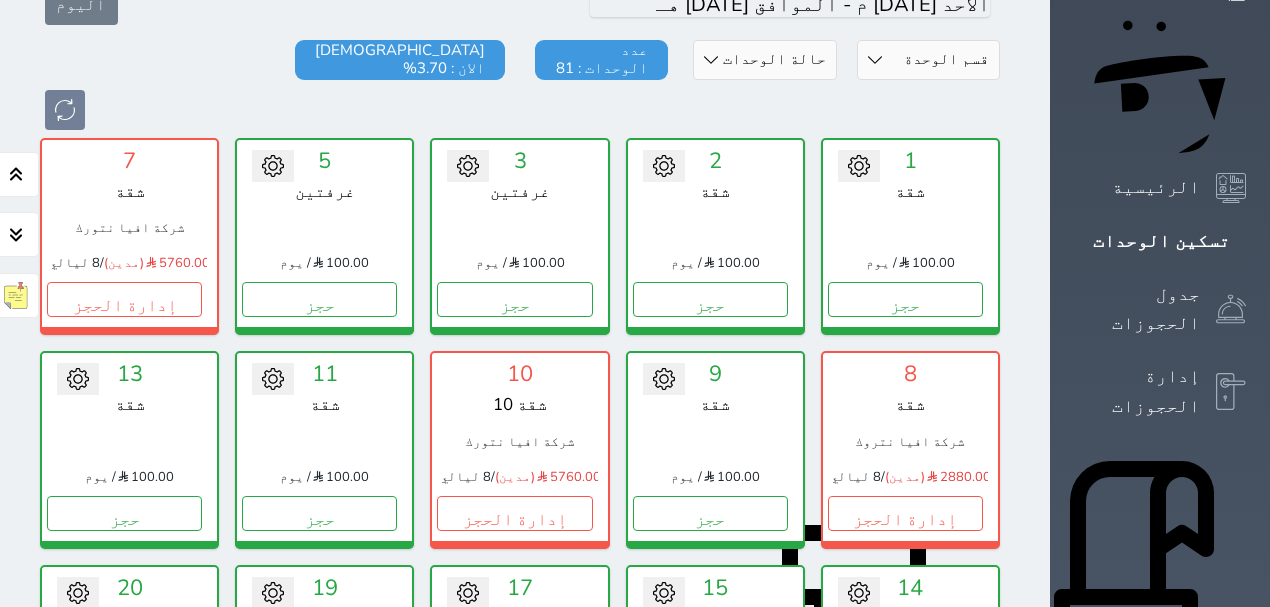 scroll, scrollTop: 176, scrollLeft: 0, axis: vertical 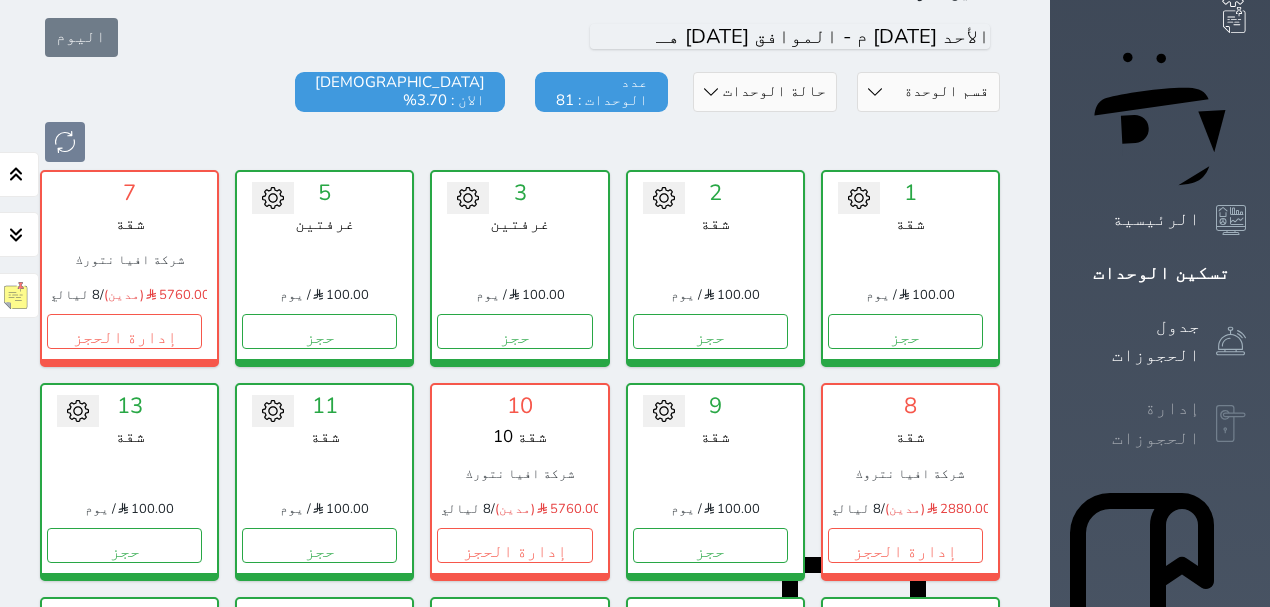 click on "إدارة الحجوزات" at bounding box center (1137, 423) 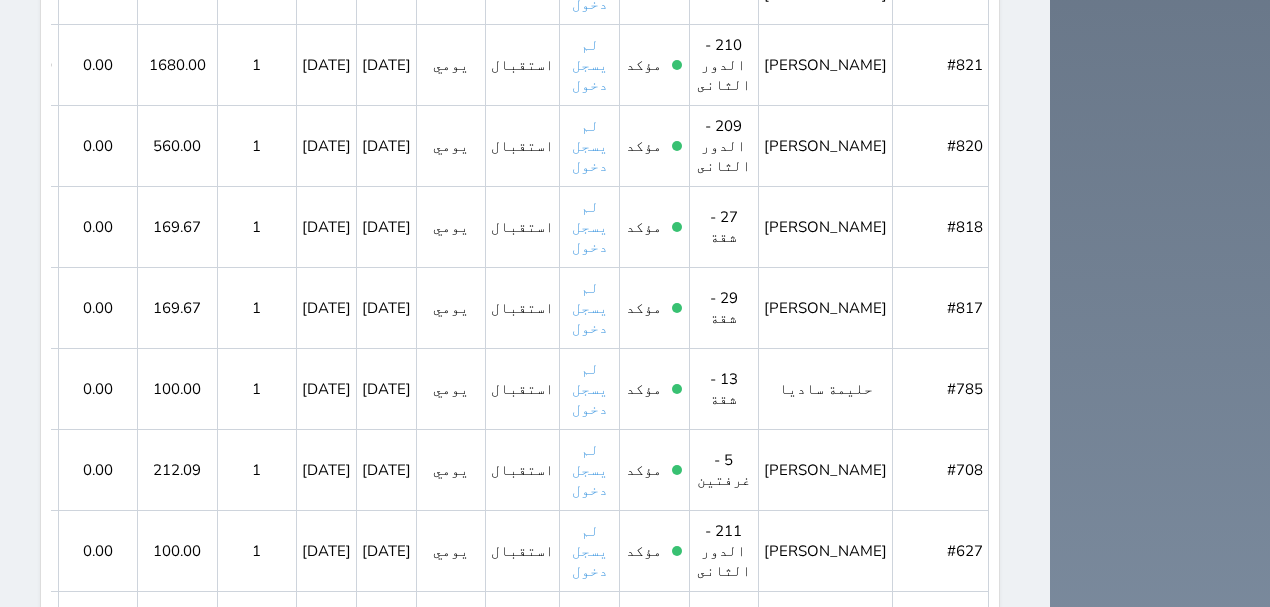 scroll, scrollTop: 1934, scrollLeft: 0, axis: vertical 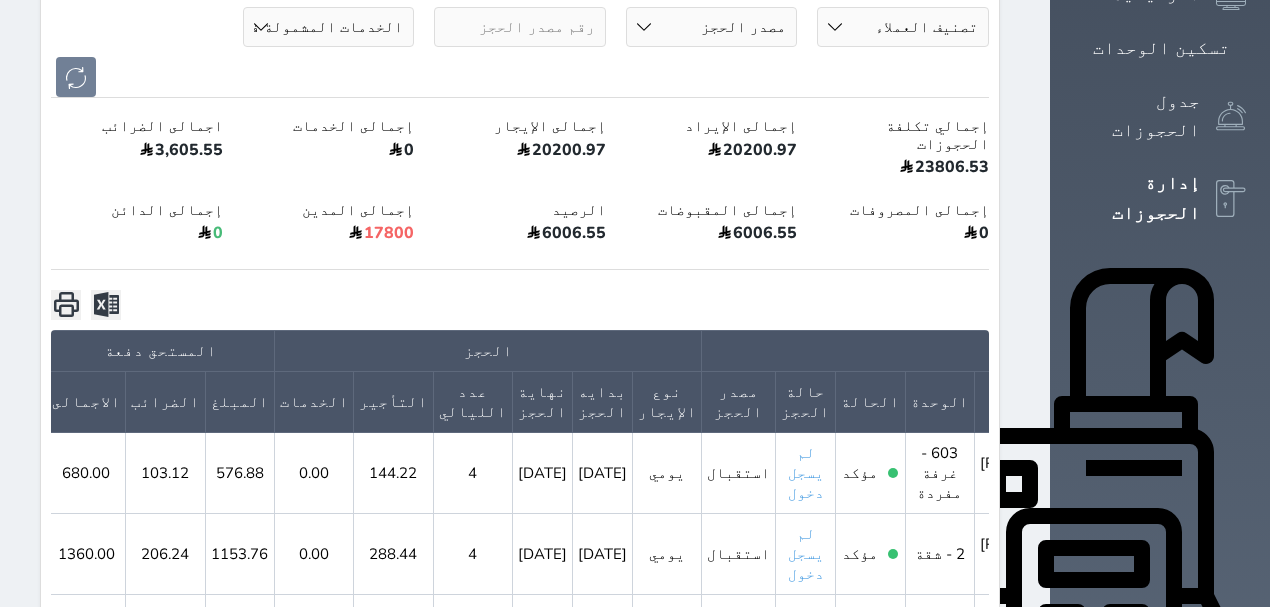 click 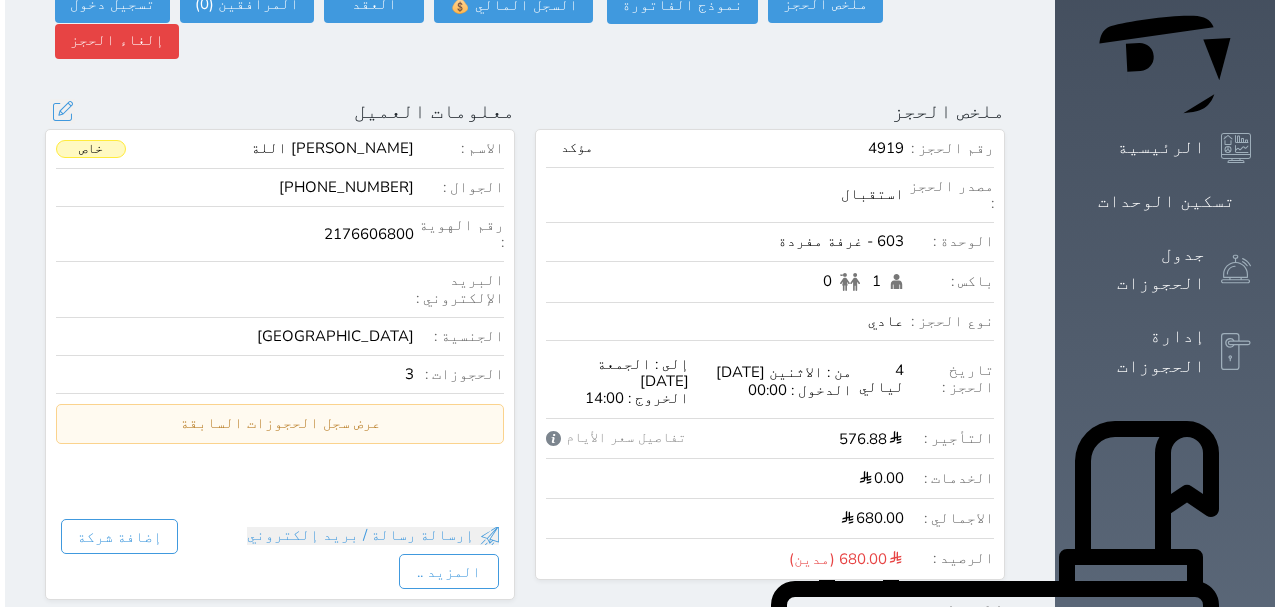 scroll, scrollTop: 333, scrollLeft: 0, axis: vertical 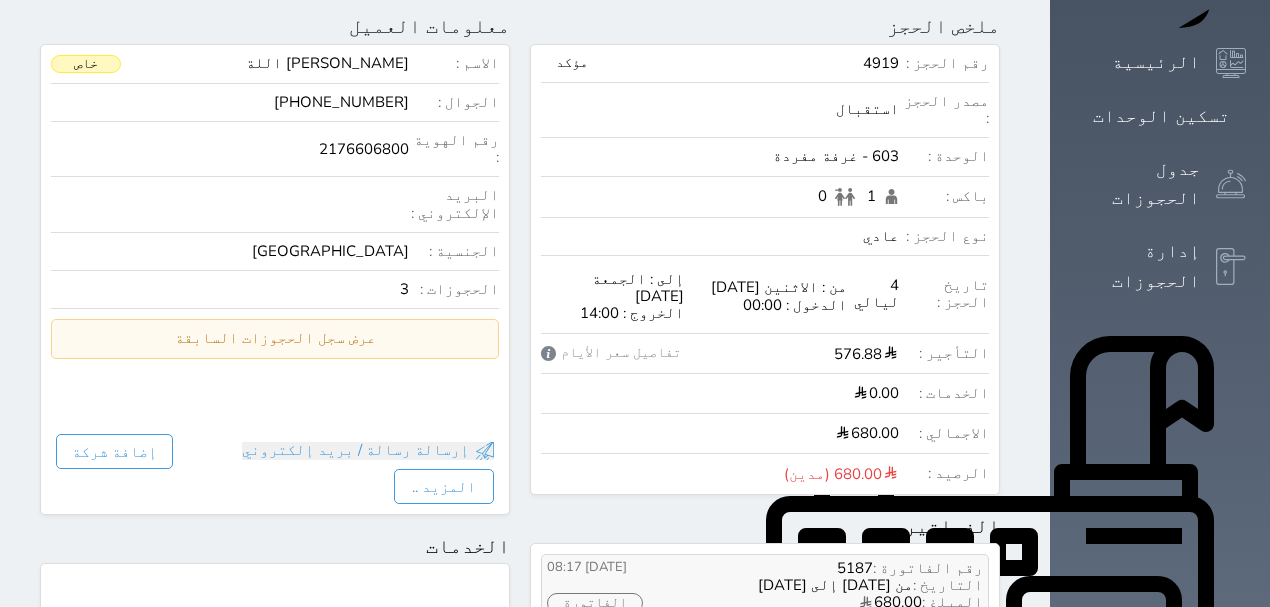 click on "الفاتورة" at bounding box center (595, 603) 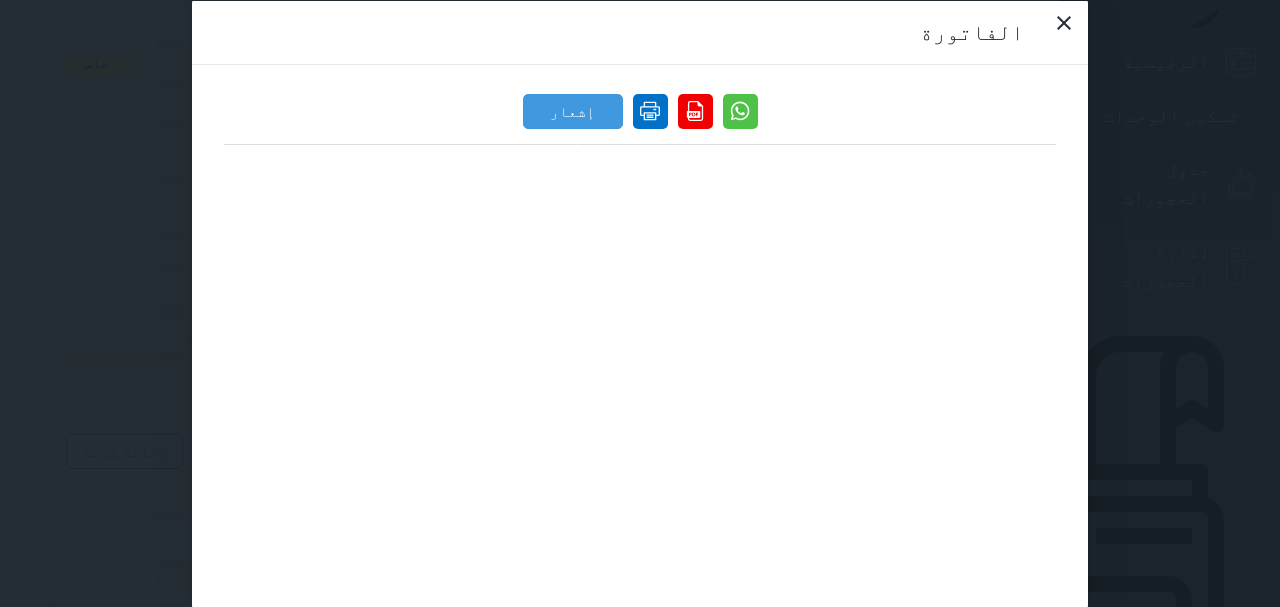 click at bounding box center (650, 110) 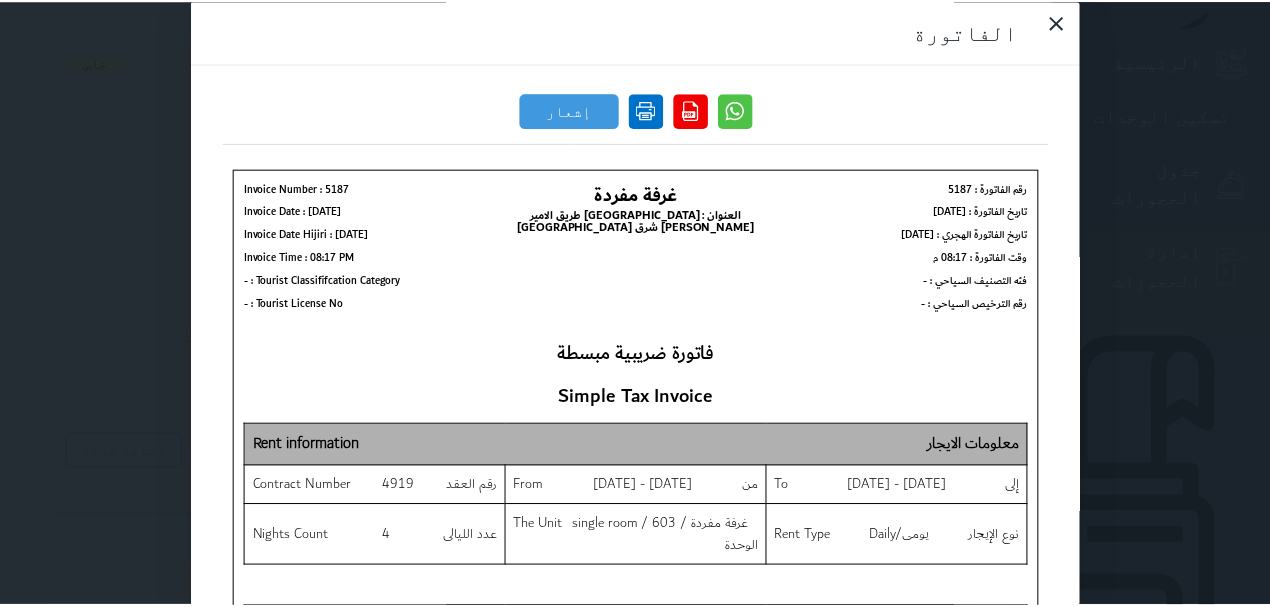 scroll, scrollTop: 0, scrollLeft: 0, axis: both 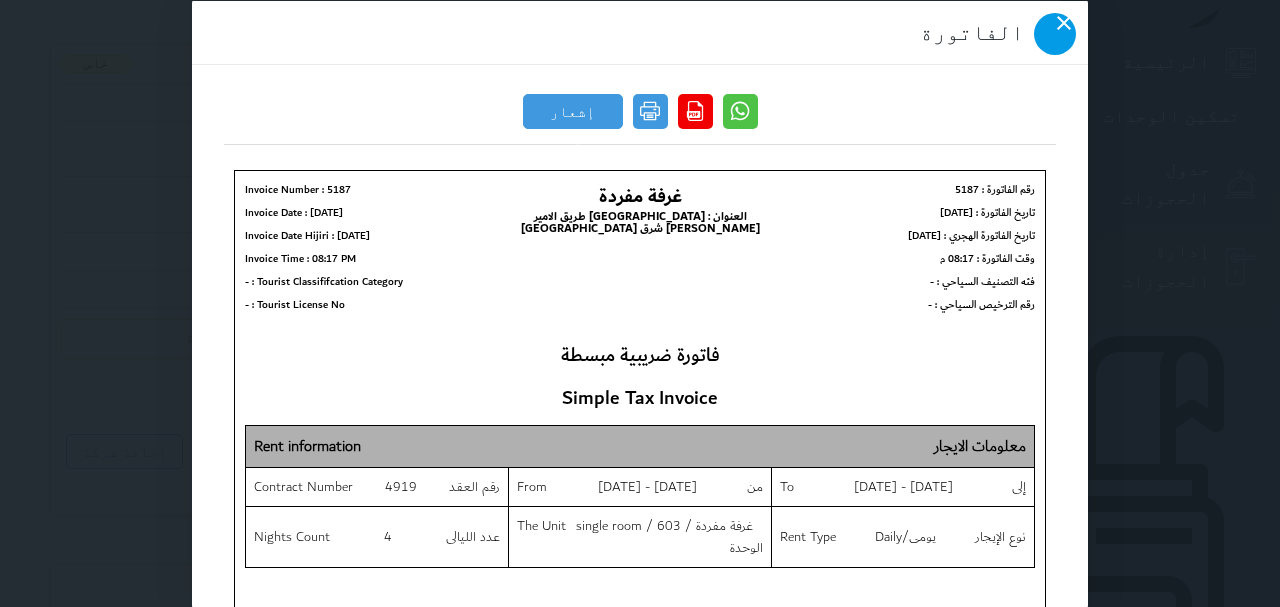 click 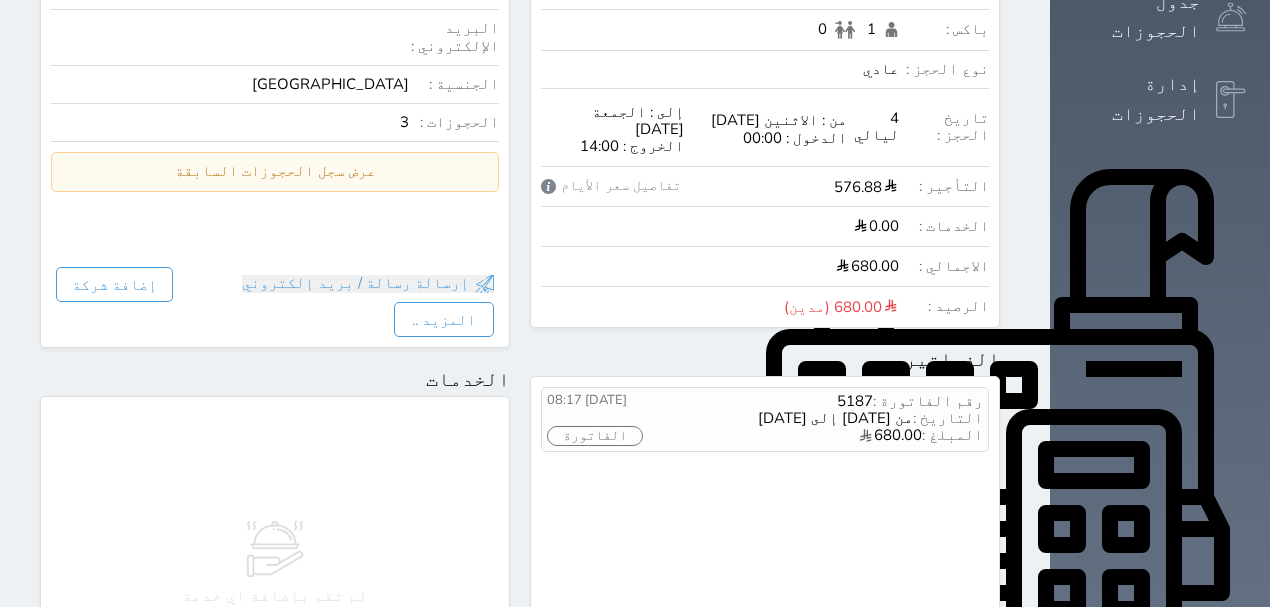 scroll, scrollTop: 600, scrollLeft: 0, axis: vertical 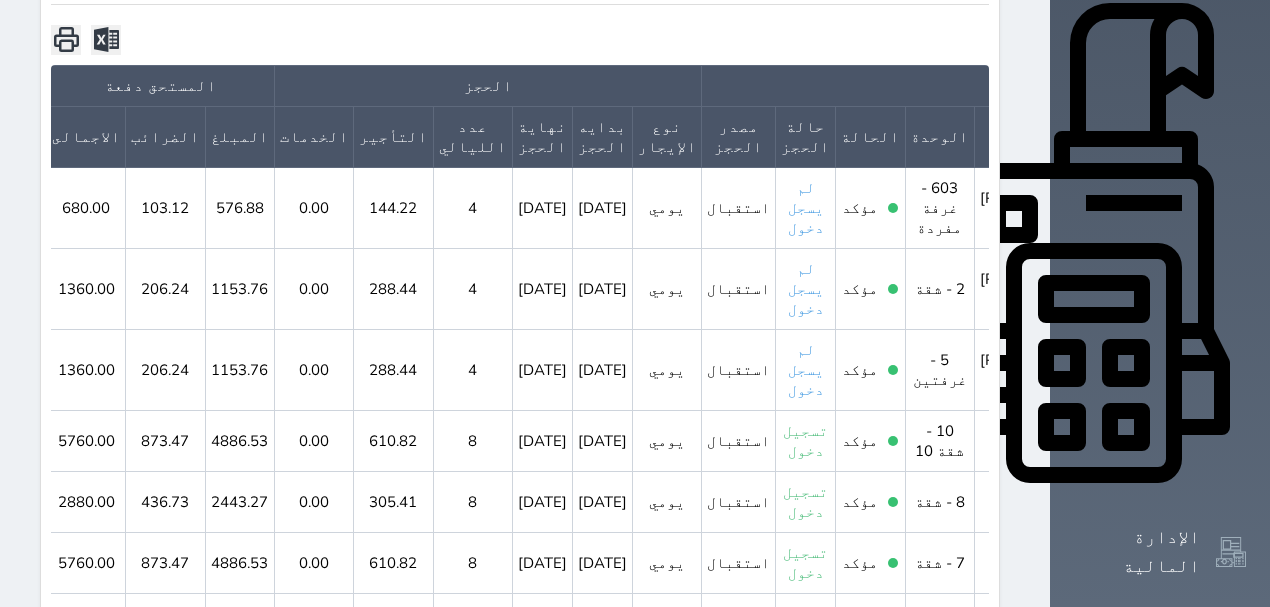 click 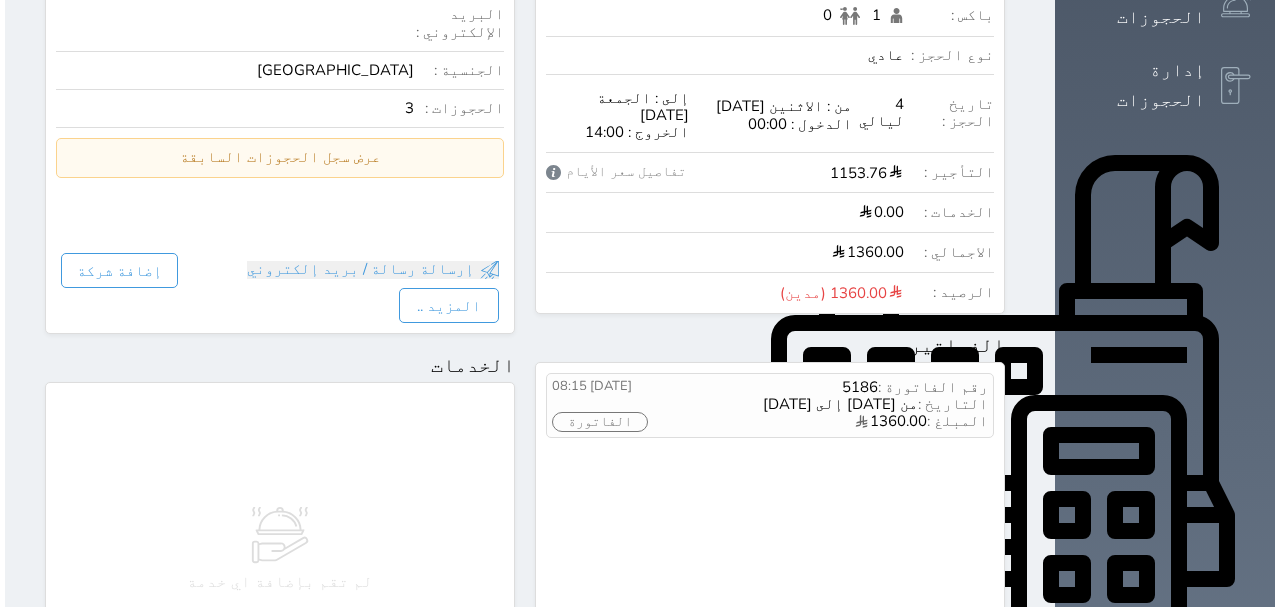 scroll, scrollTop: 533, scrollLeft: 0, axis: vertical 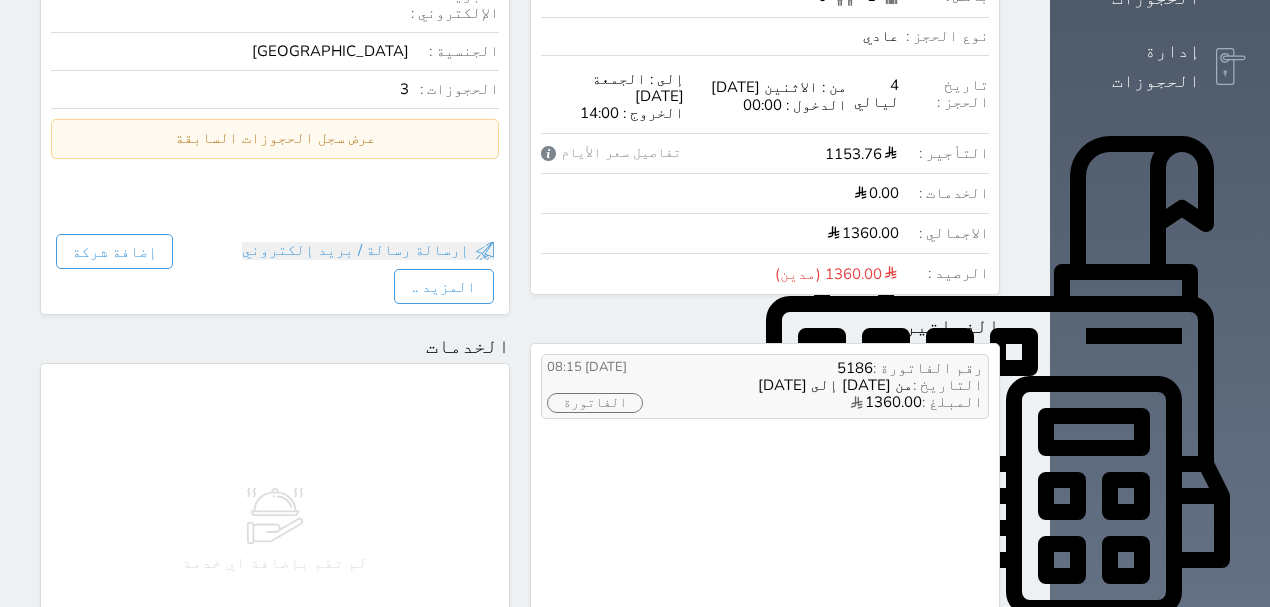 click on "الفاتورة" at bounding box center [595, 403] 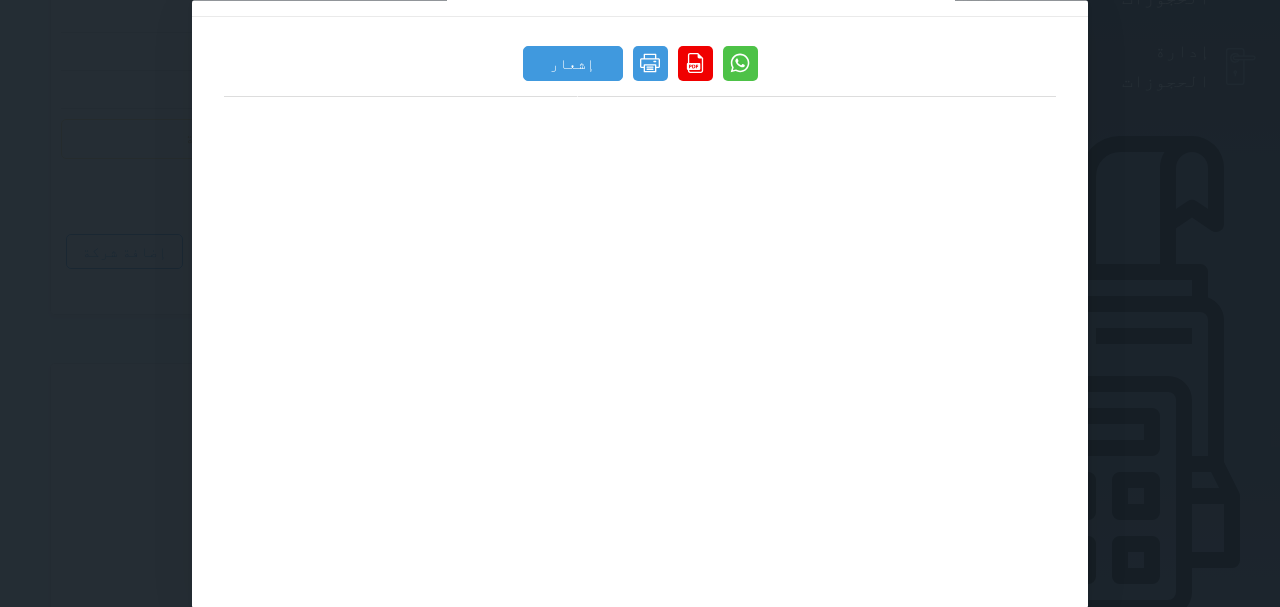 scroll, scrollTop: 0, scrollLeft: 0, axis: both 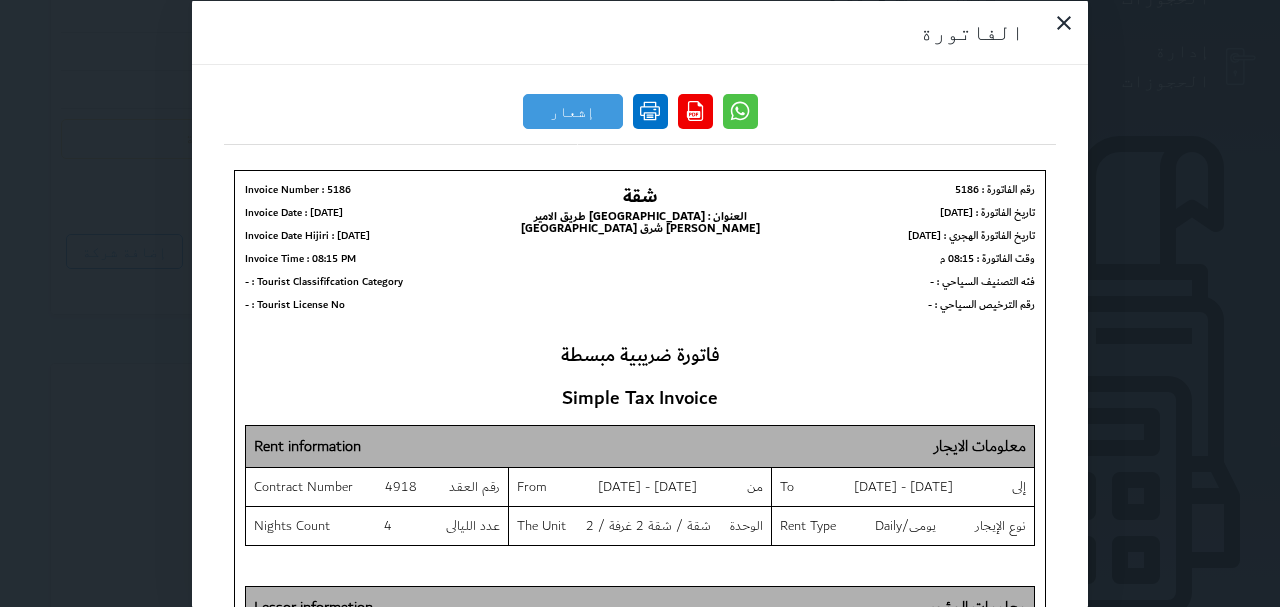 click at bounding box center [650, 110] 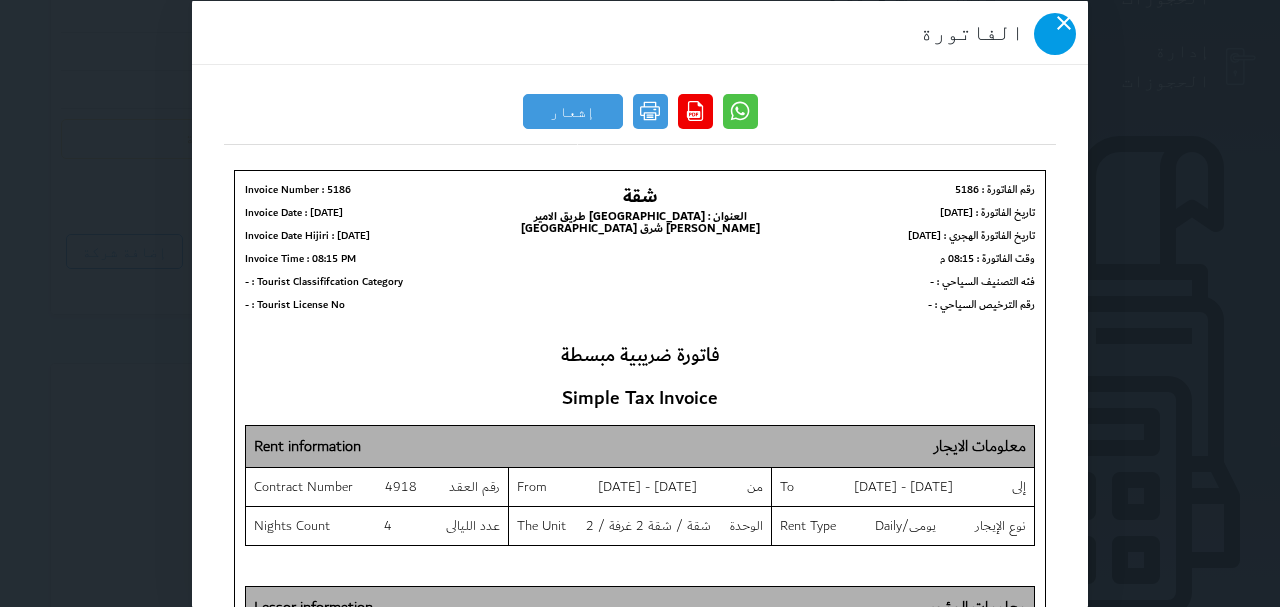 click 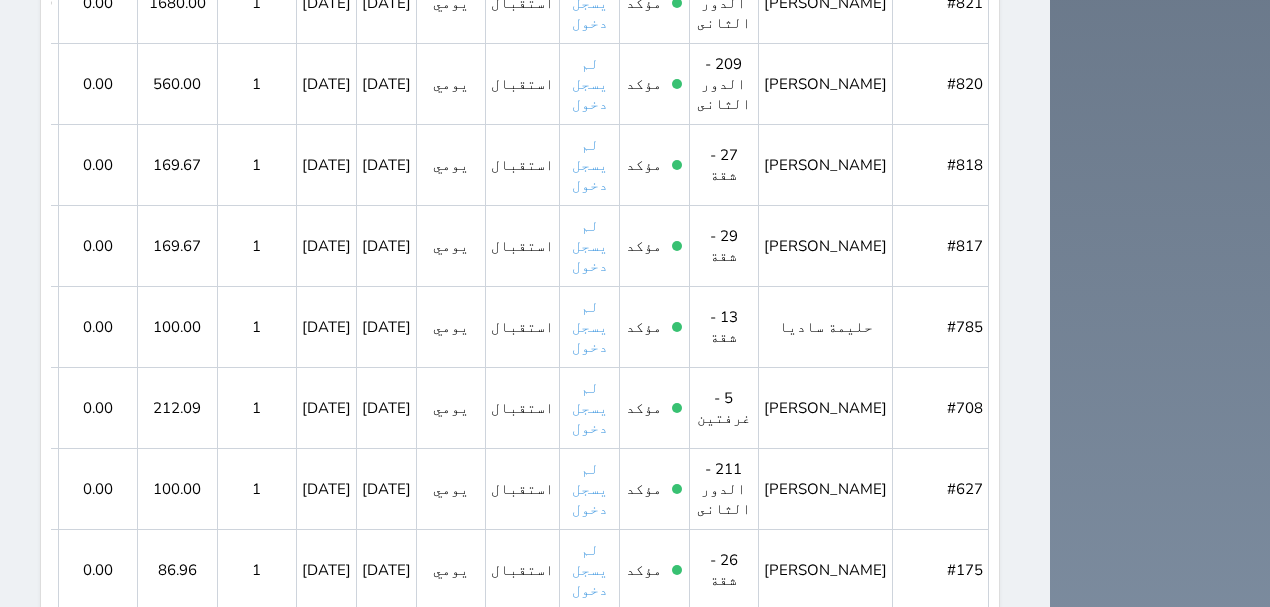 scroll, scrollTop: 1934, scrollLeft: 0, axis: vertical 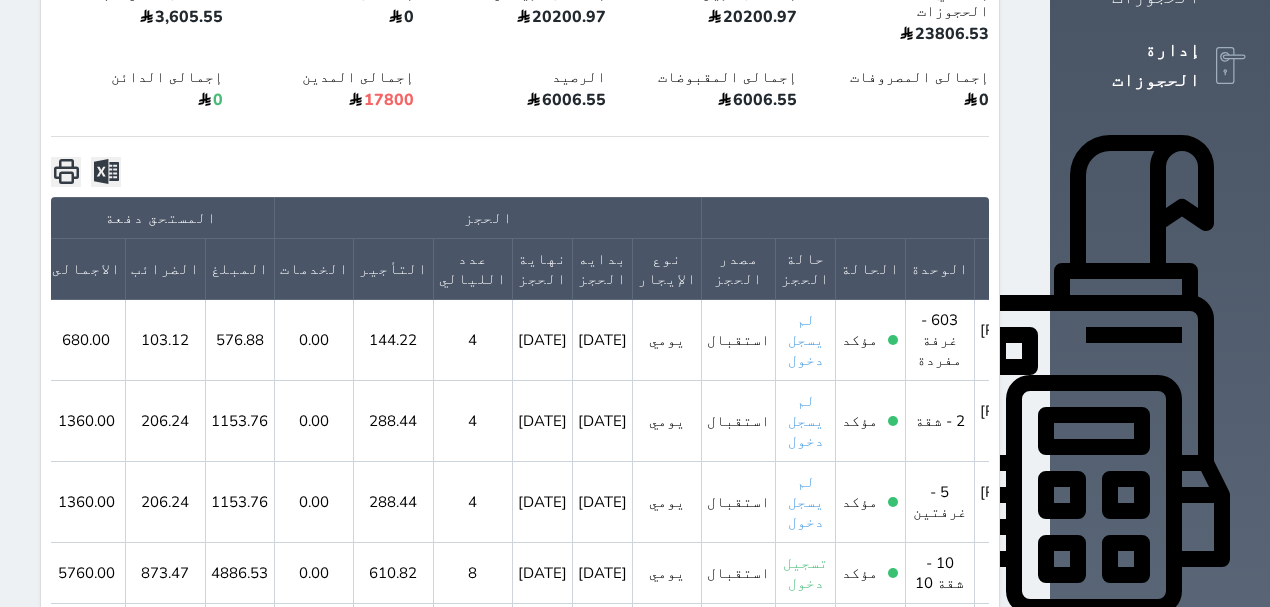 click 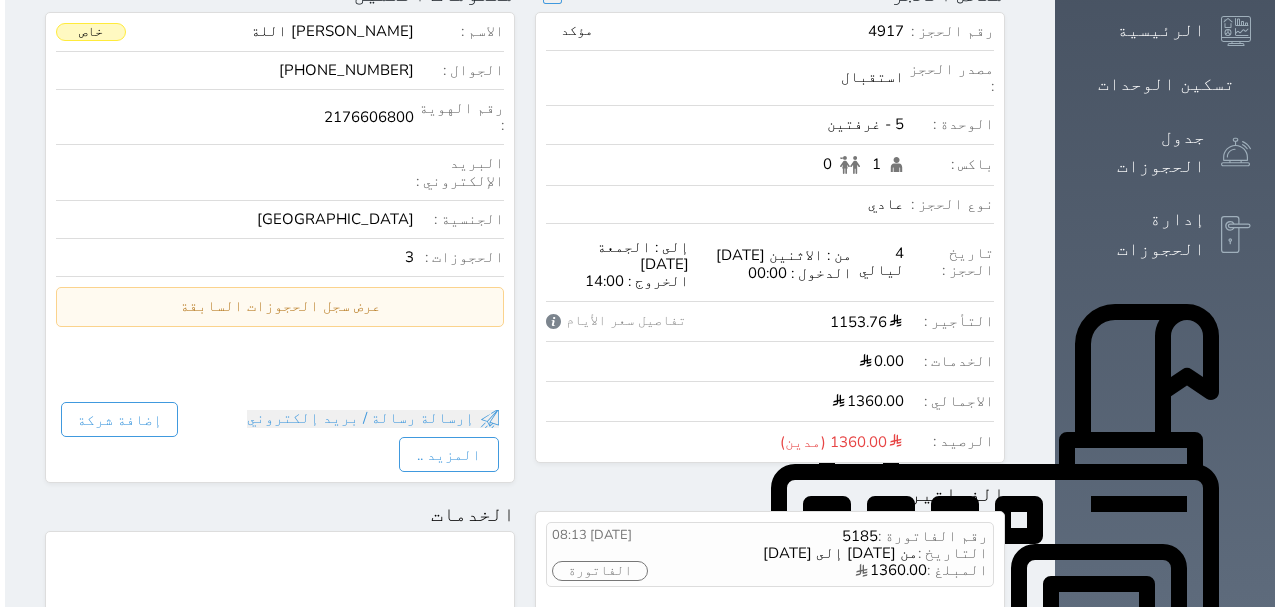 scroll, scrollTop: 400, scrollLeft: 0, axis: vertical 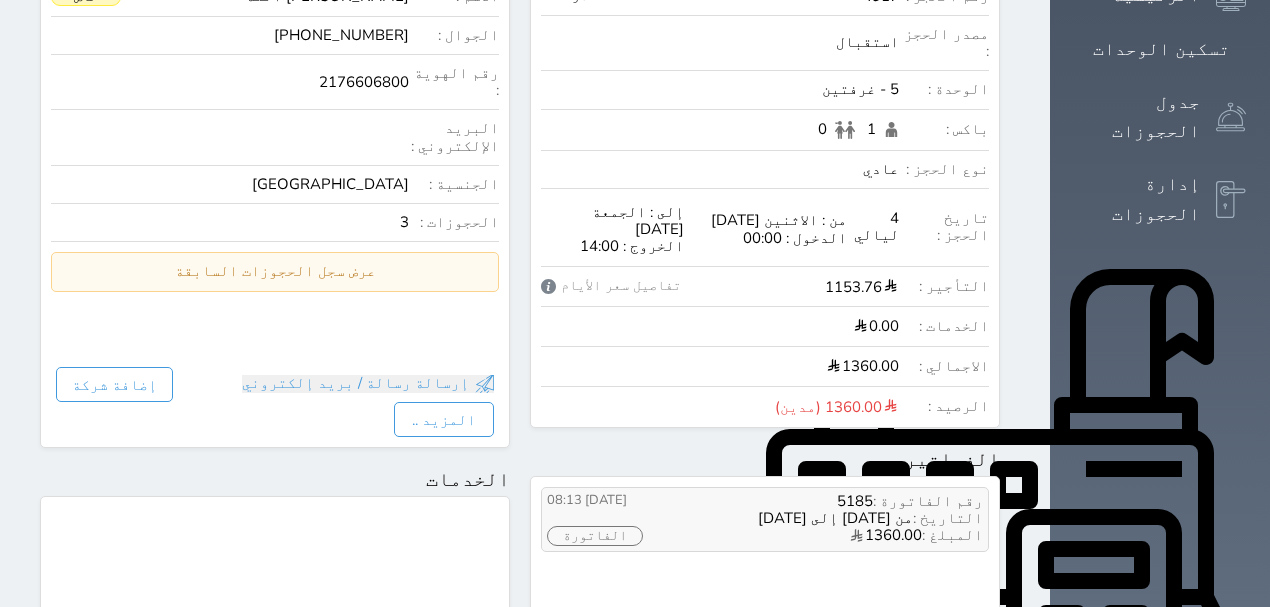 click on "الفاتورة" at bounding box center (595, 536) 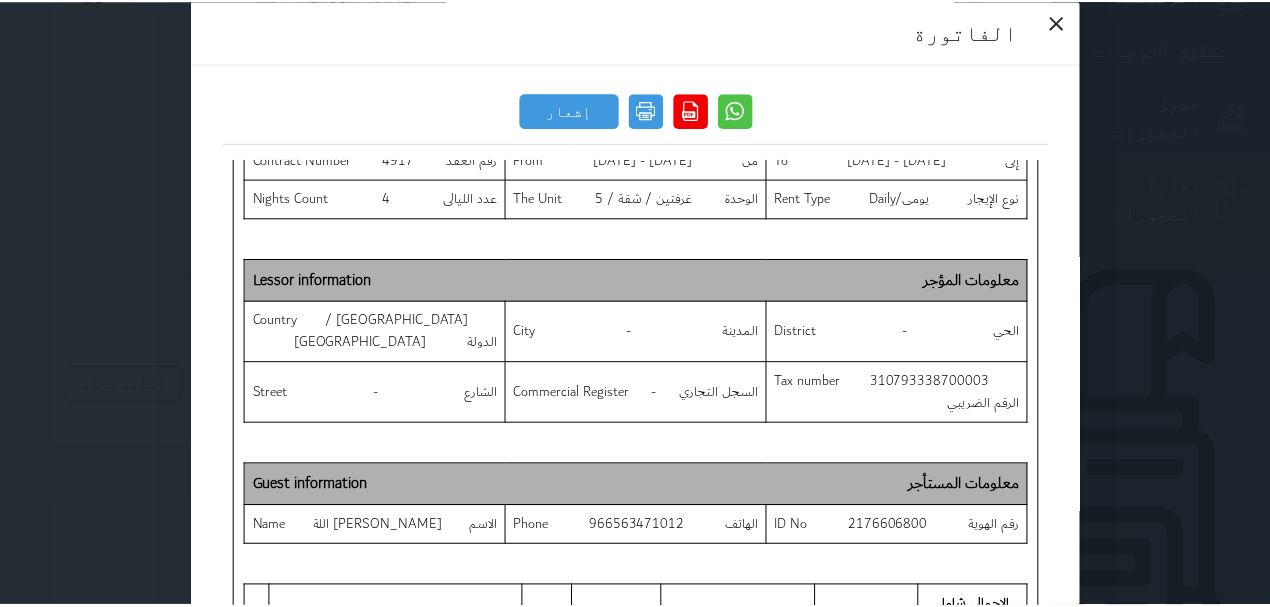 scroll, scrollTop: 0, scrollLeft: 0, axis: both 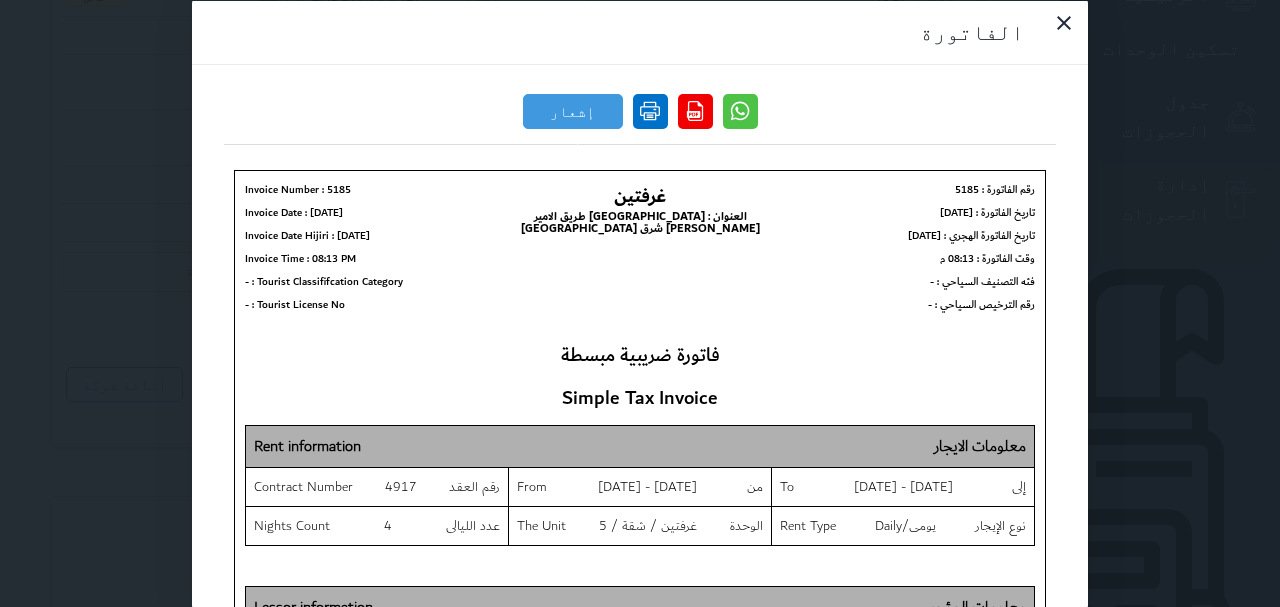 click at bounding box center [650, 110] 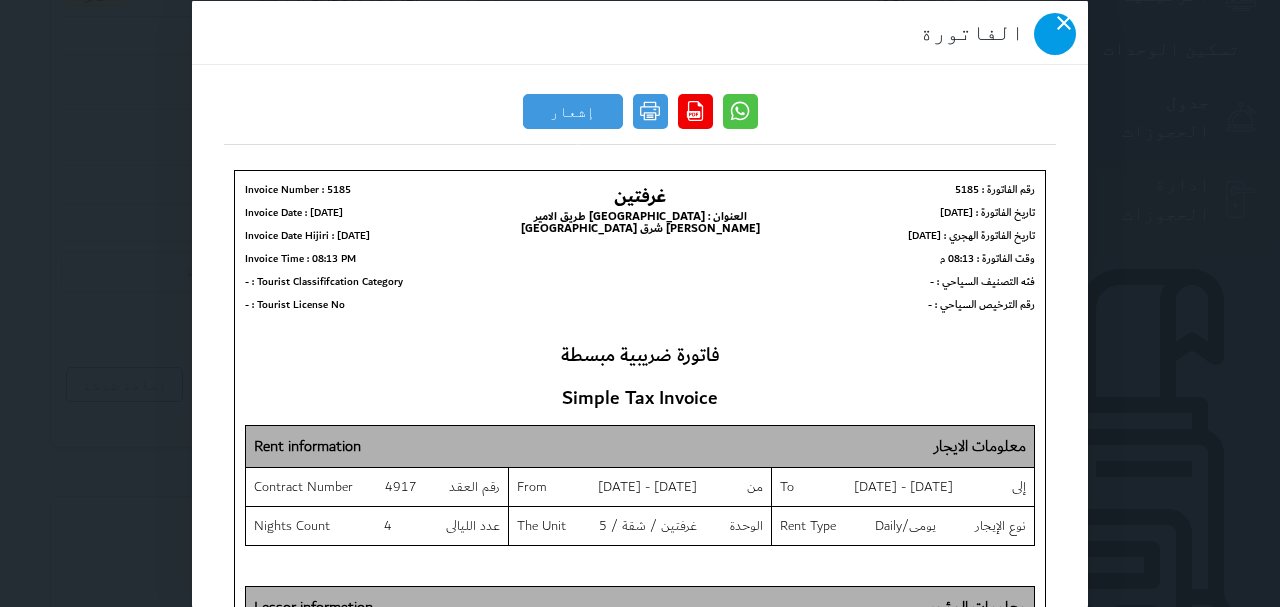 click 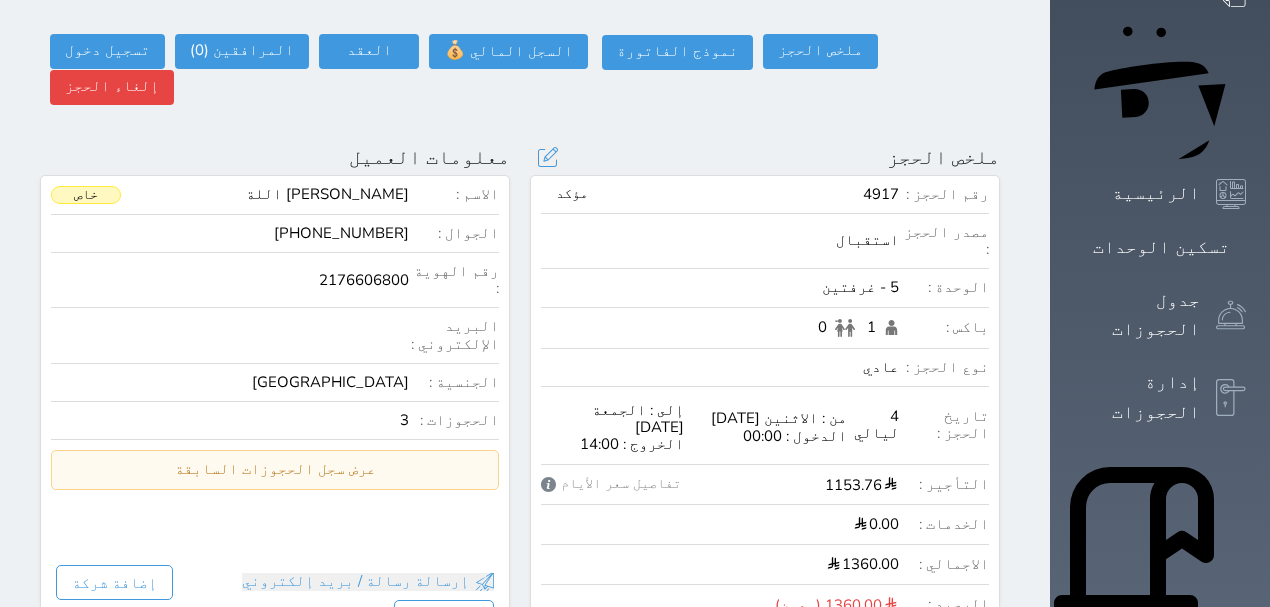 scroll, scrollTop: 0, scrollLeft: 0, axis: both 